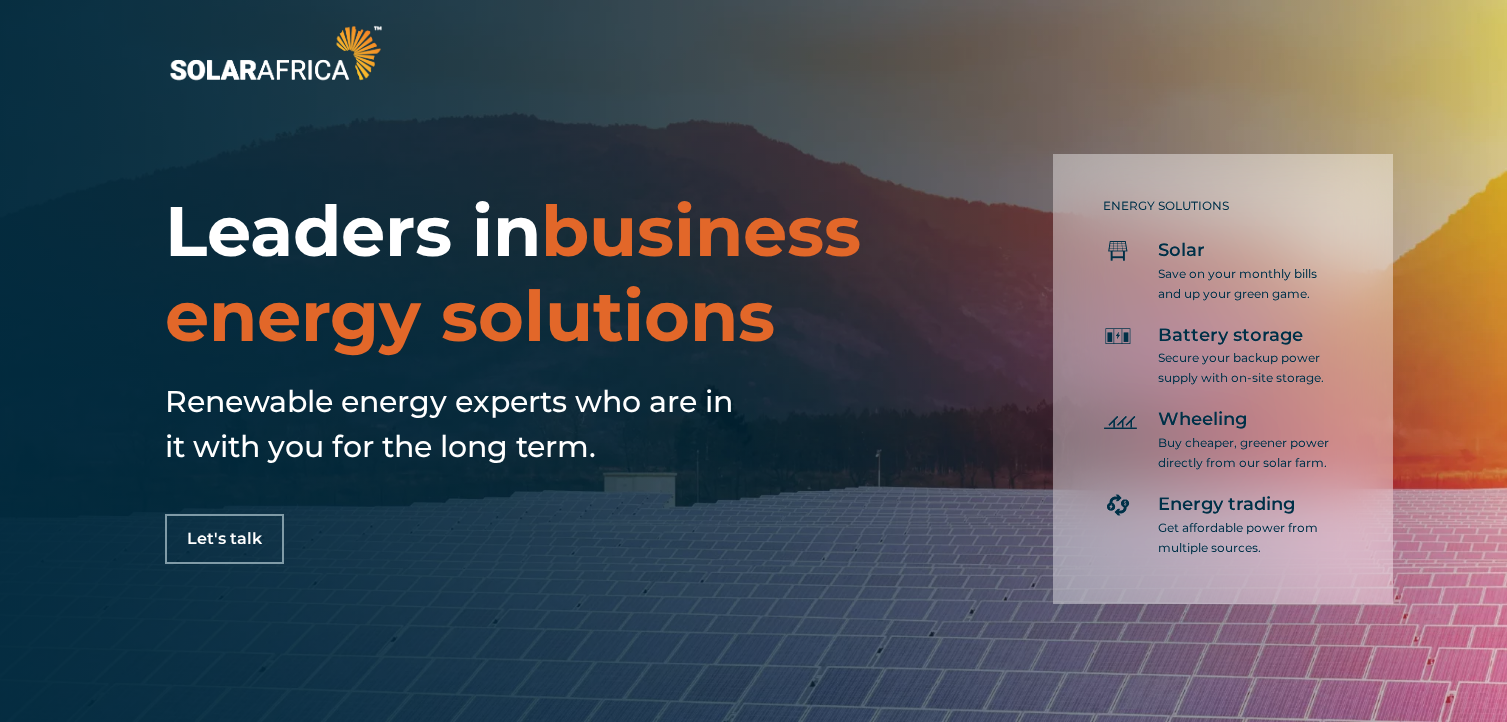 scroll, scrollTop: 0, scrollLeft: 0, axis: both 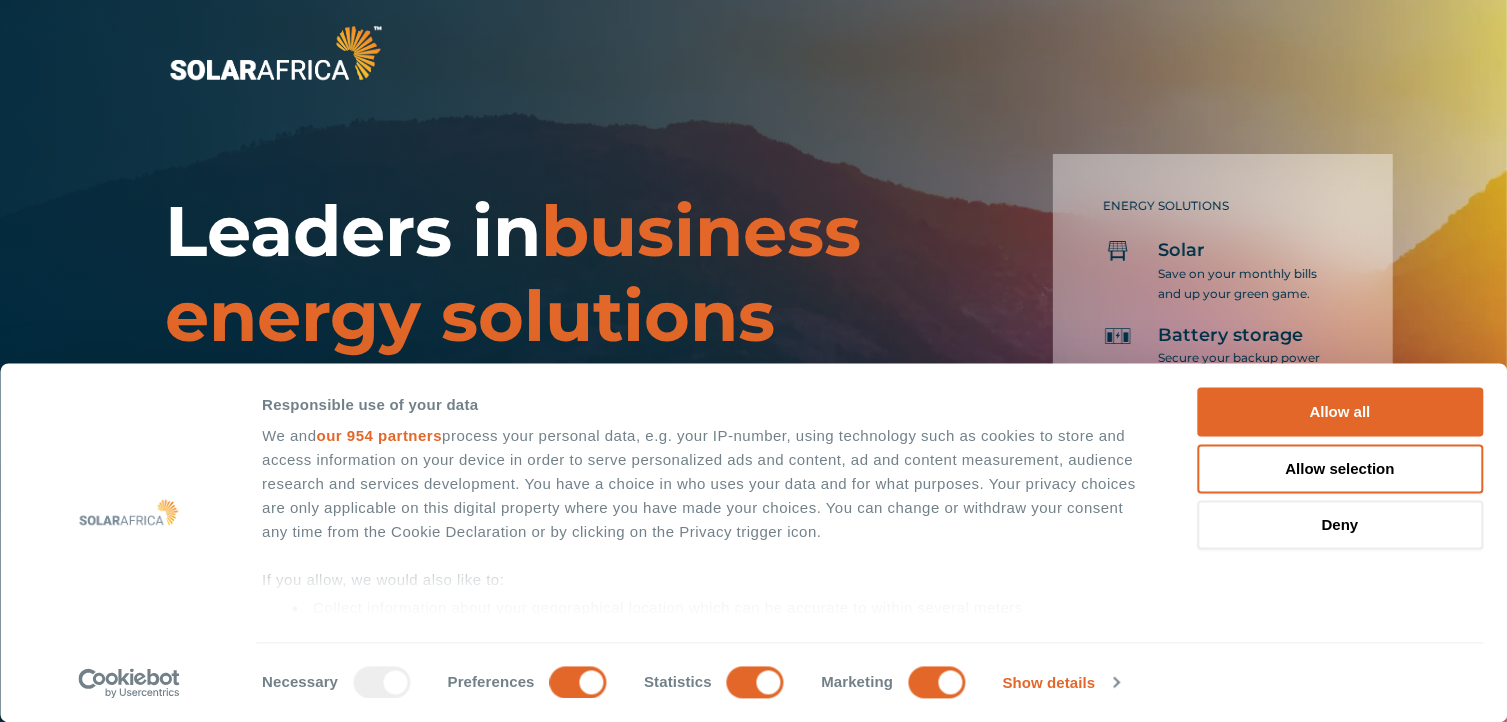 click on "business energy solutions" at bounding box center [513, 273] 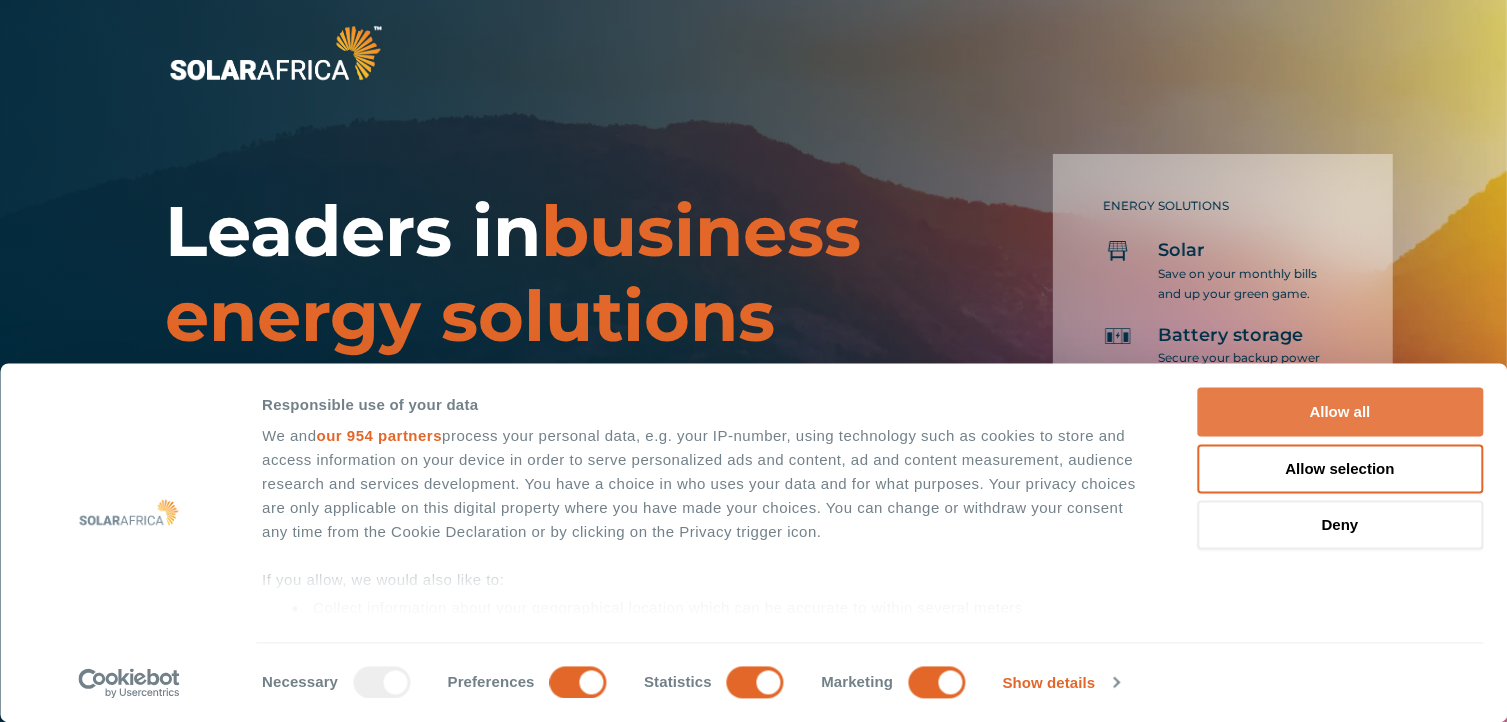 click on "Allow all" at bounding box center (1340, 412) 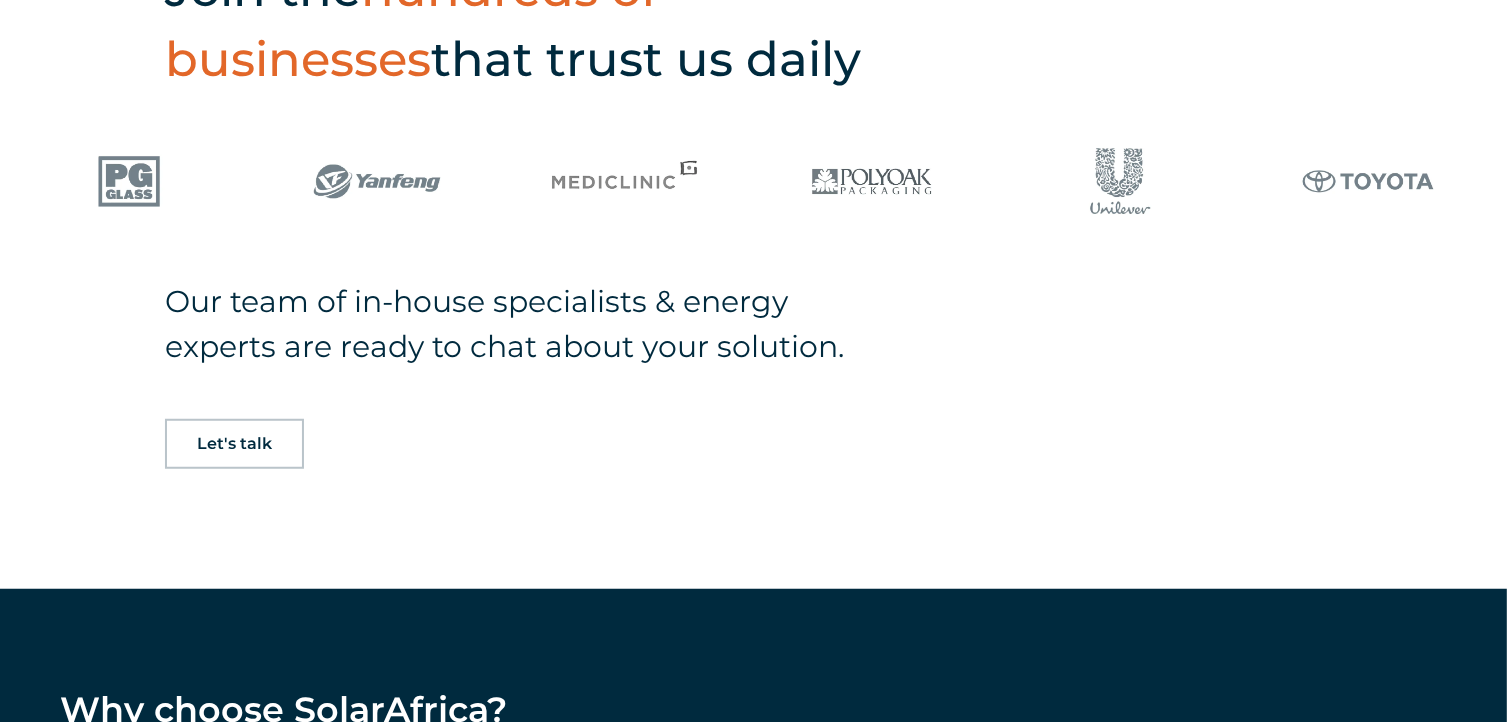 scroll, scrollTop: 1400, scrollLeft: 0, axis: vertical 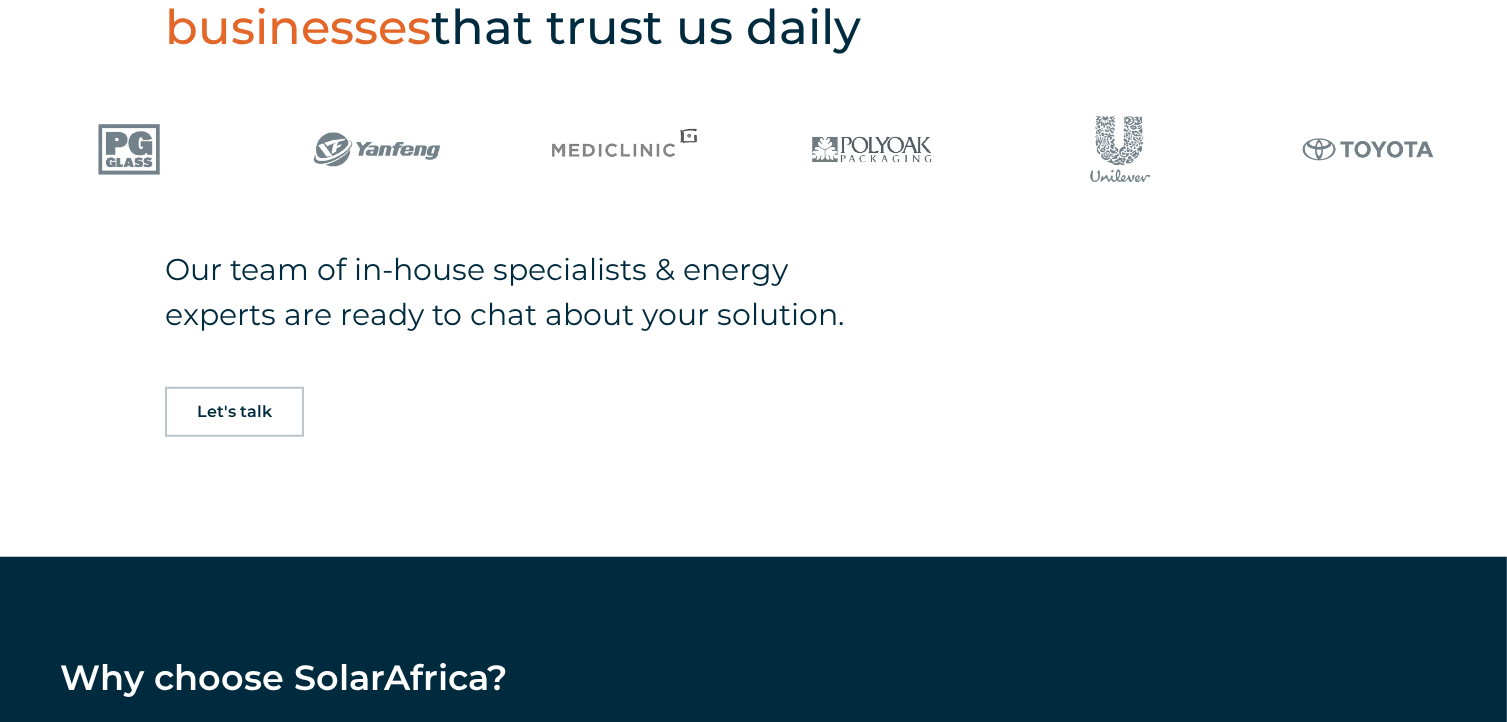 click on "Let's talk" at bounding box center [234, 412] 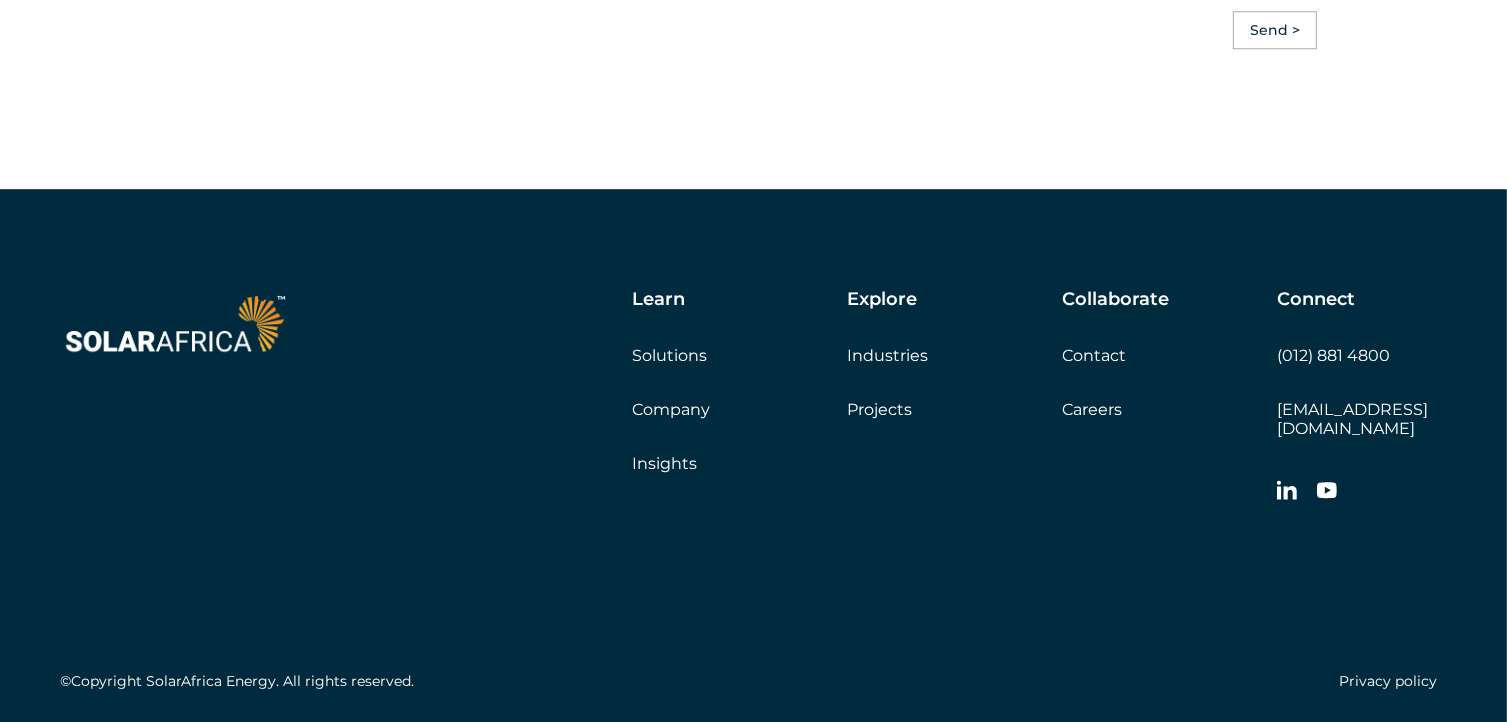 scroll, scrollTop: 5748, scrollLeft: 0, axis: vertical 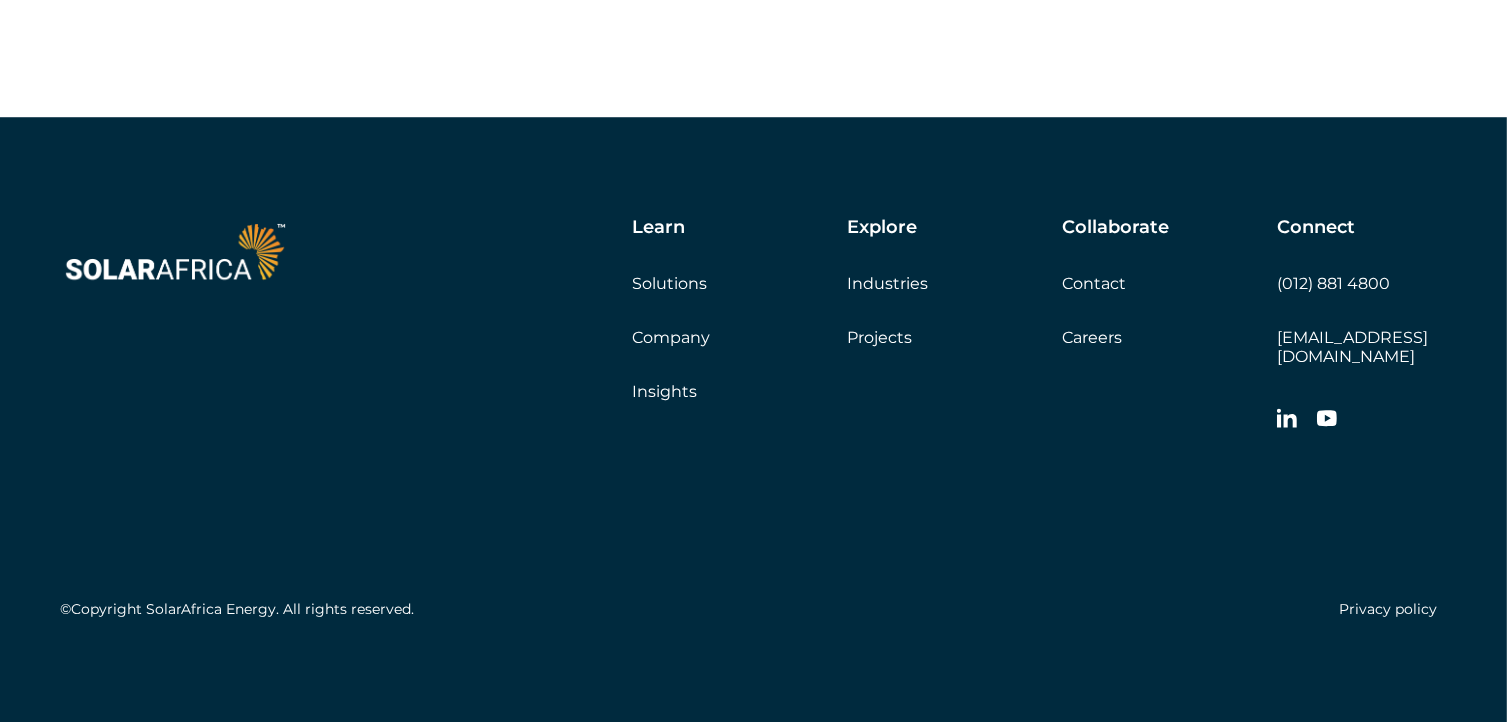 click on "Company" at bounding box center (671, 337) 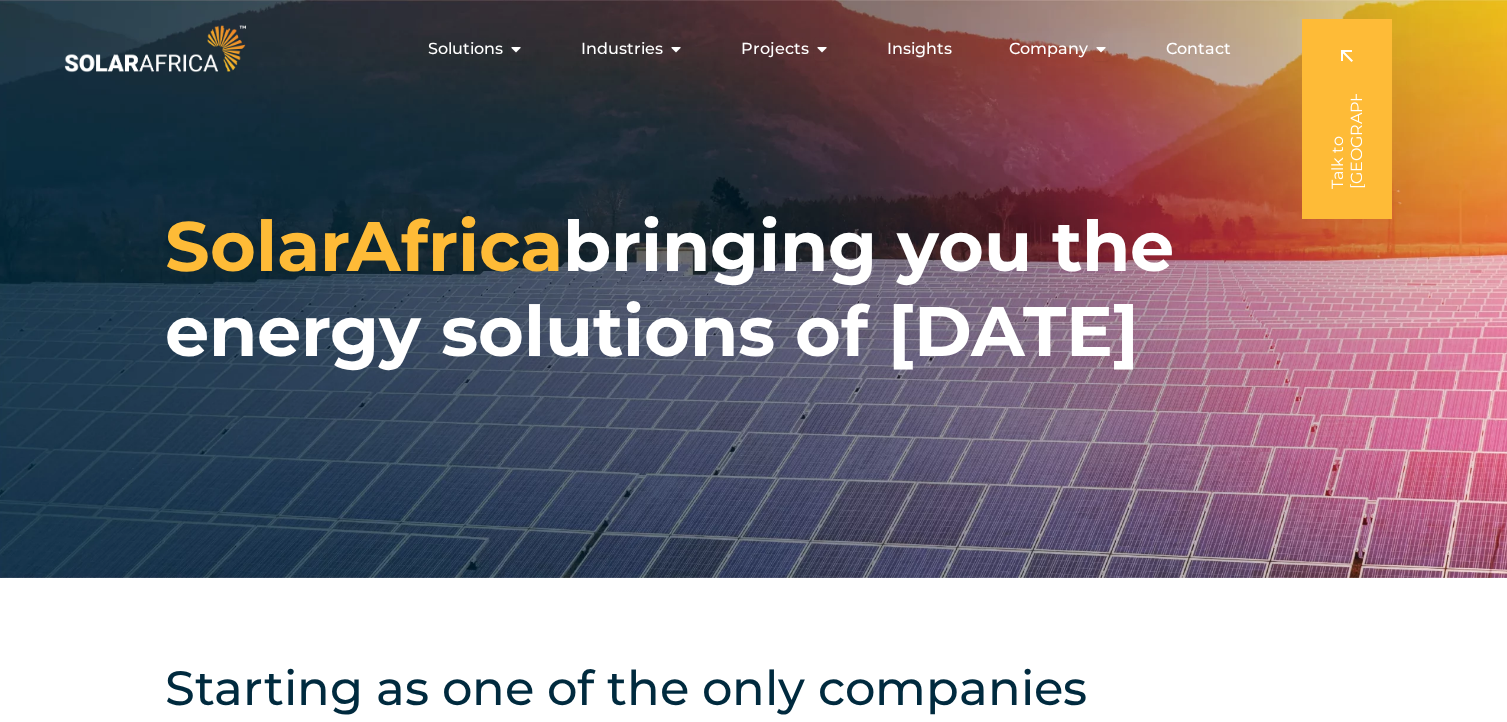 scroll, scrollTop: 0, scrollLeft: 0, axis: both 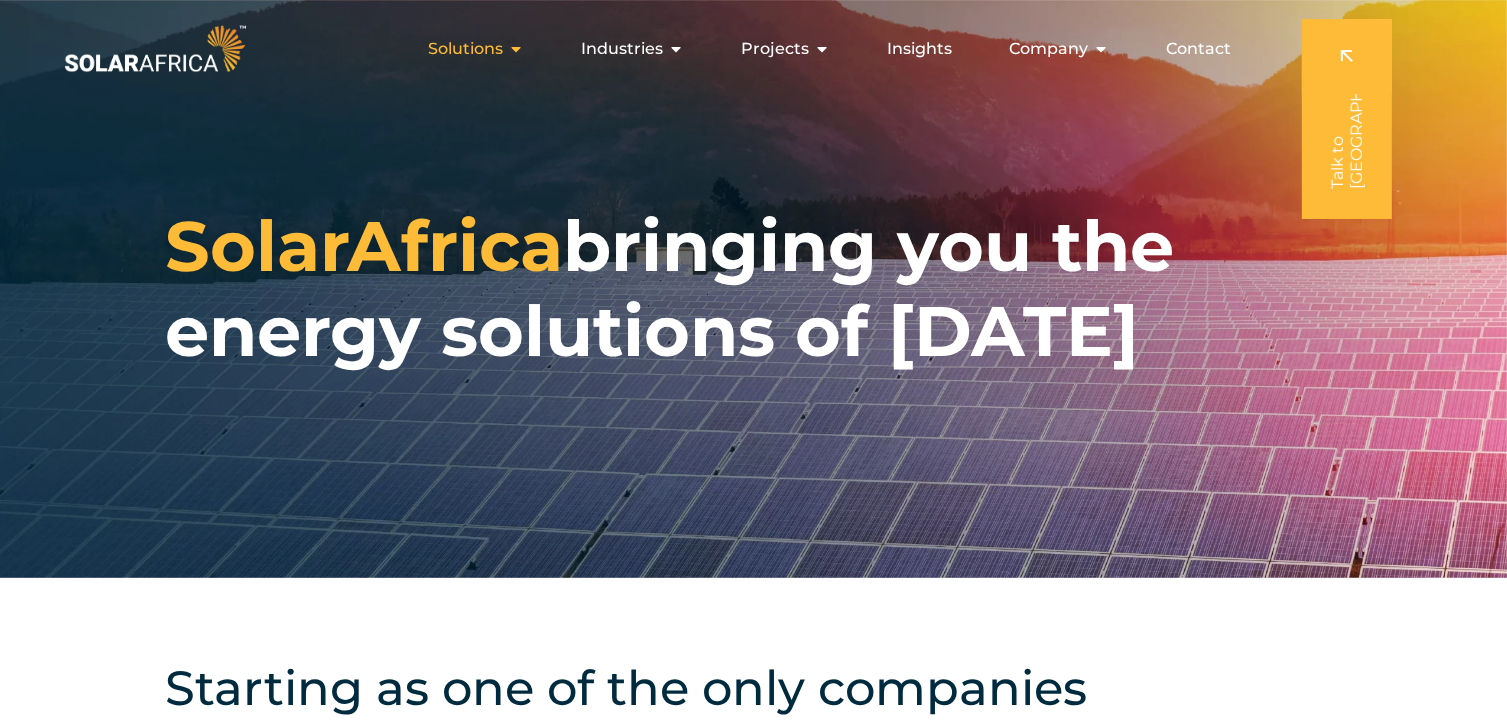 click on "Solutions
Close Solutions
Open Solutions" at bounding box center [476, 49] 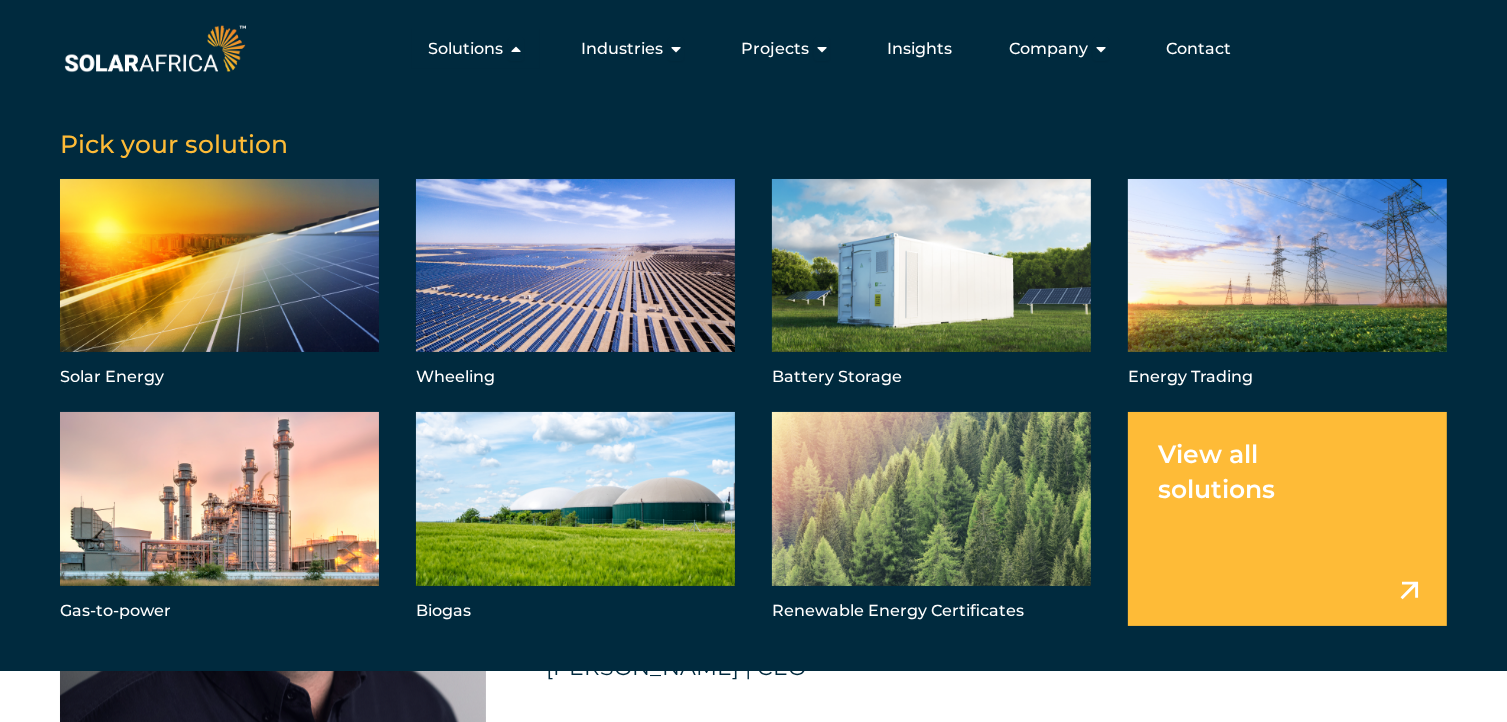 scroll, scrollTop: 4200, scrollLeft: 0, axis: vertical 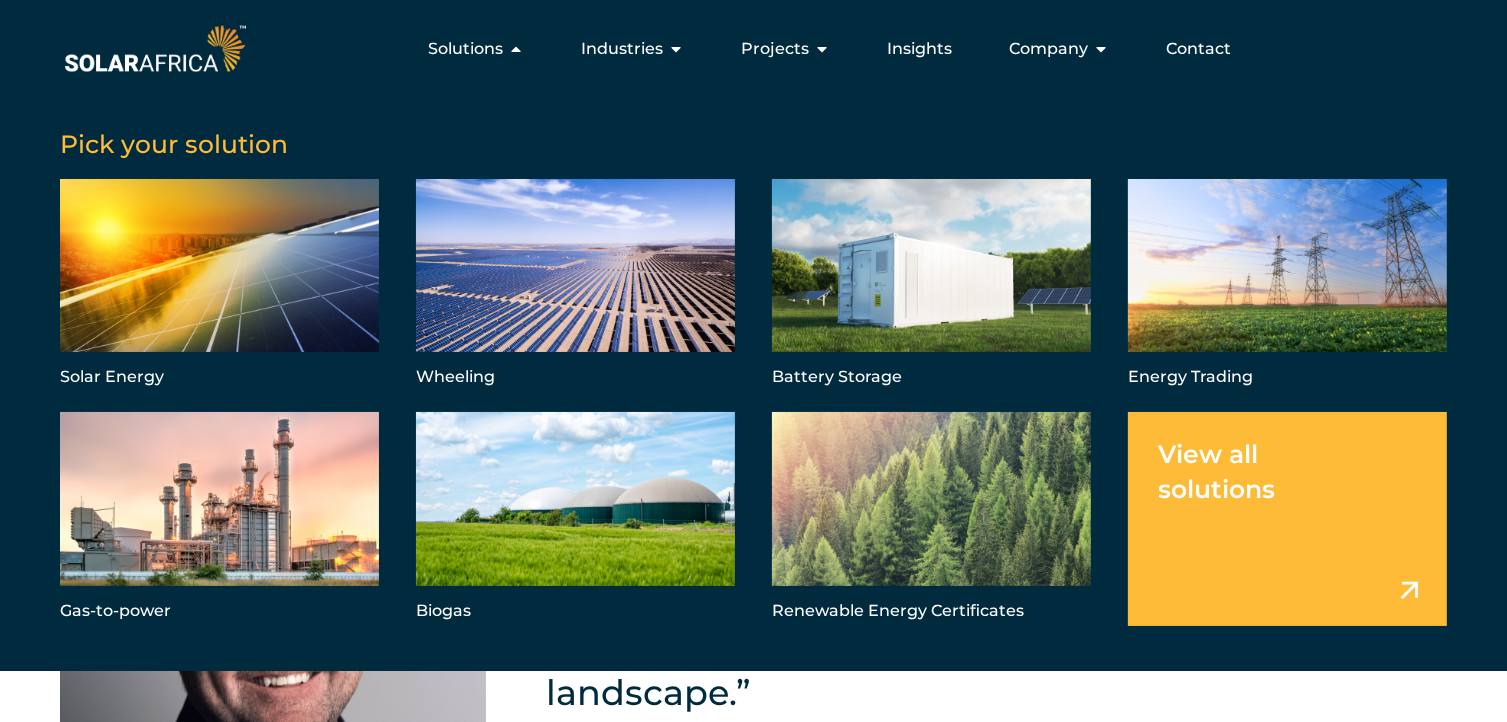 click on "“The people behind SolarAfrica are the secret to our success. We're here to make a meaningful difference to the country's energy landscape.”
David McDonald | CEO" at bounding box center [753, 643] 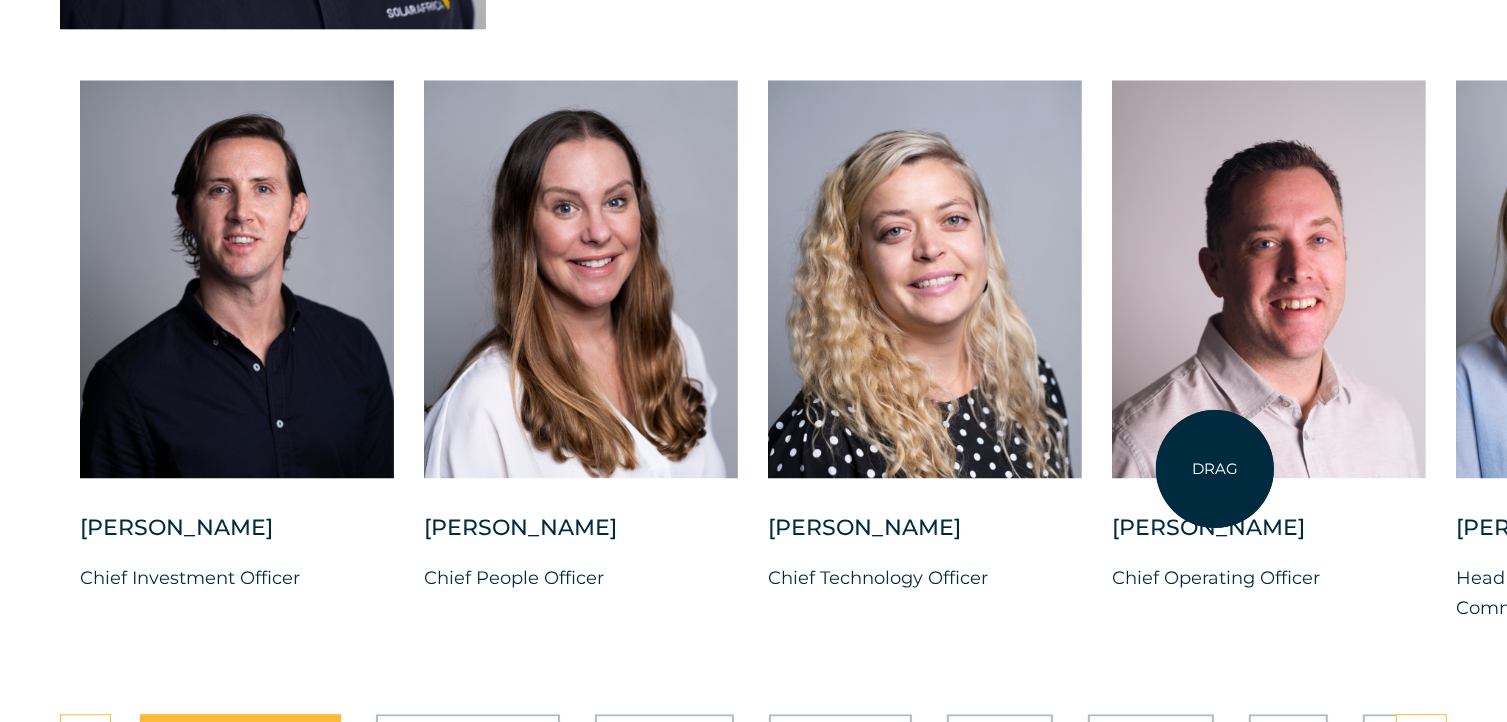 scroll, scrollTop: 5100, scrollLeft: 0, axis: vertical 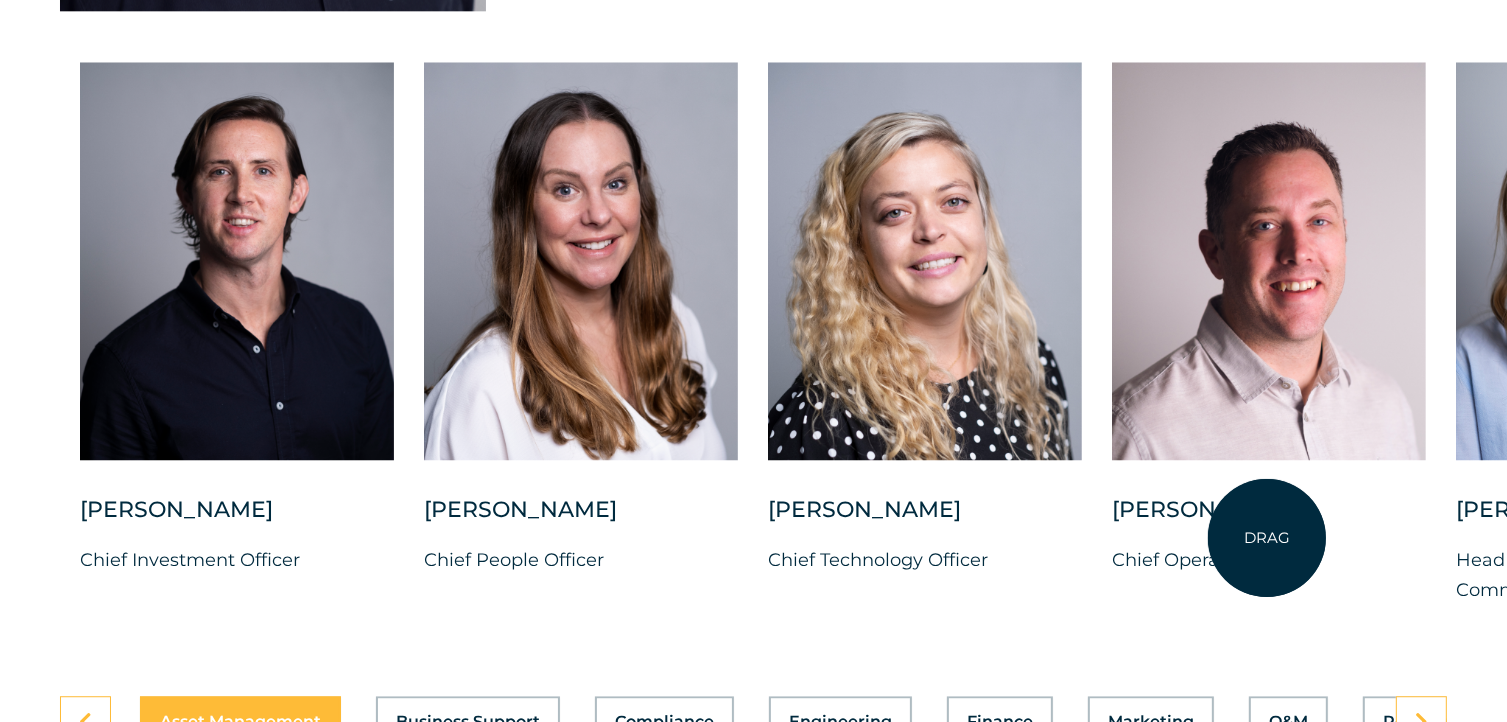 click on "Chief Operating Officer" at bounding box center [1269, 560] 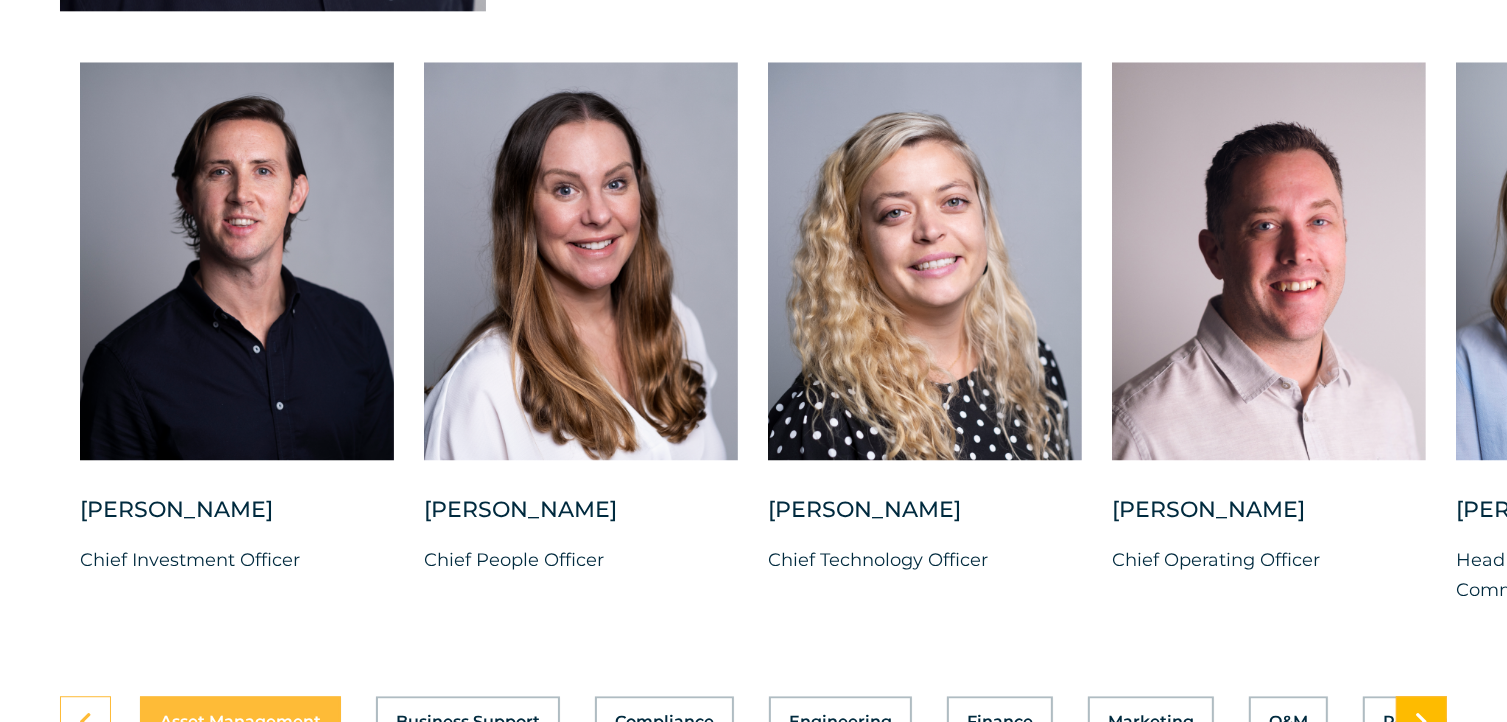 click at bounding box center [1421, 722] 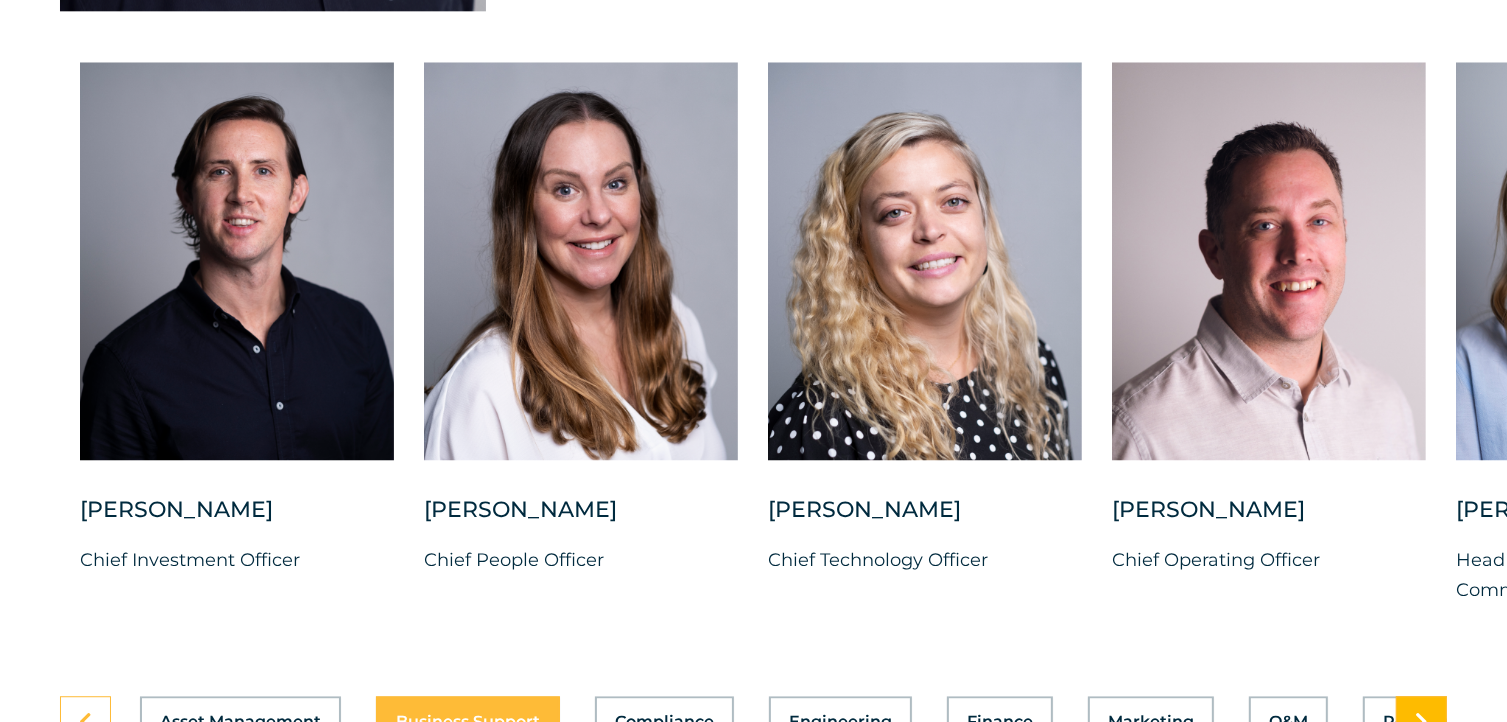 click at bounding box center [1421, 722] 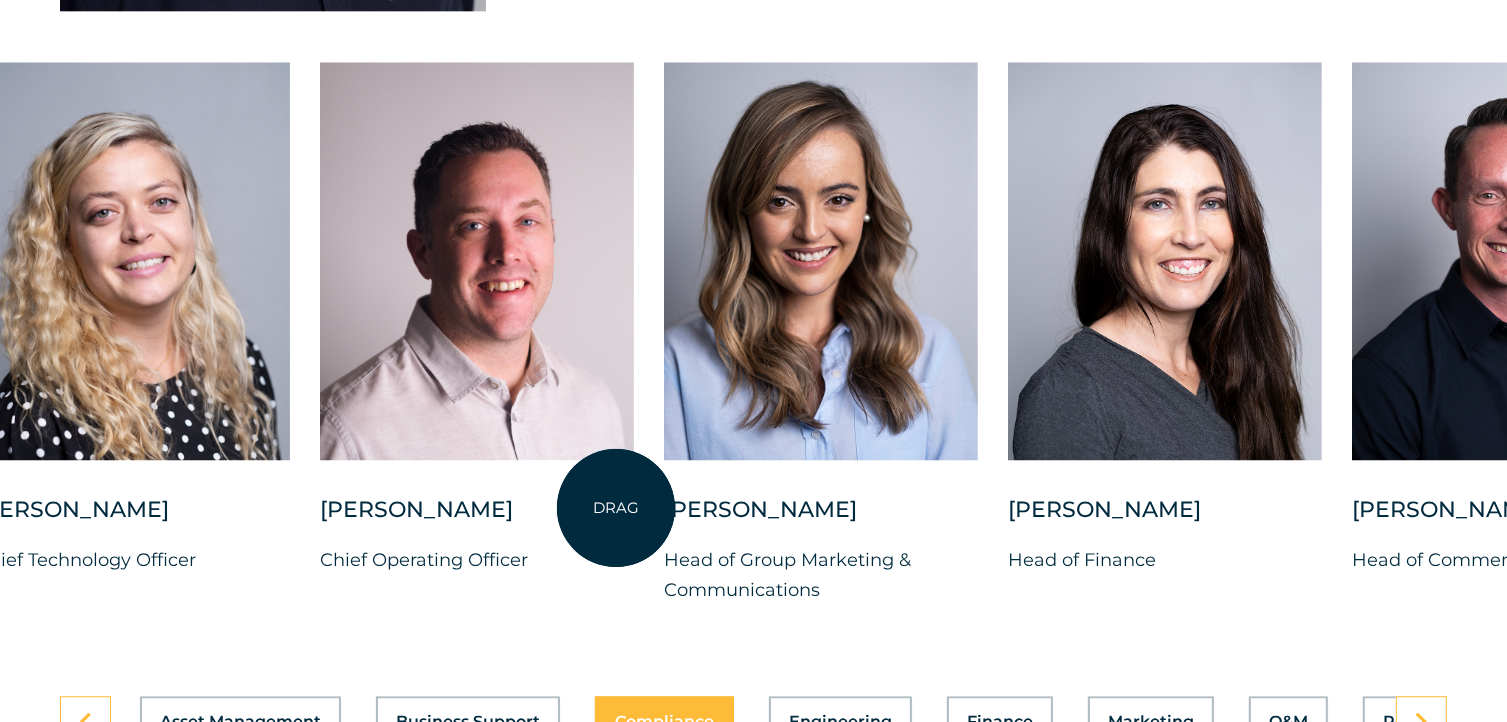 drag, startPoint x: 1408, startPoint y: 525, endPoint x: 616, endPoint y: 508, distance: 792.18243 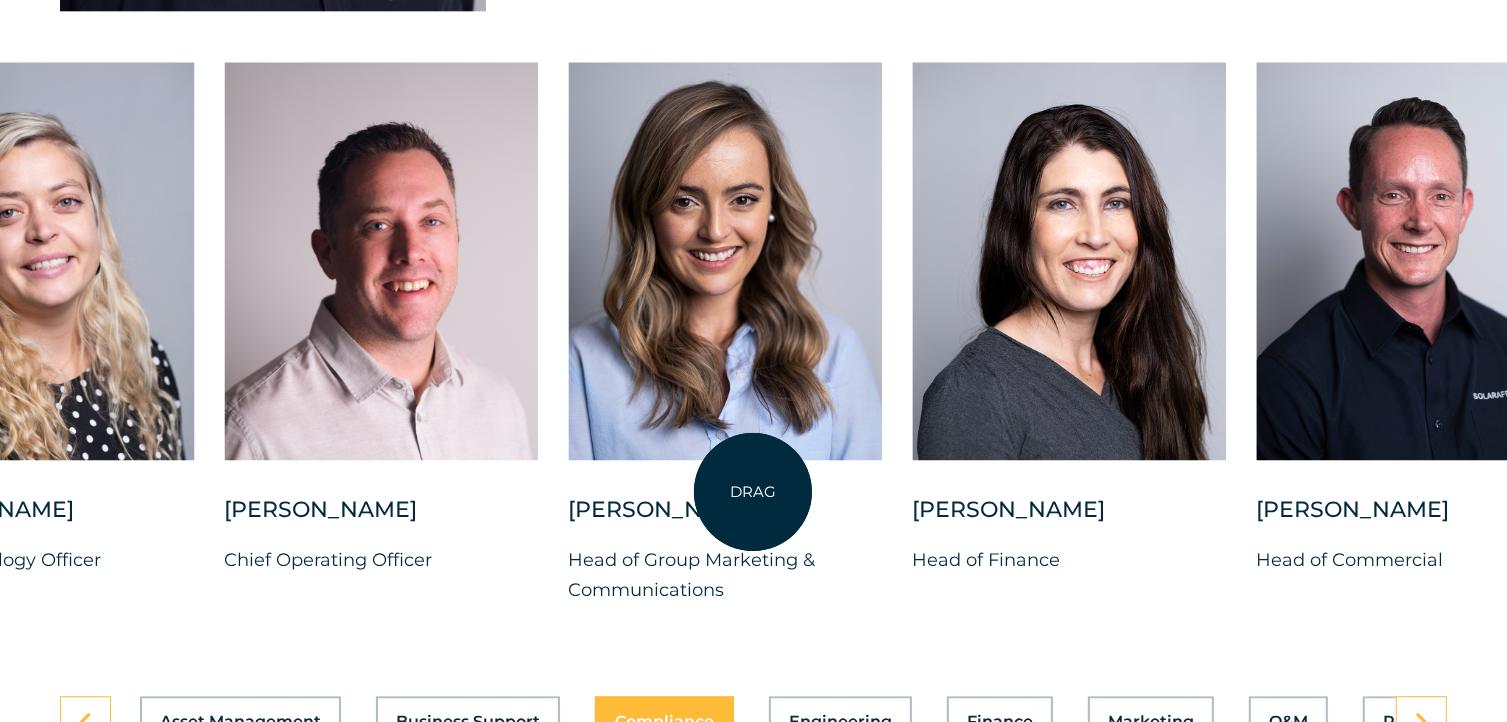 drag, startPoint x: 652, startPoint y: 510, endPoint x: 754, endPoint y: 492, distance: 103.57606 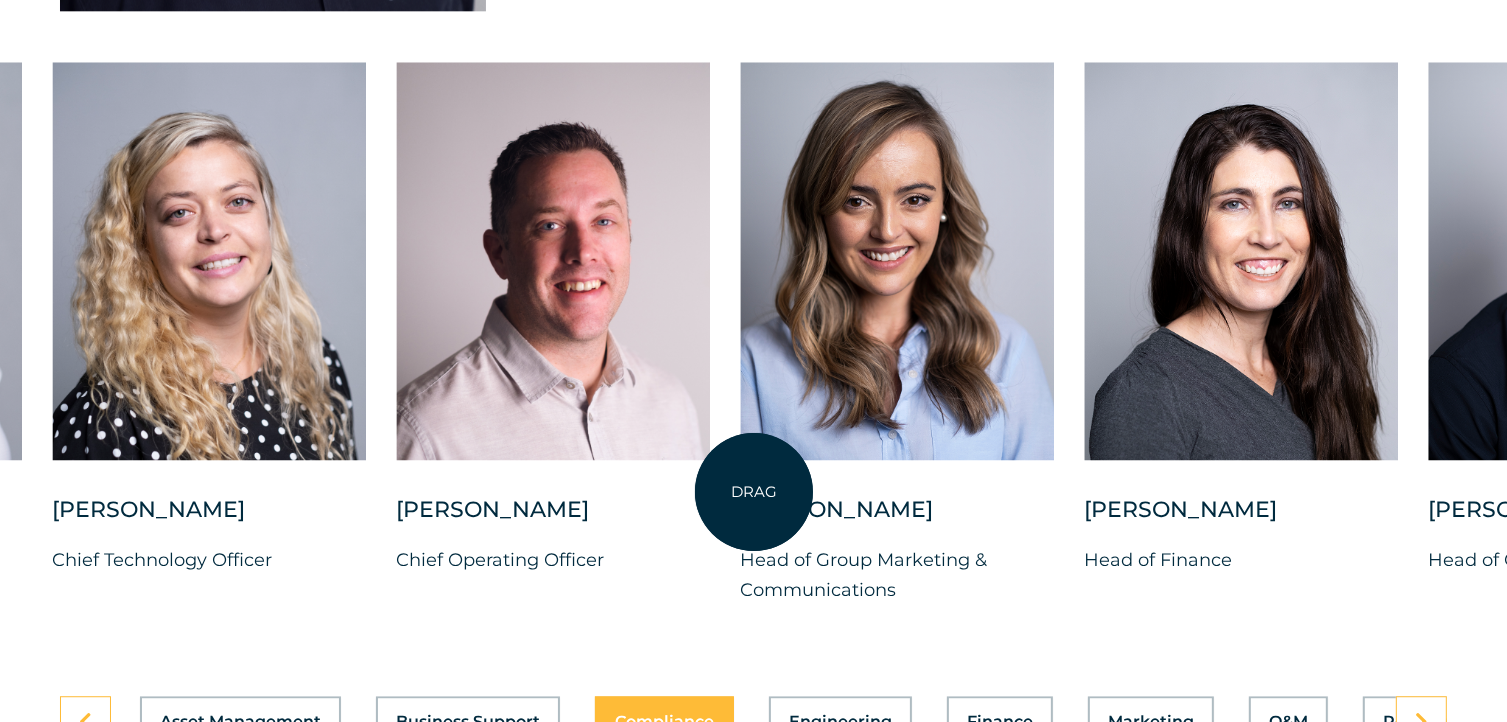 click on "[PERSON_NAME]" at bounding box center [897, 520] 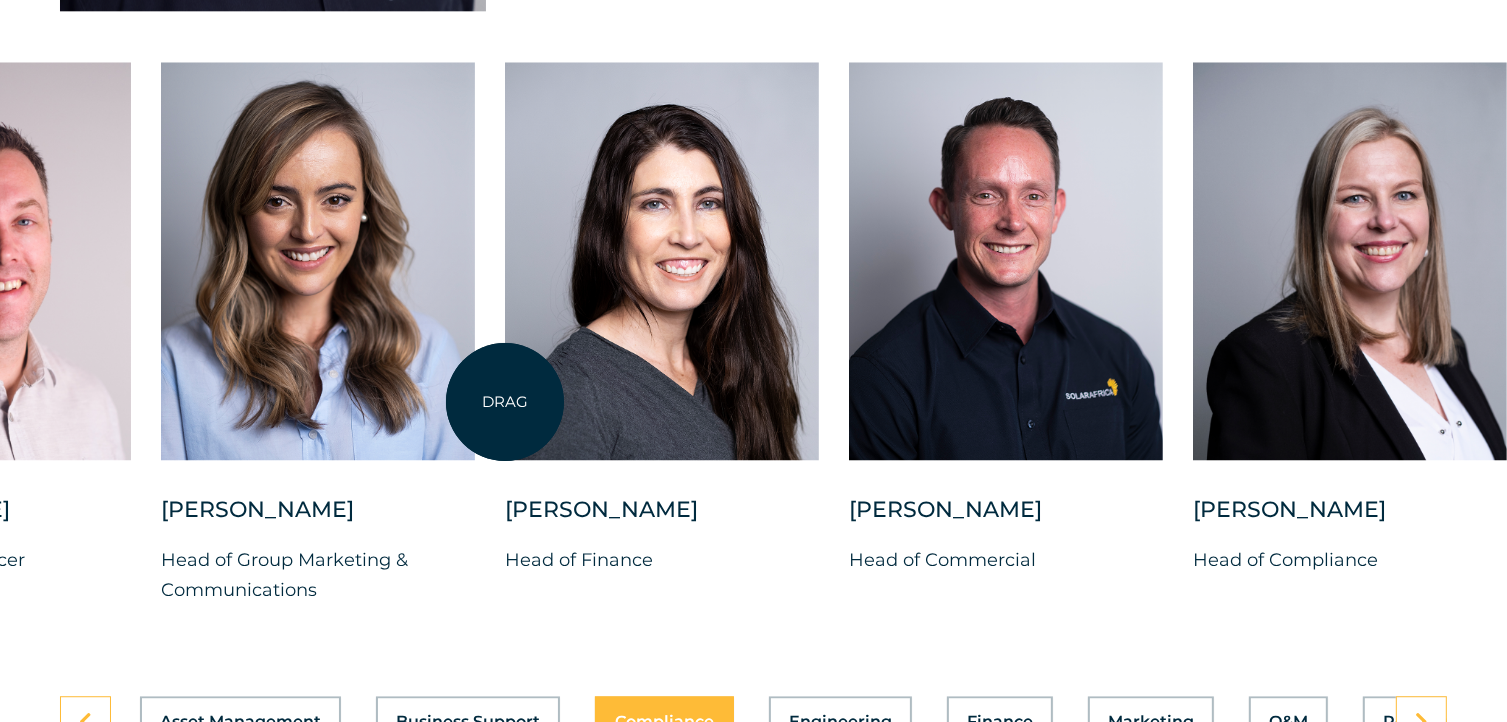 drag, startPoint x: 1060, startPoint y: 404, endPoint x: 505, endPoint y: 402, distance: 555.0036 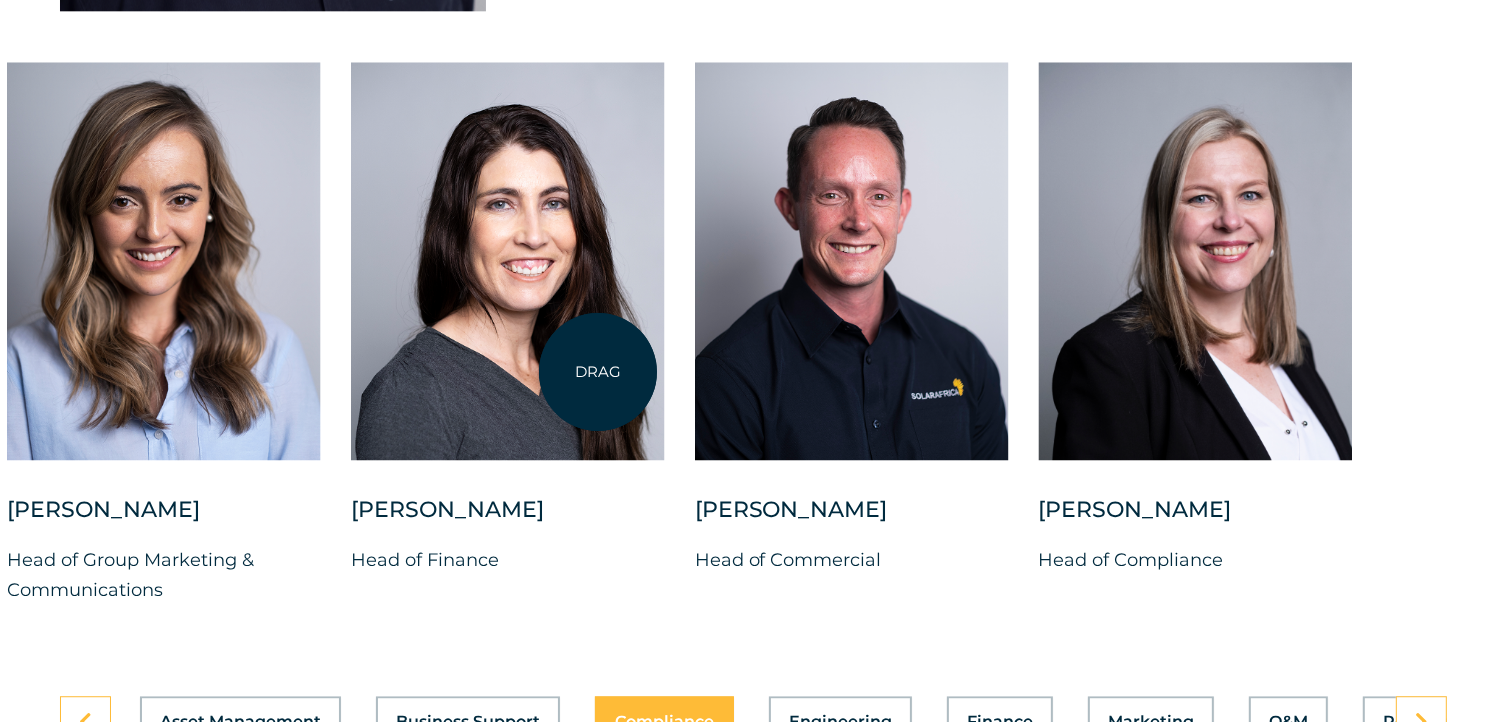 drag, startPoint x: 965, startPoint y: 365, endPoint x: 598, endPoint y: 372, distance: 367.06674 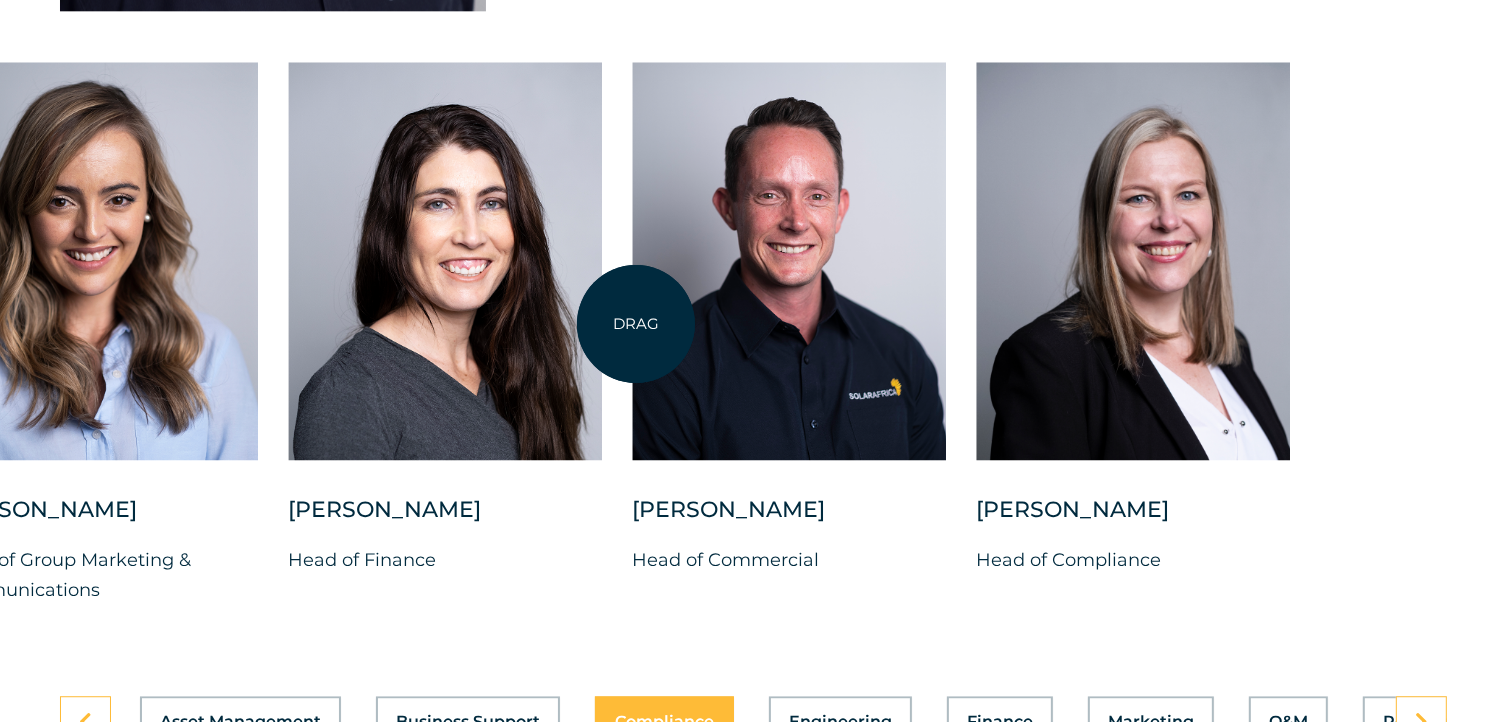 drag, startPoint x: 1314, startPoint y: 285, endPoint x: 636, endPoint y: 324, distance: 679.1207 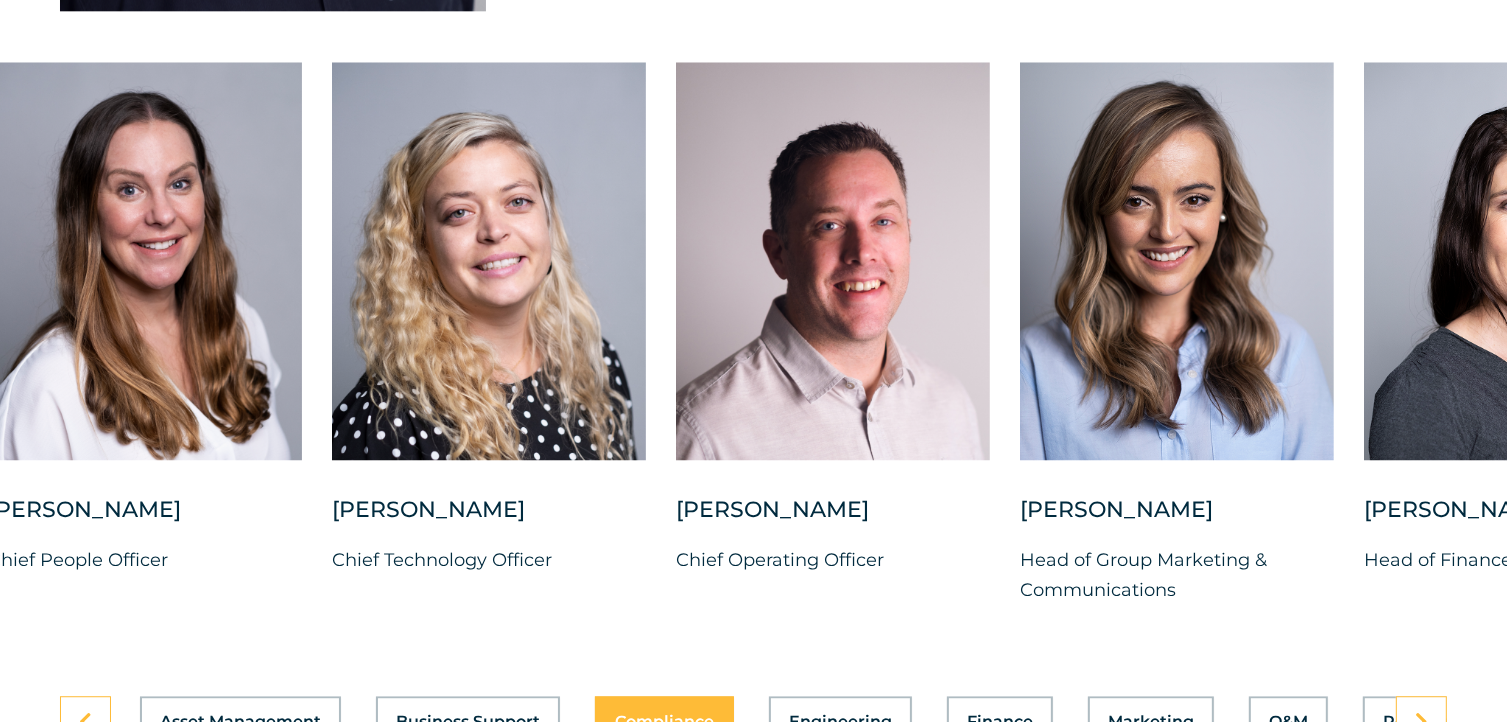 drag, startPoint x: 588, startPoint y: 572, endPoint x: 1132, endPoint y: 530, distance: 545.6189 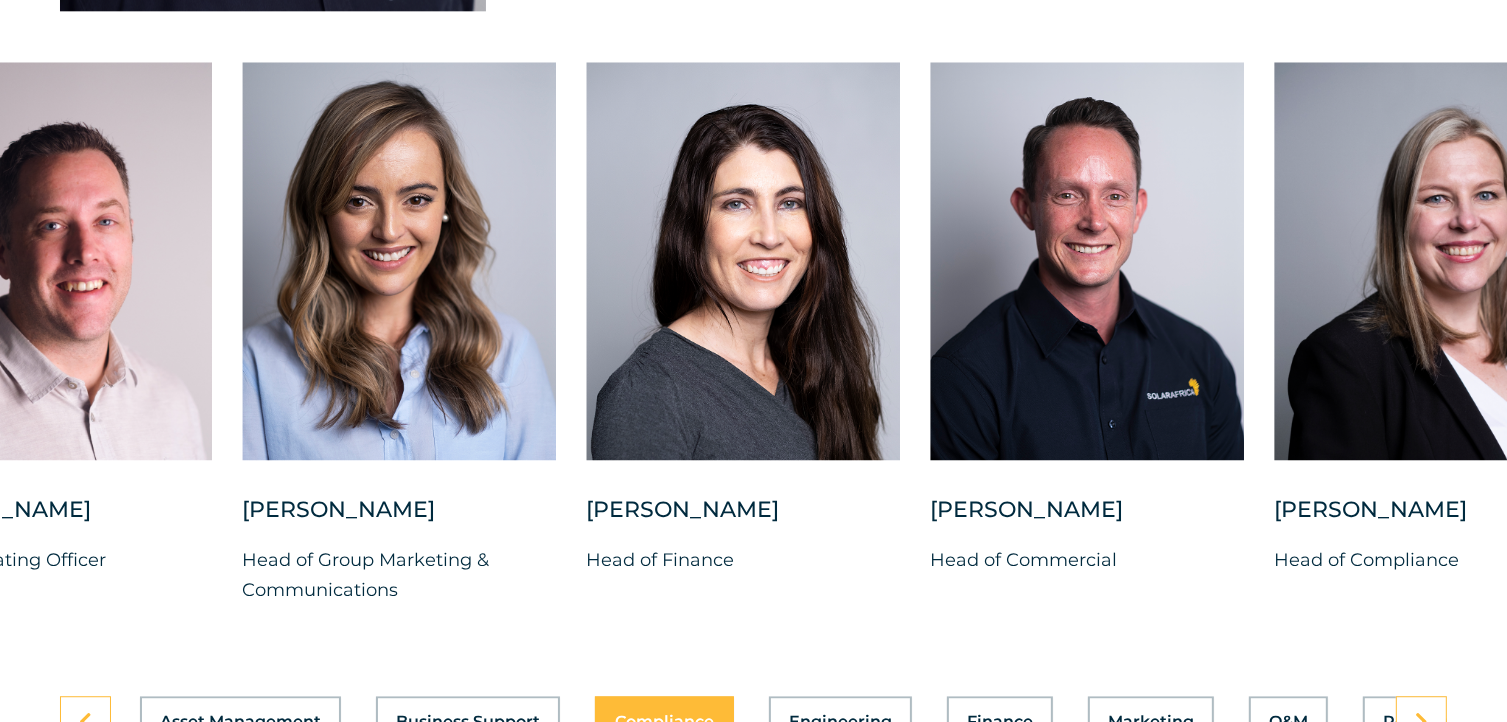 drag, startPoint x: 484, startPoint y: 497, endPoint x: -438, endPoint y: 492, distance: 922.01355 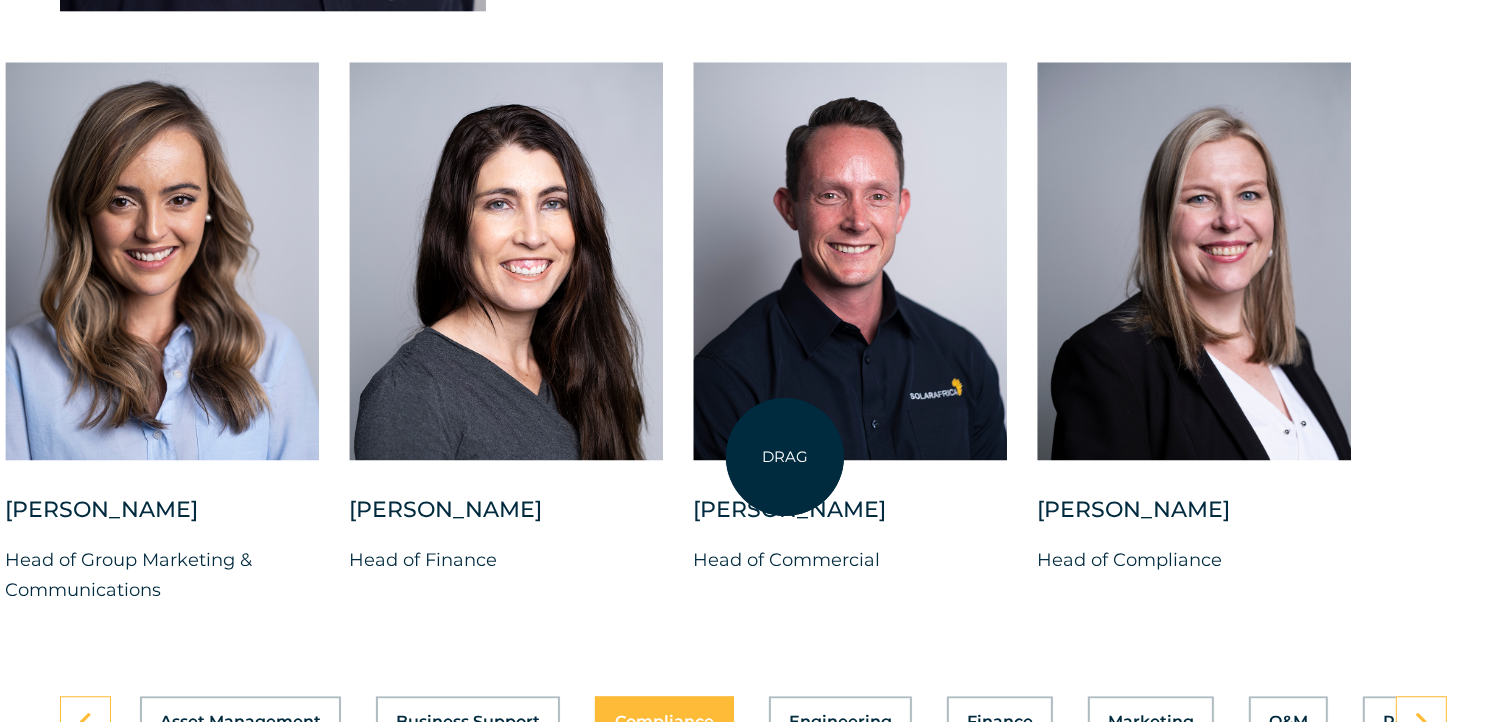drag, startPoint x: 1158, startPoint y: 461, endPoint x: 785, endPoint y: 457, distance: 373.02145 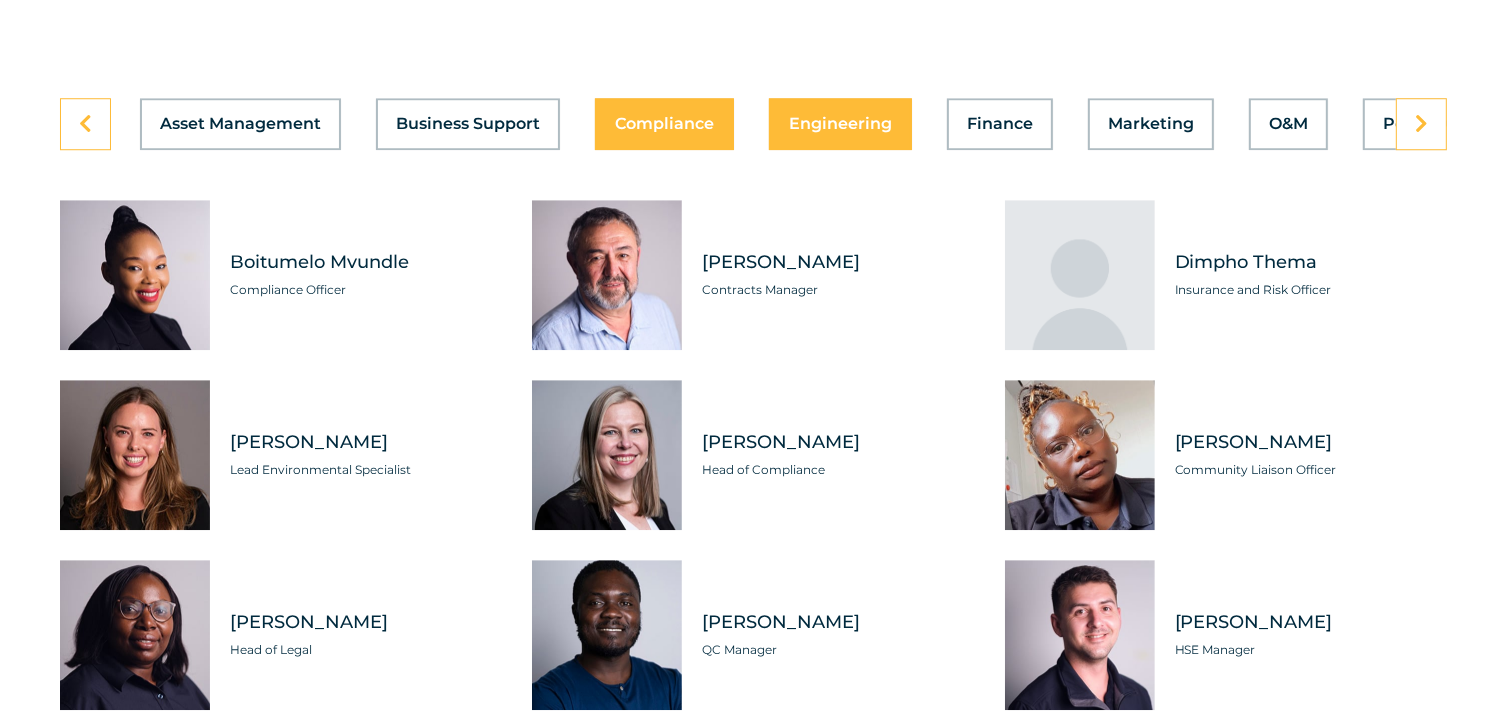 scroll, scrollTop: 5700, scrollLeft: 0, axis: vertical 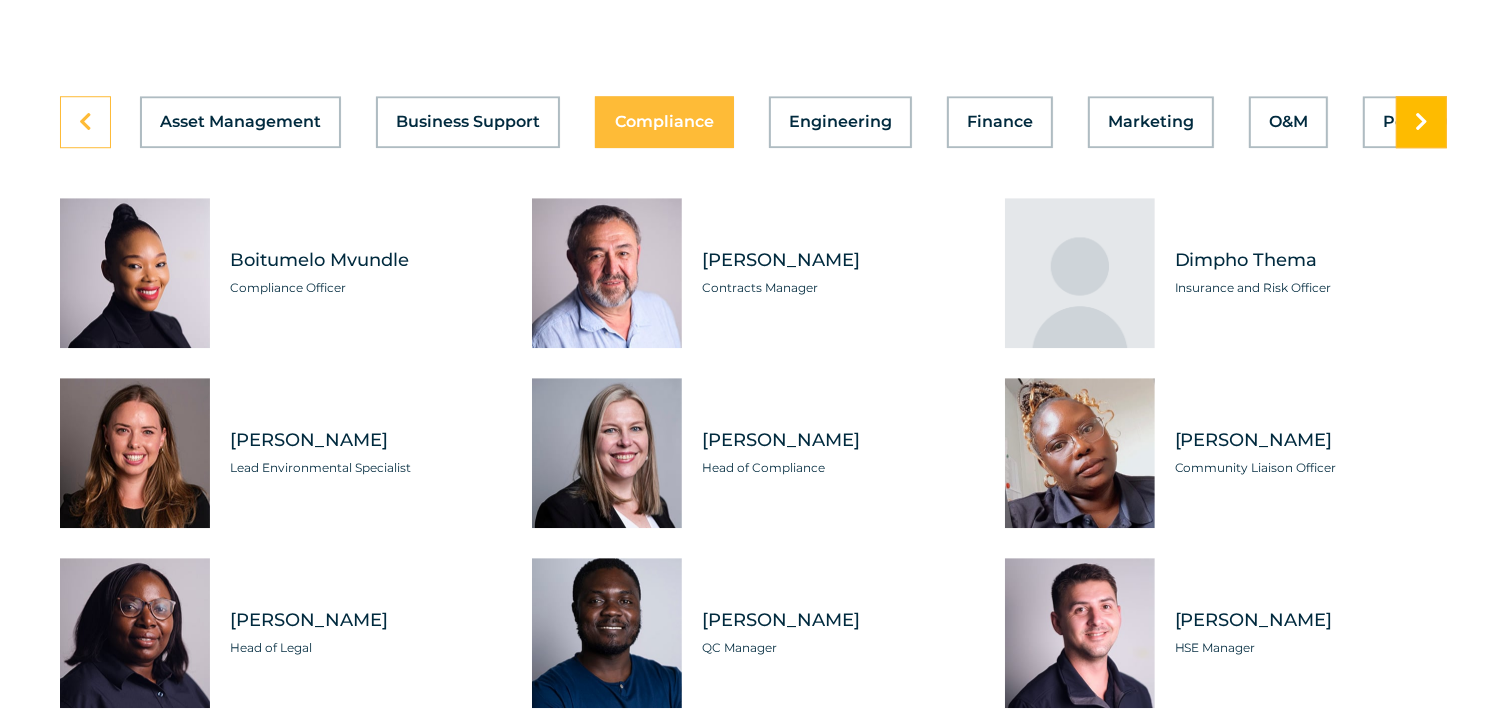 click at bounding box center (1421, 122) 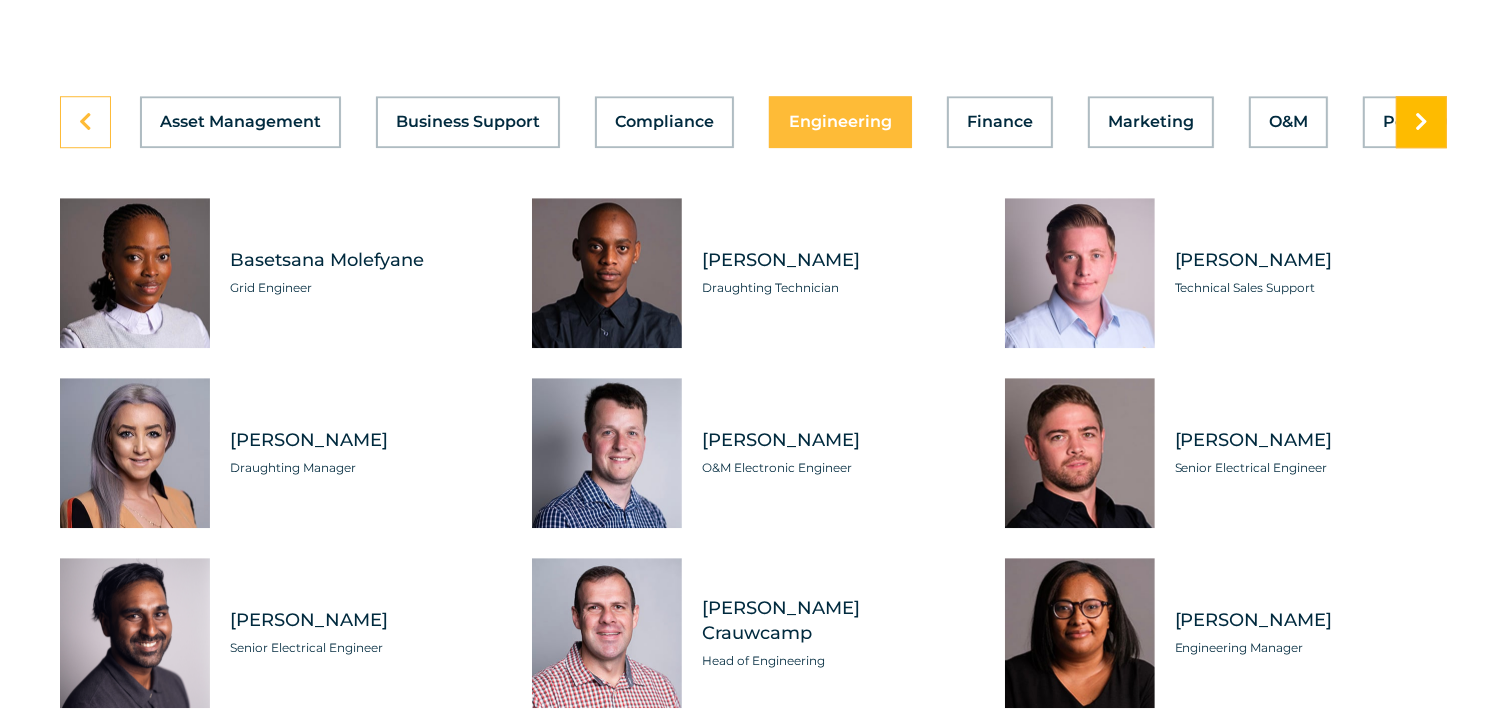 click at bounding box center (1421, 122) 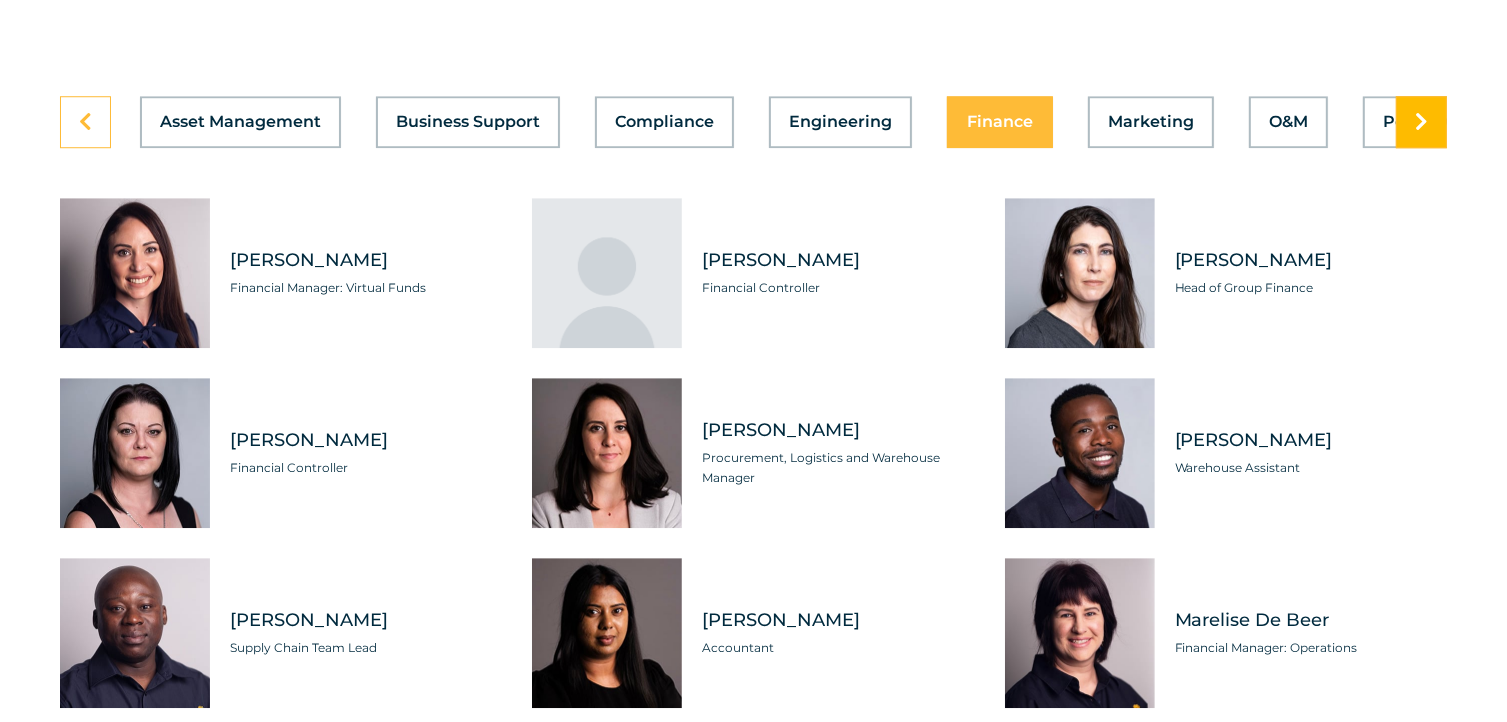 click at bounding box center [1421, 122] 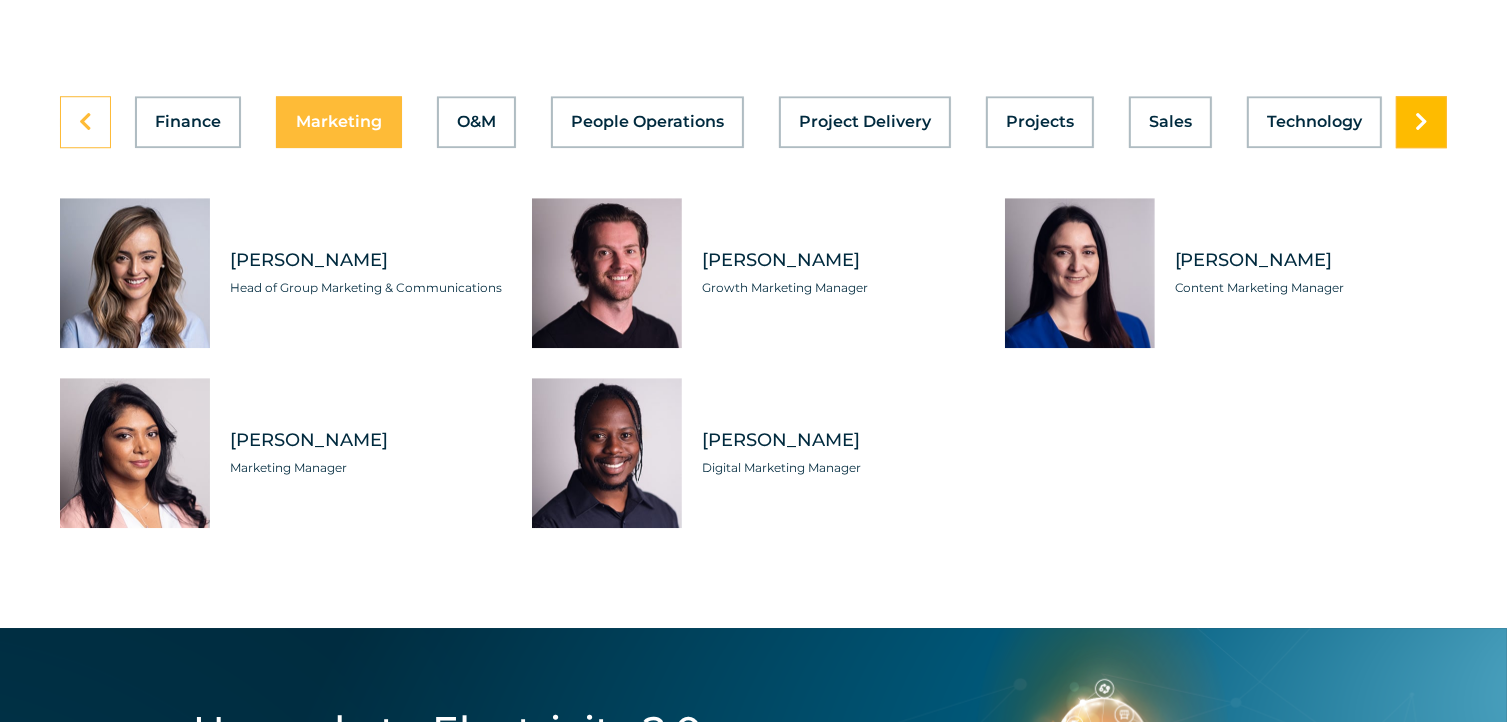 scroll, scrollTop: 0, scrollLeft: 812, axis: horizontal 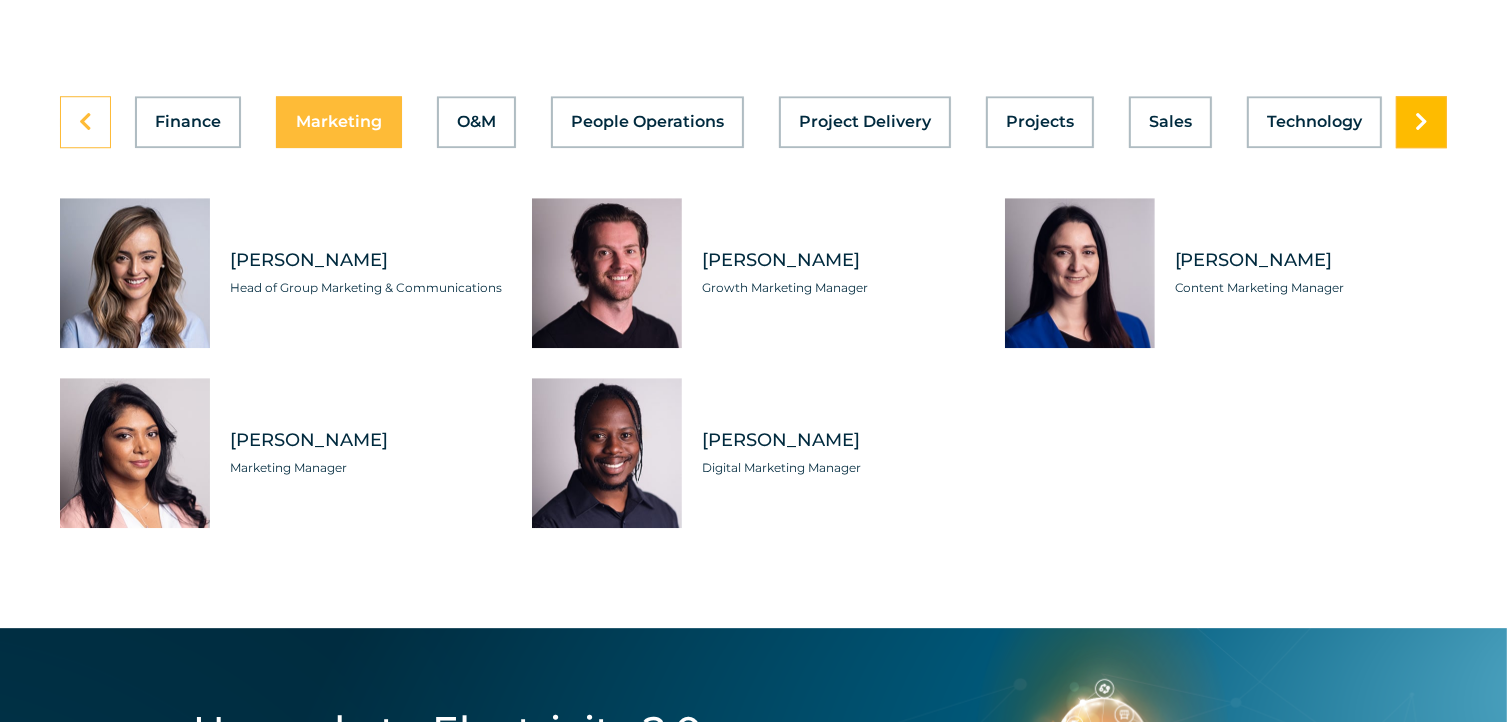 click at bounding box center (1421, 122) 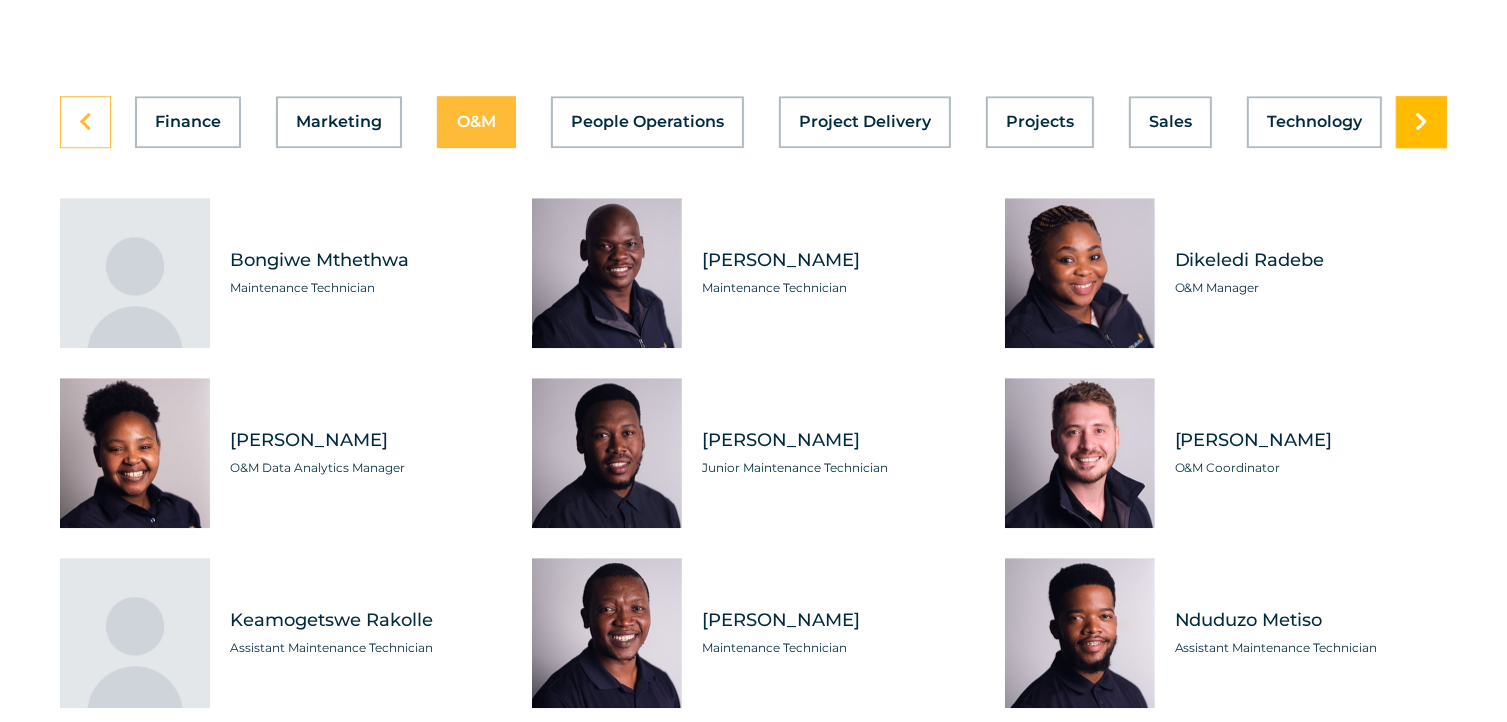 scroll, scrollTop: 0, scrollLeft: 812, axis: horizontal 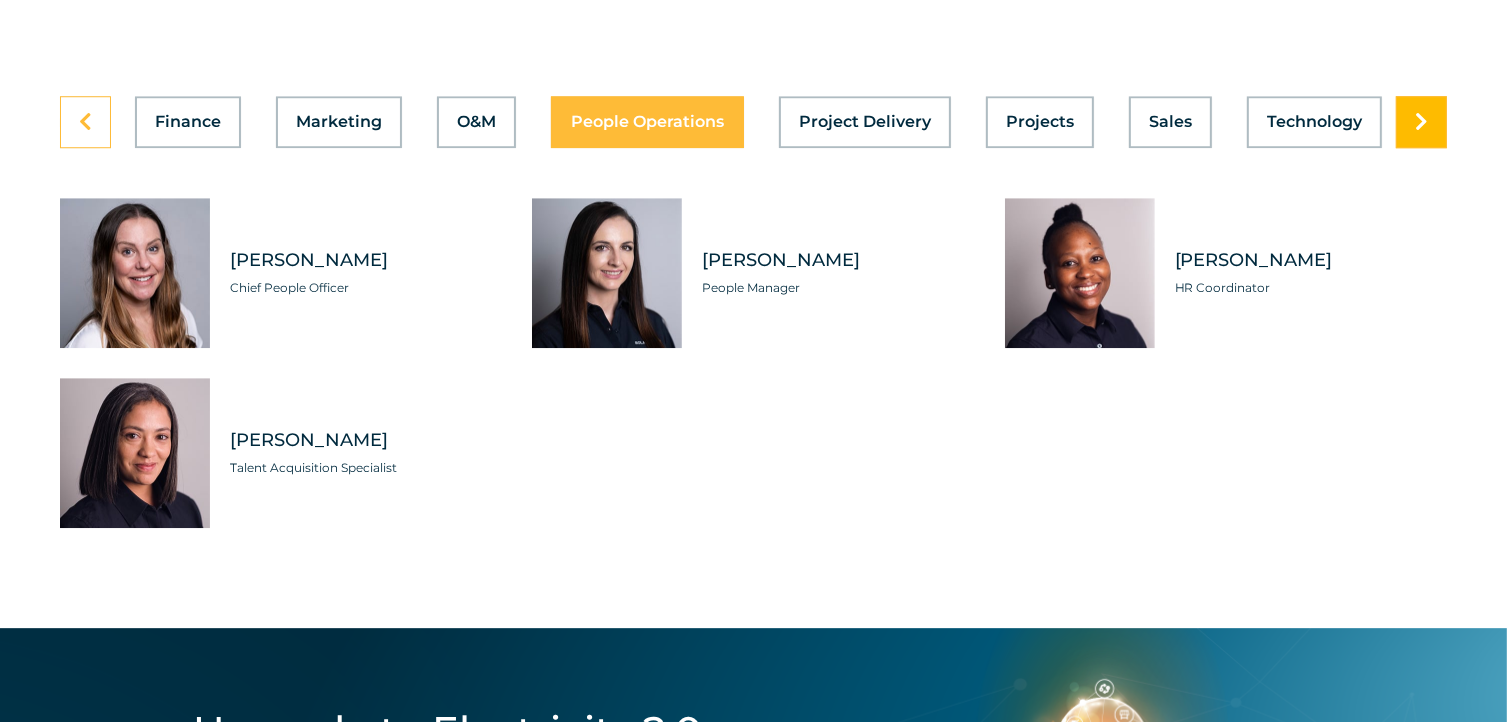 click at bounding box center (1421, 122) 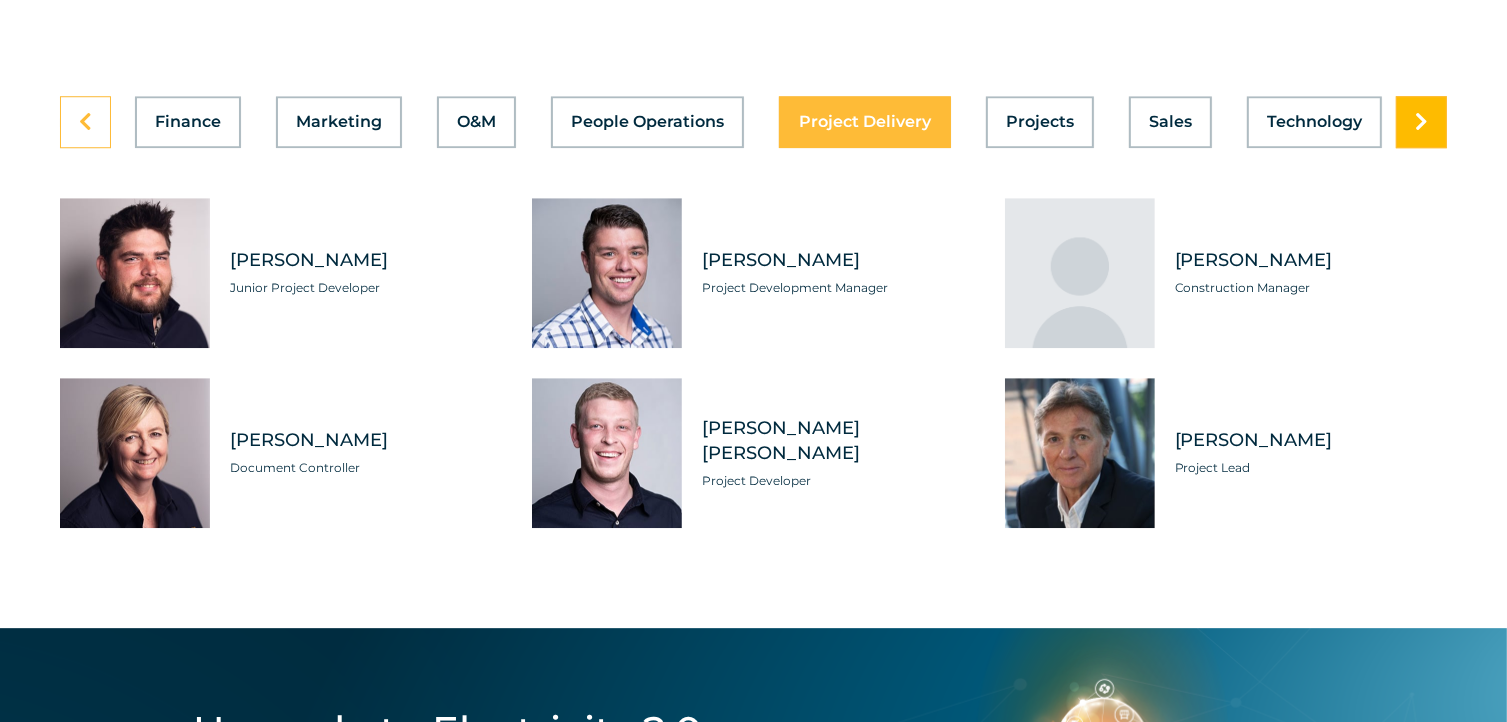 scroll, scrollTop: 0, scrollLeft: 812, axis: horizontal 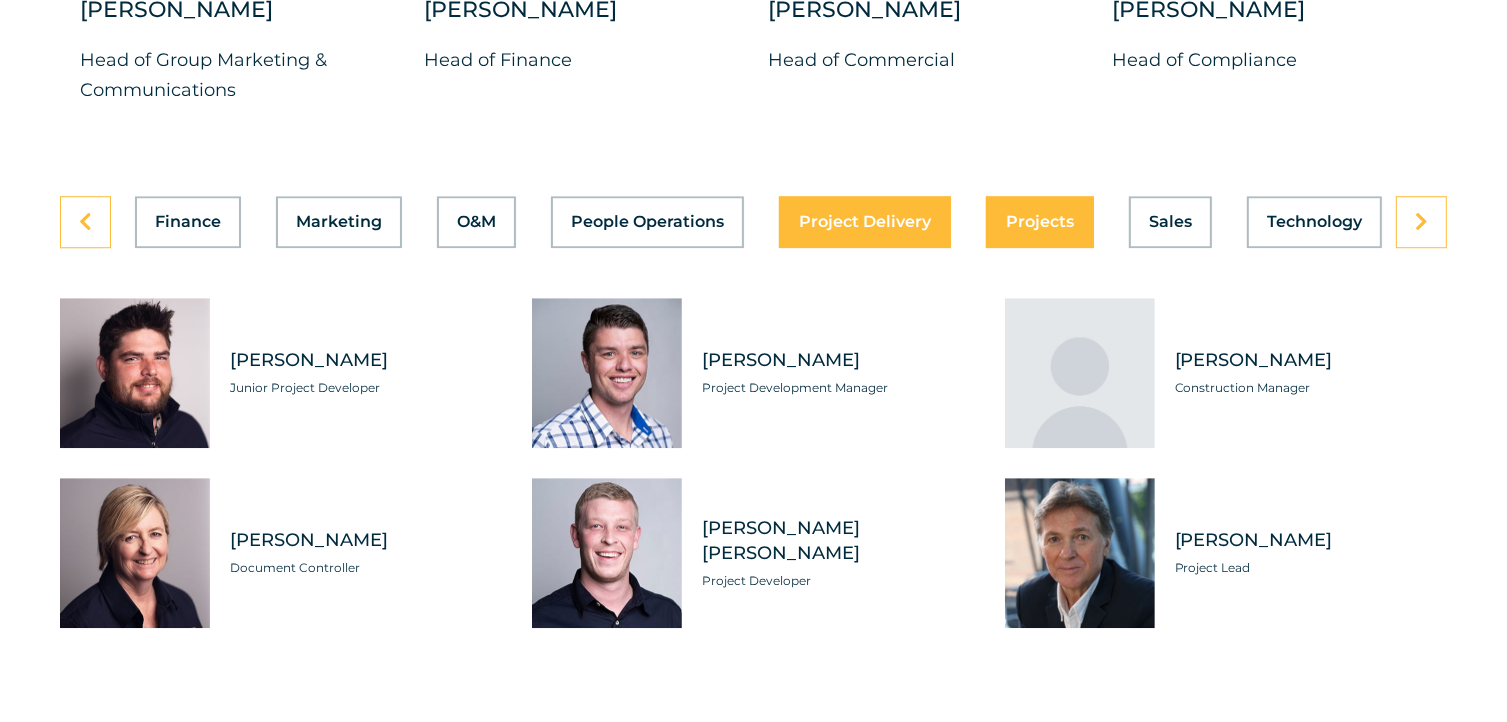 click on "Projects" at bounding box center [1040, 222] 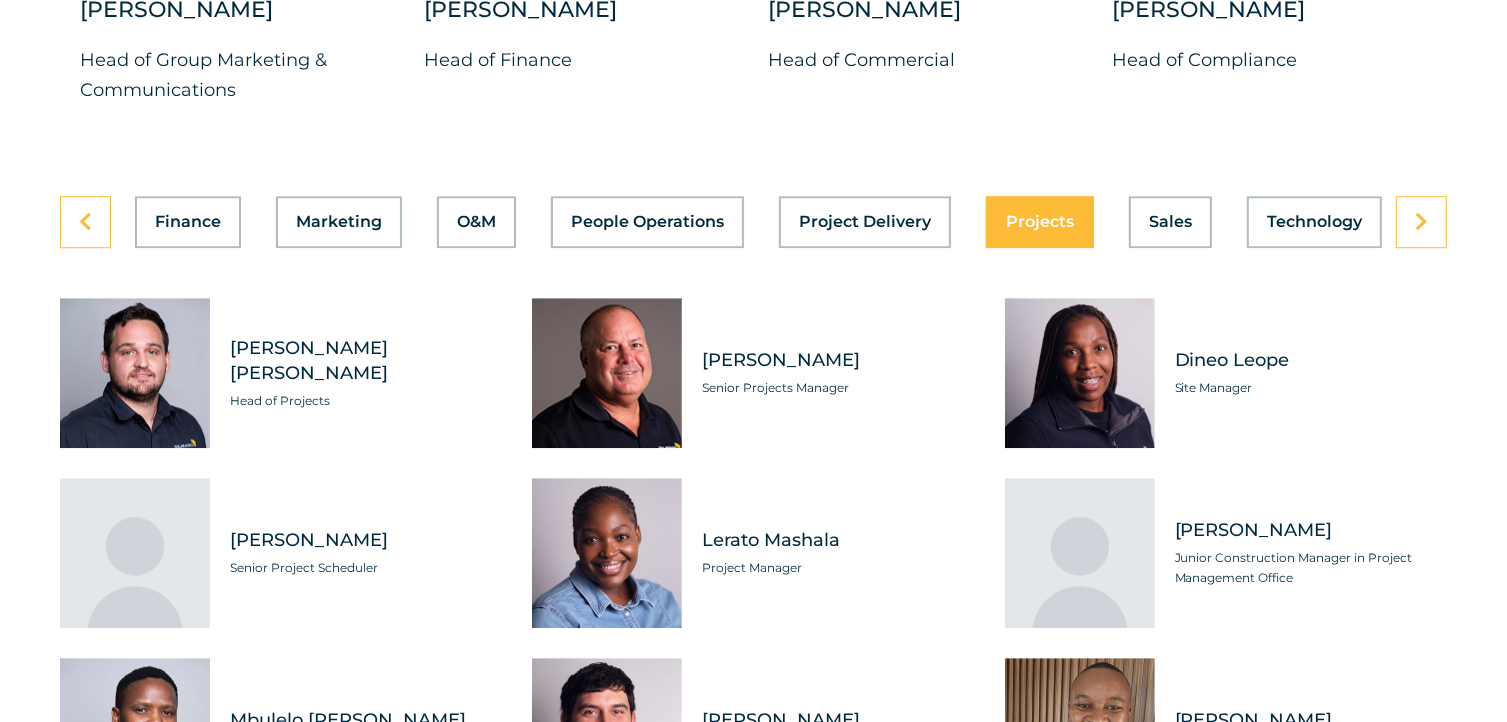 scroll, scrollTop: 0, scrollLeft: 812, axis: horizontal 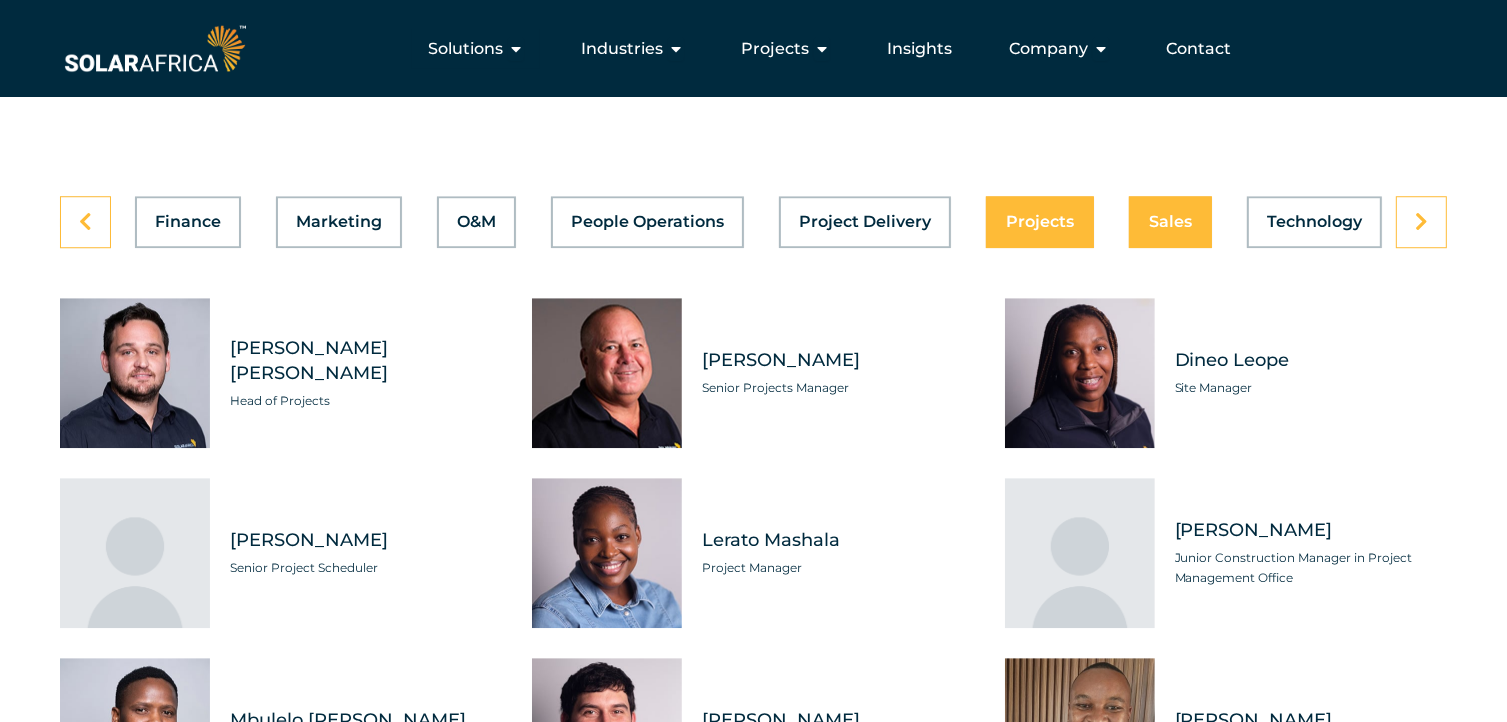 click on "Sales" at bounding box center (1170, 222) 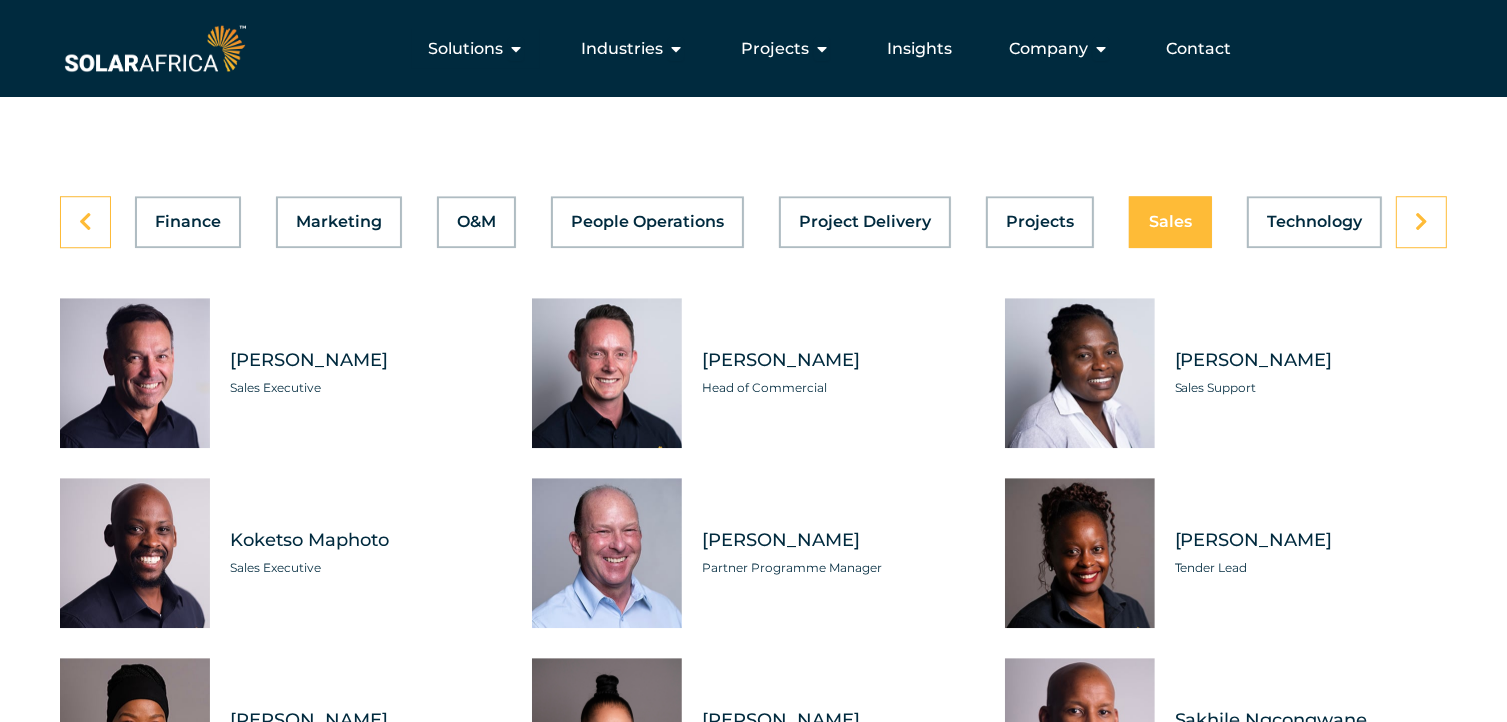 scroll, scrollTop: 0, scrollLeft: 812, axis: horizontal 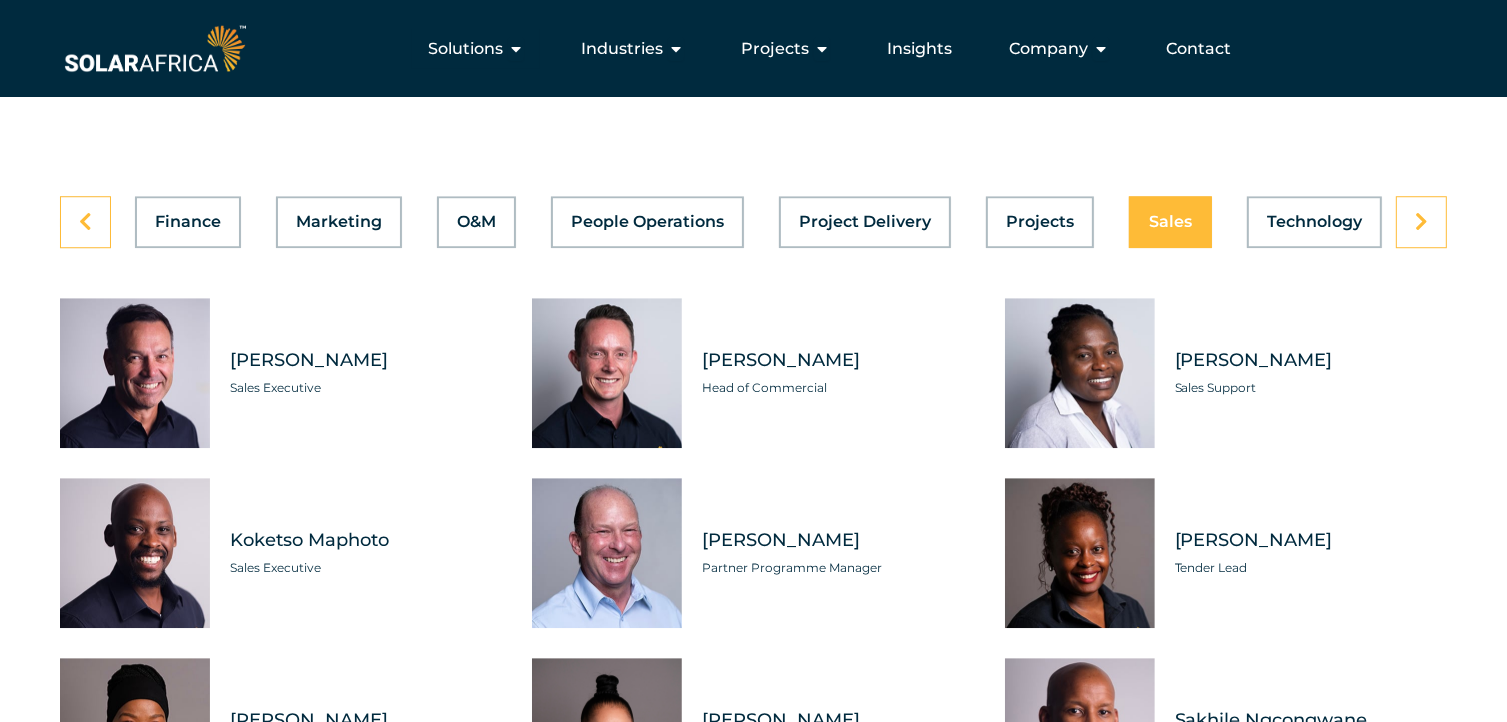 click at bounding box center (1347, 119) 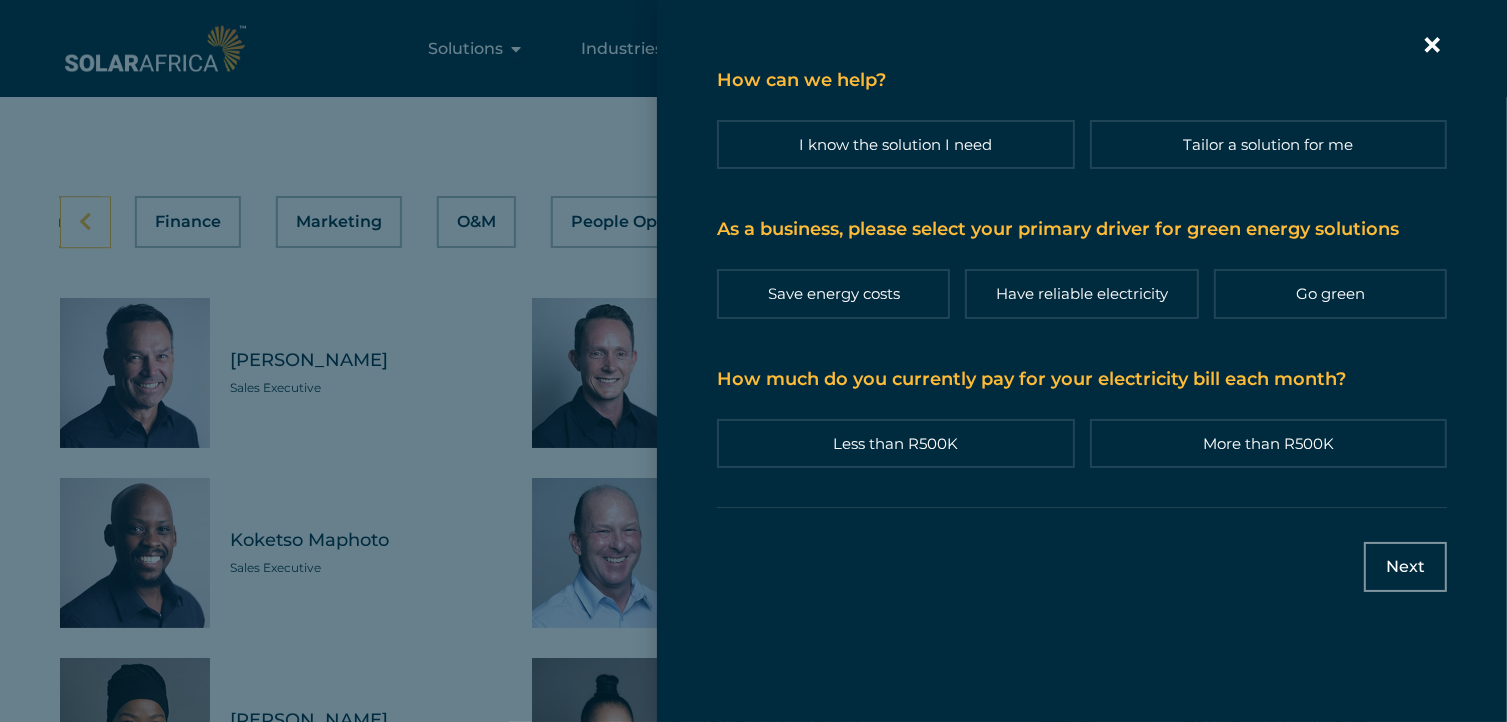 scroll, scrollTop: 0, scrollLeft: 798, axis: horizontal 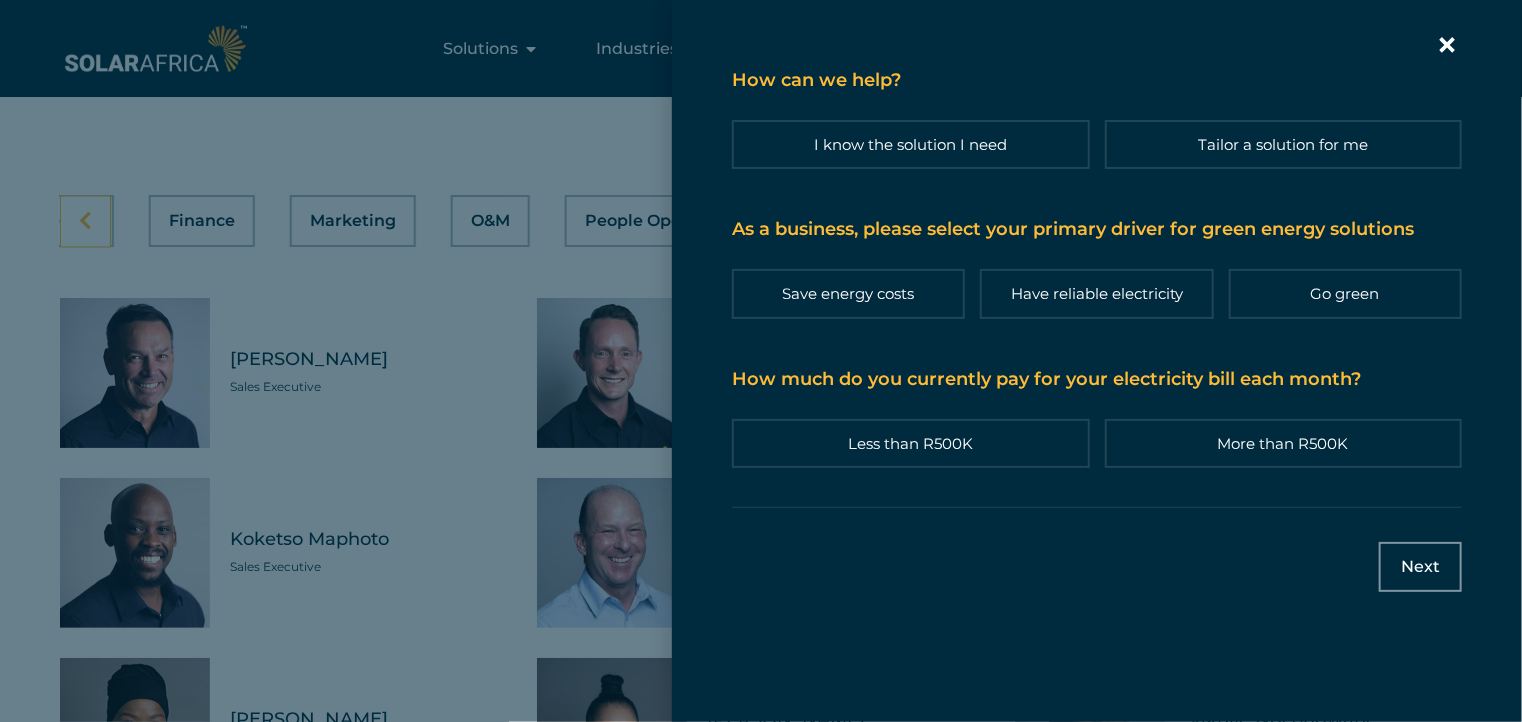 click 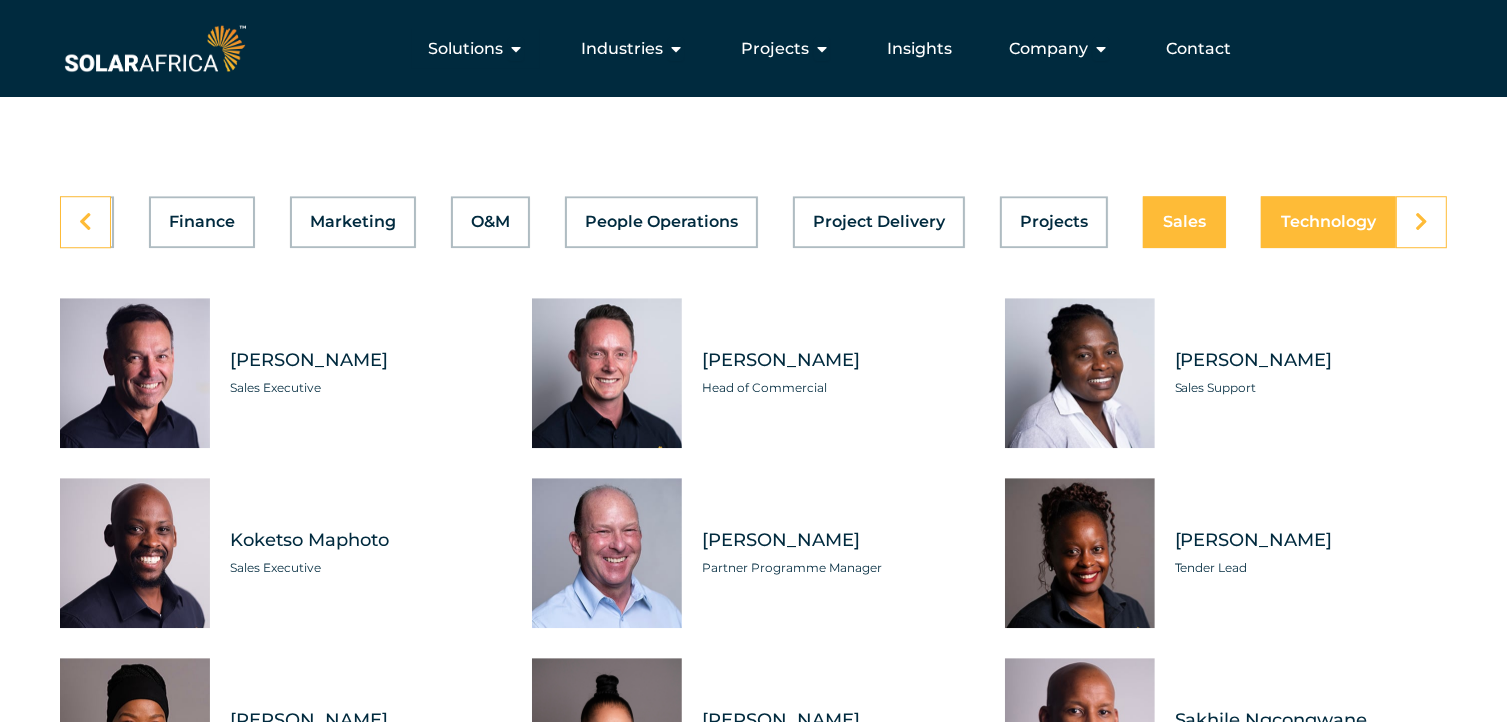 click on "Technology" at bounding box center (1328, 222) 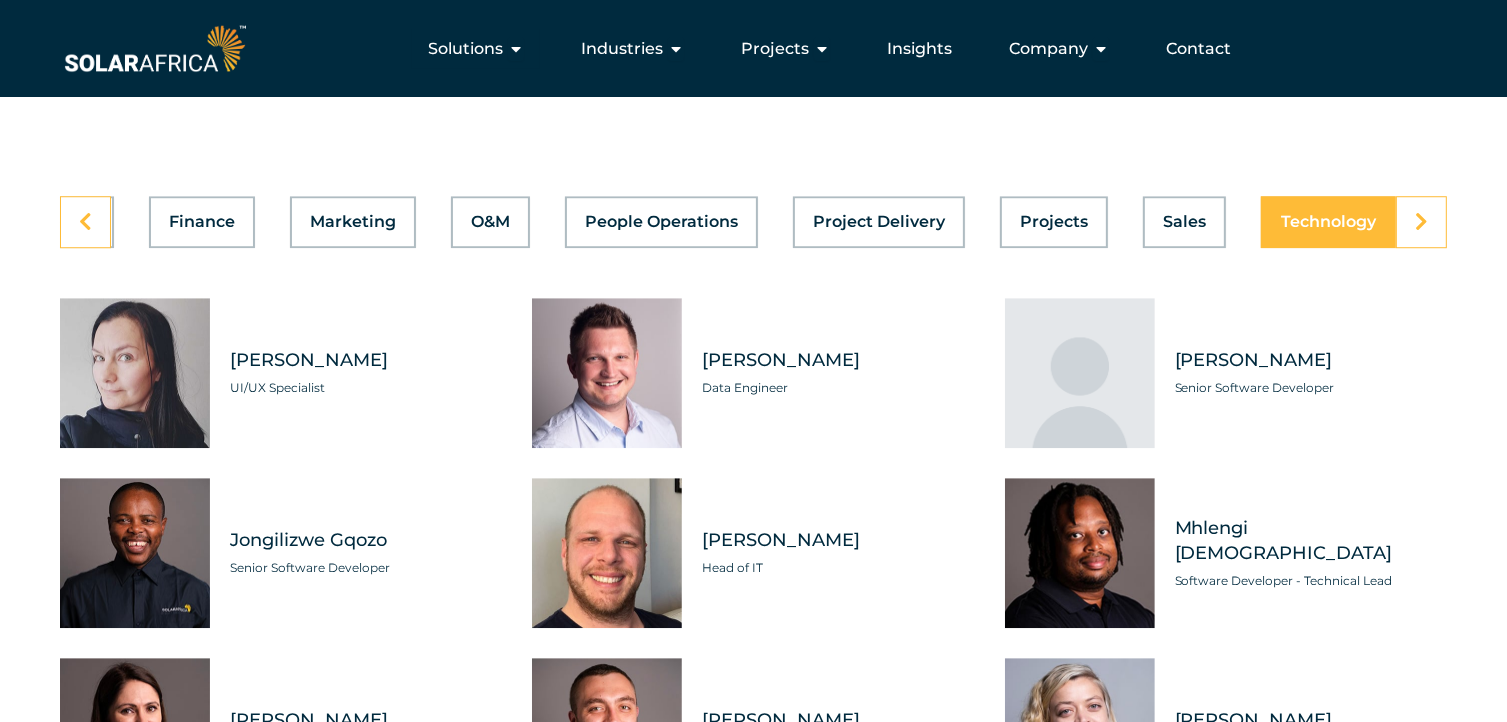 scroll, scrollTop: 0, scrollLeft: 812, axis: horizontal 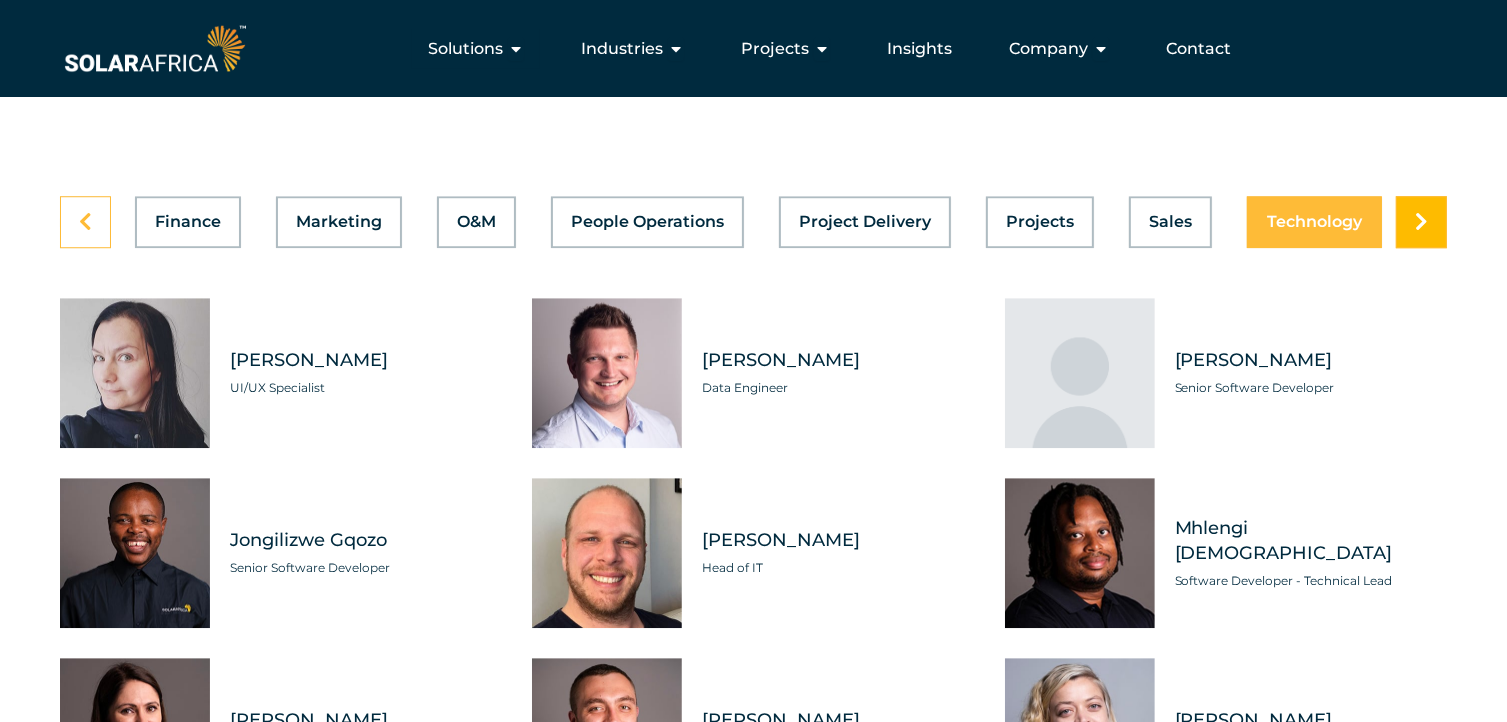 click at bounding box center [1421, 222] 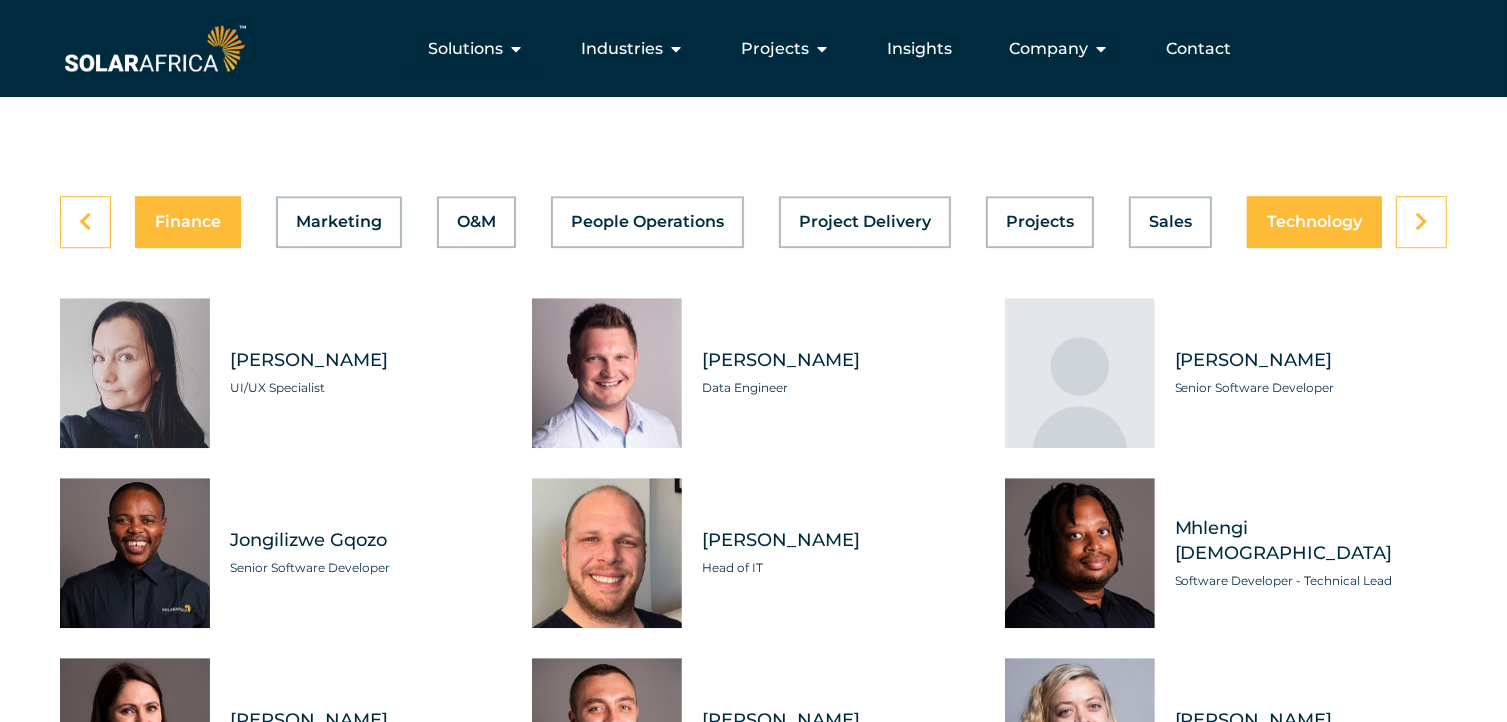 click on "Asset Management
Business Support
Compliance
Engineering
Finance
Marketing
O&M
People Operations
Project Delivery
Projects
Sales
Technology" at bounding box center [753, 222] 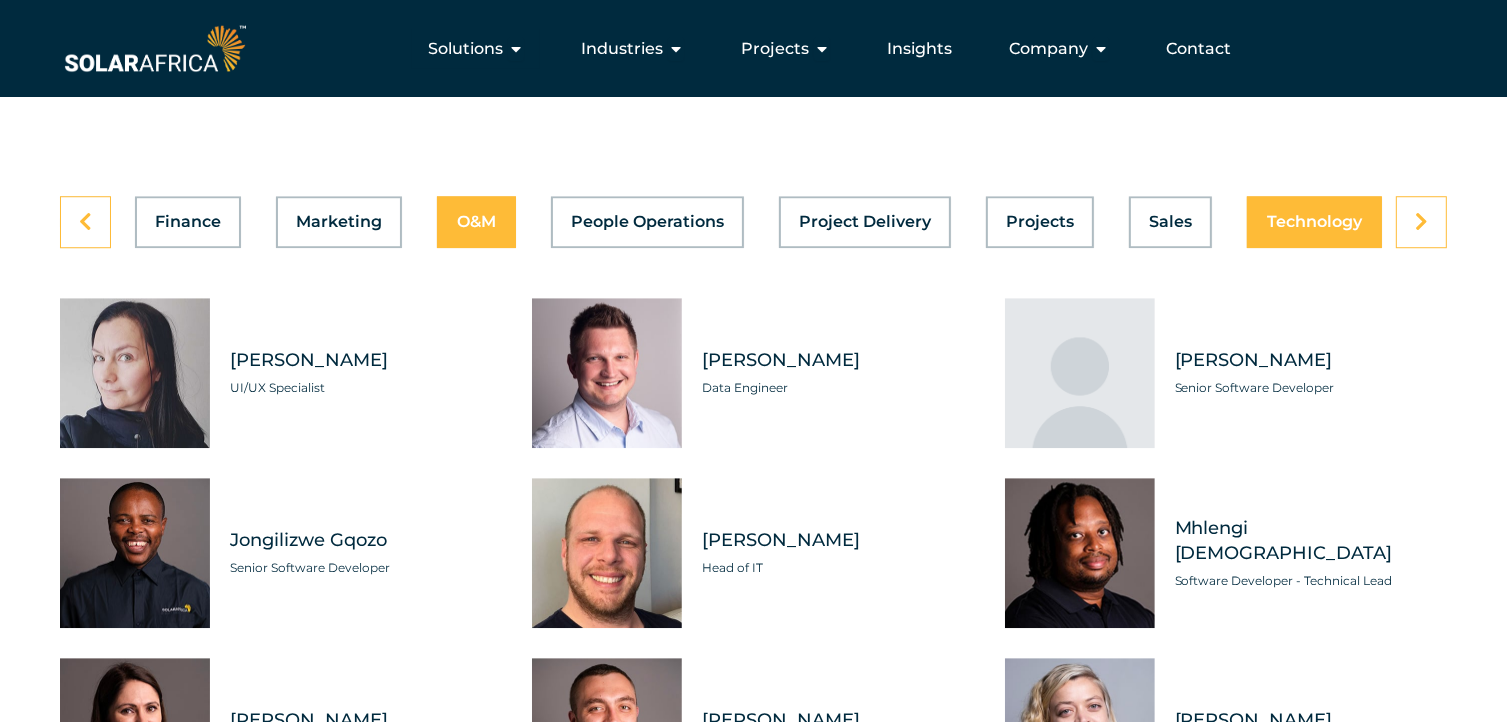 click on "O&M" at bounding box center [476, 222] 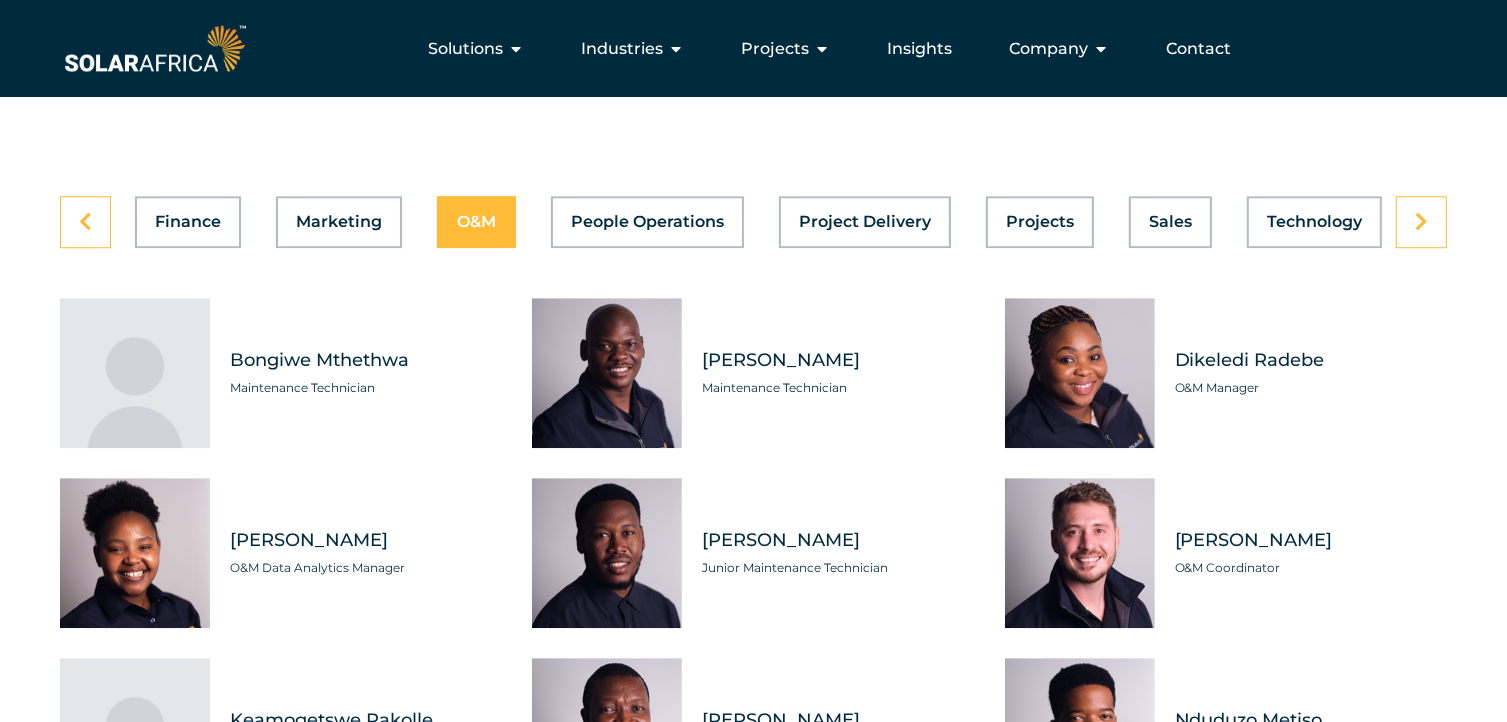 scroll, scrollTop: 0, scrollLeft: 812, axis: horizontal 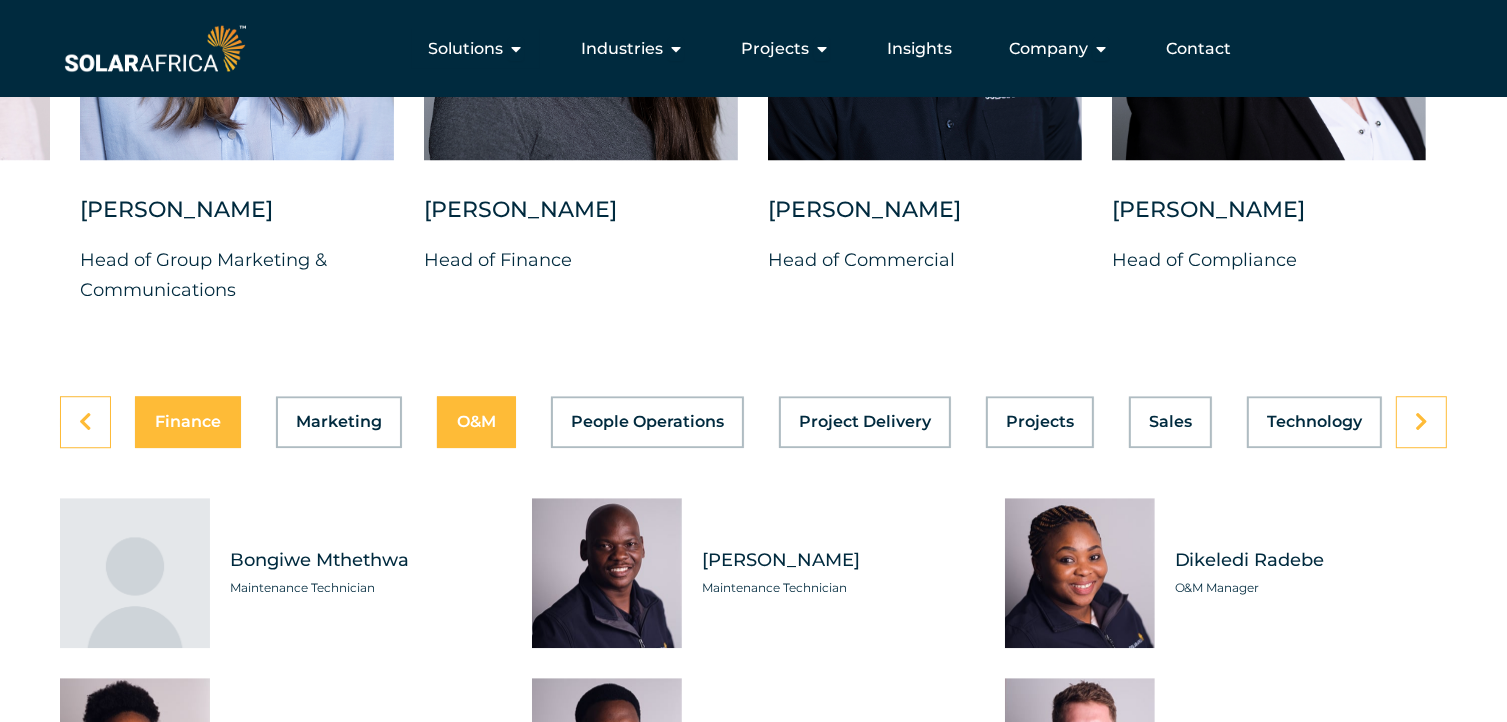 click on "Finance" at bounding box center (188, 422) 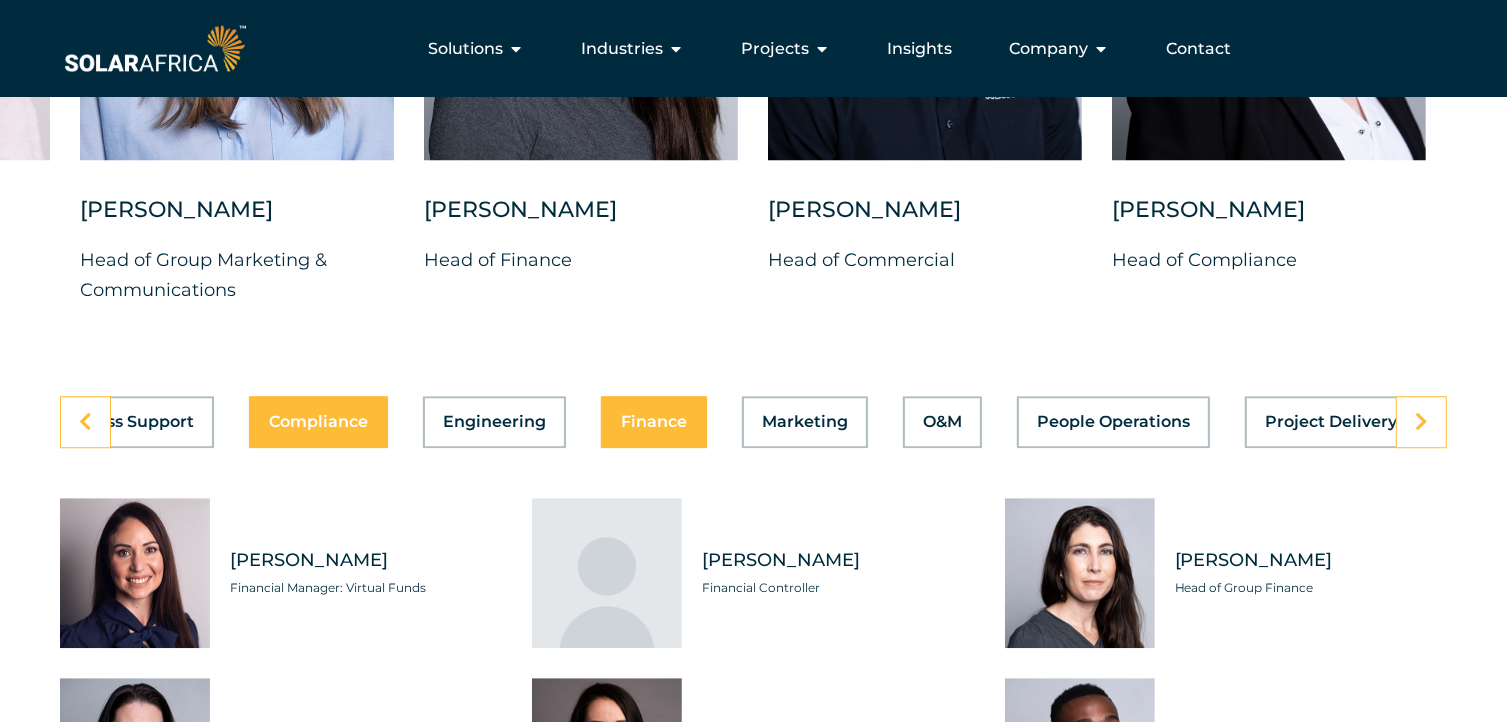 scroll, scrollTop: 0, scrollLeft: 33, axis: horizontal 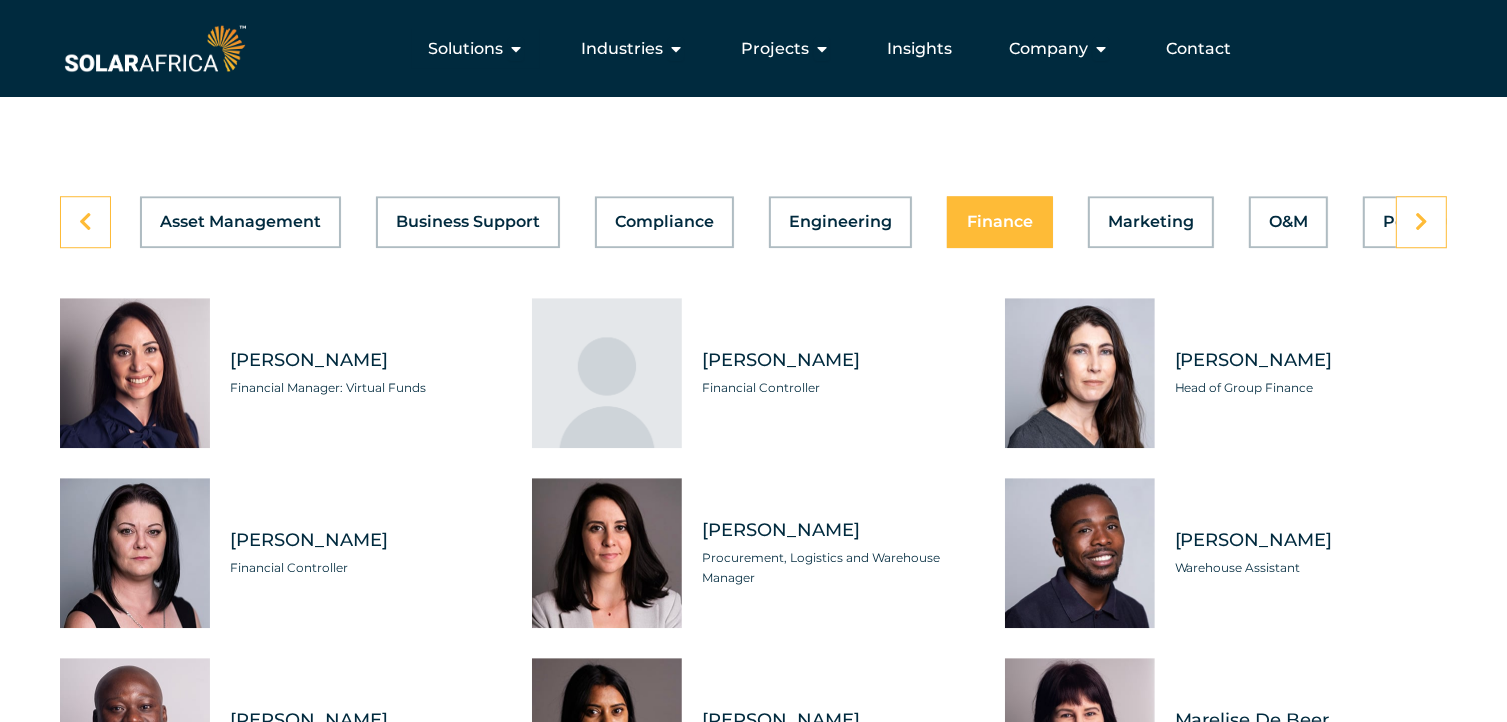 drag, startPoint x: 1184, startPoint y: 370, endPoint x: 1343, endPoint y: 369, distance: 159.00314 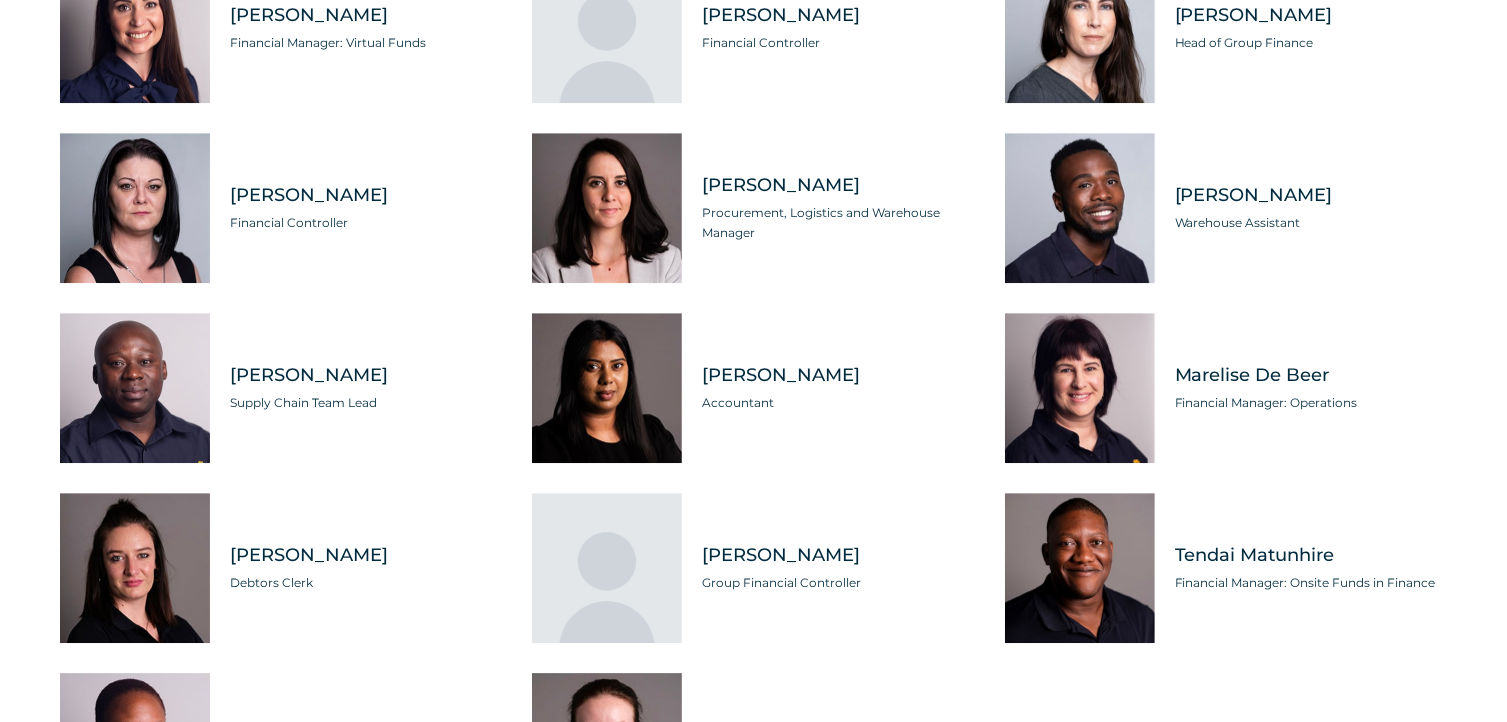 scroll, scrollTop: 6000, scrollLeft: 0, axis: vertical 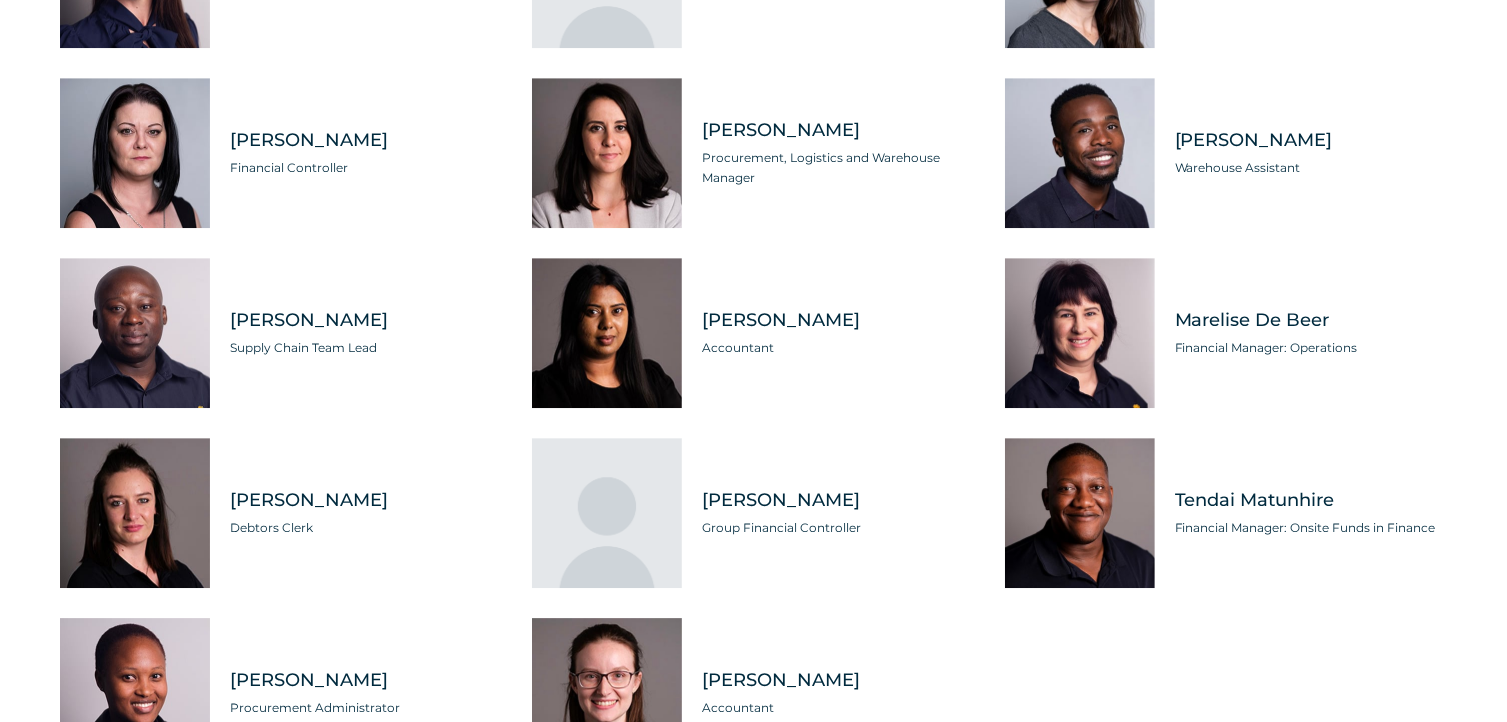 drag, startPoint x: 1177, startPoint y: 336, endPoint x: 1377, endPoint y: 334, distance: 200.01 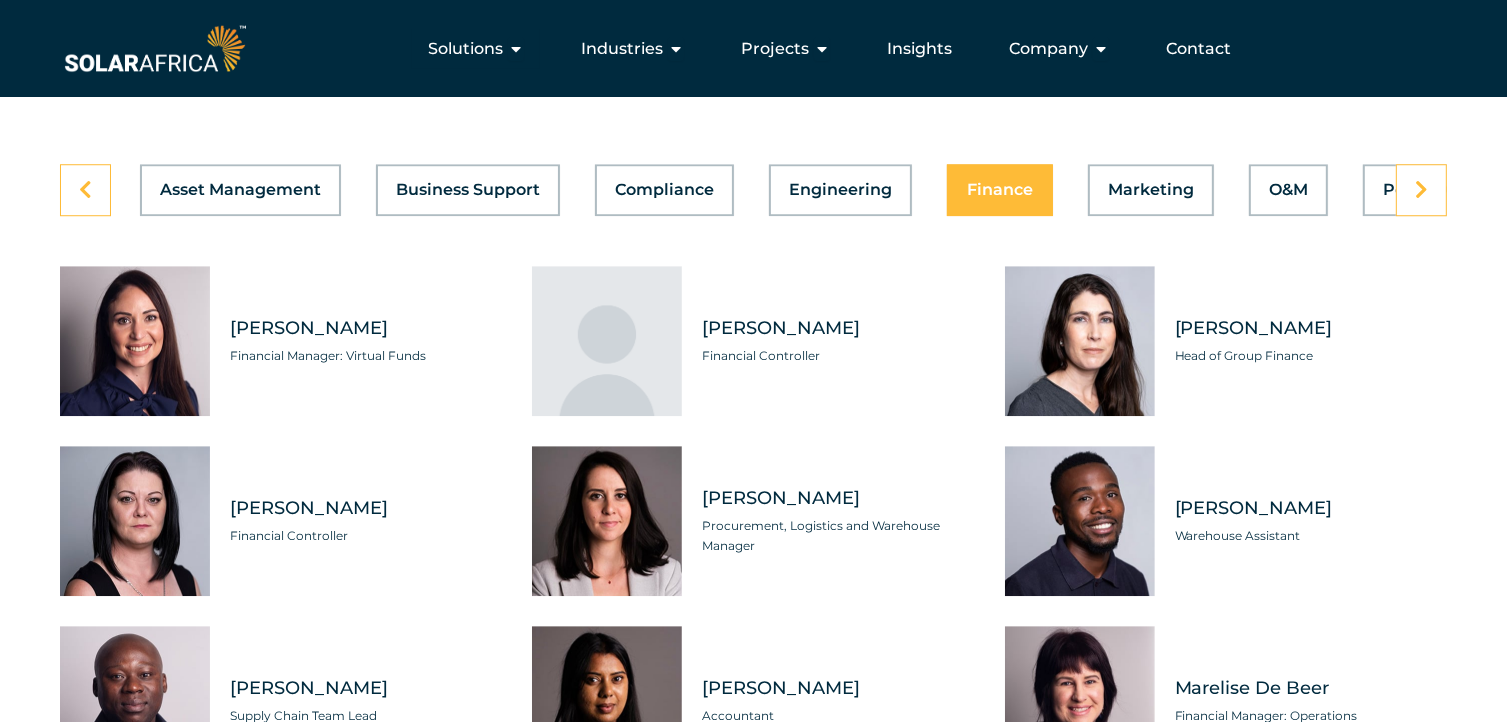 scroll, scrollTop: 5600, scrollLeft: 0, axis: vertical 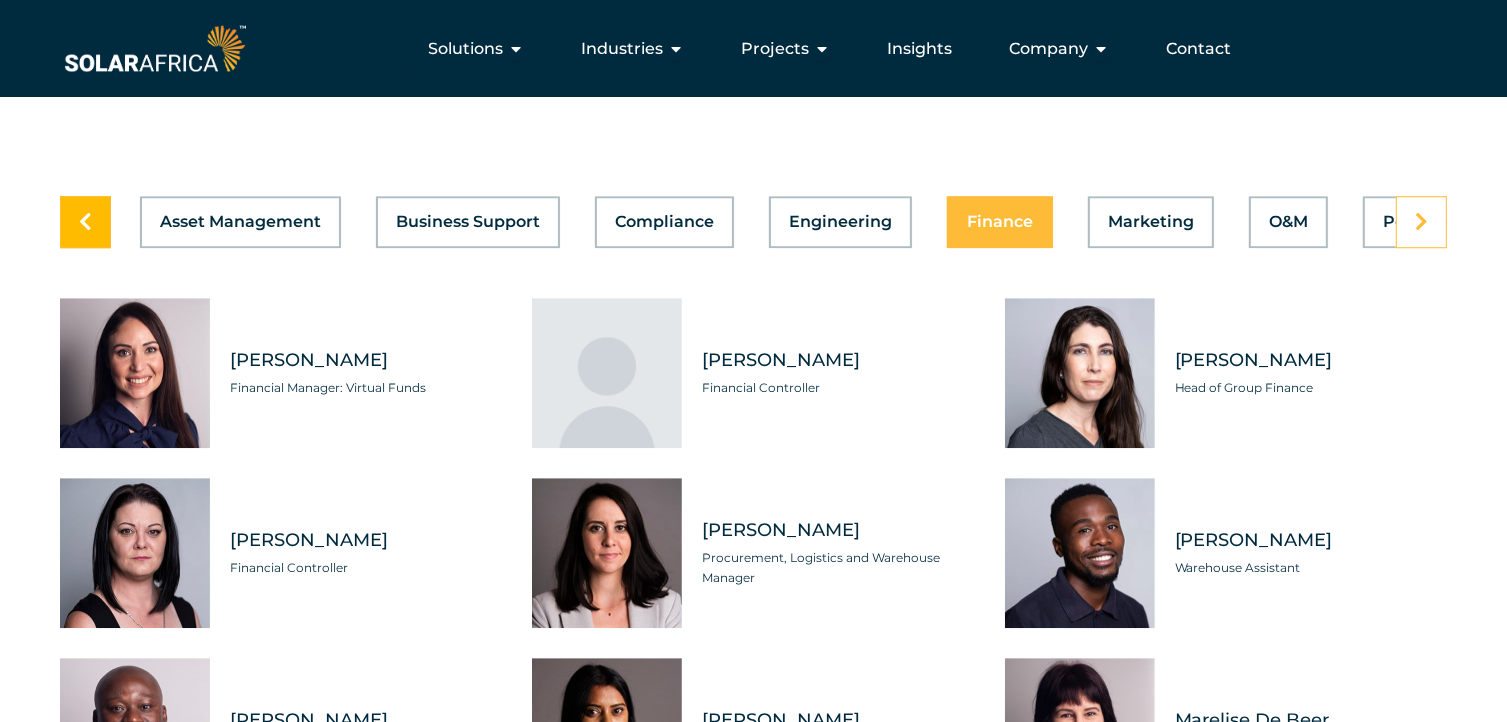 click at bounding box center [85, 222] 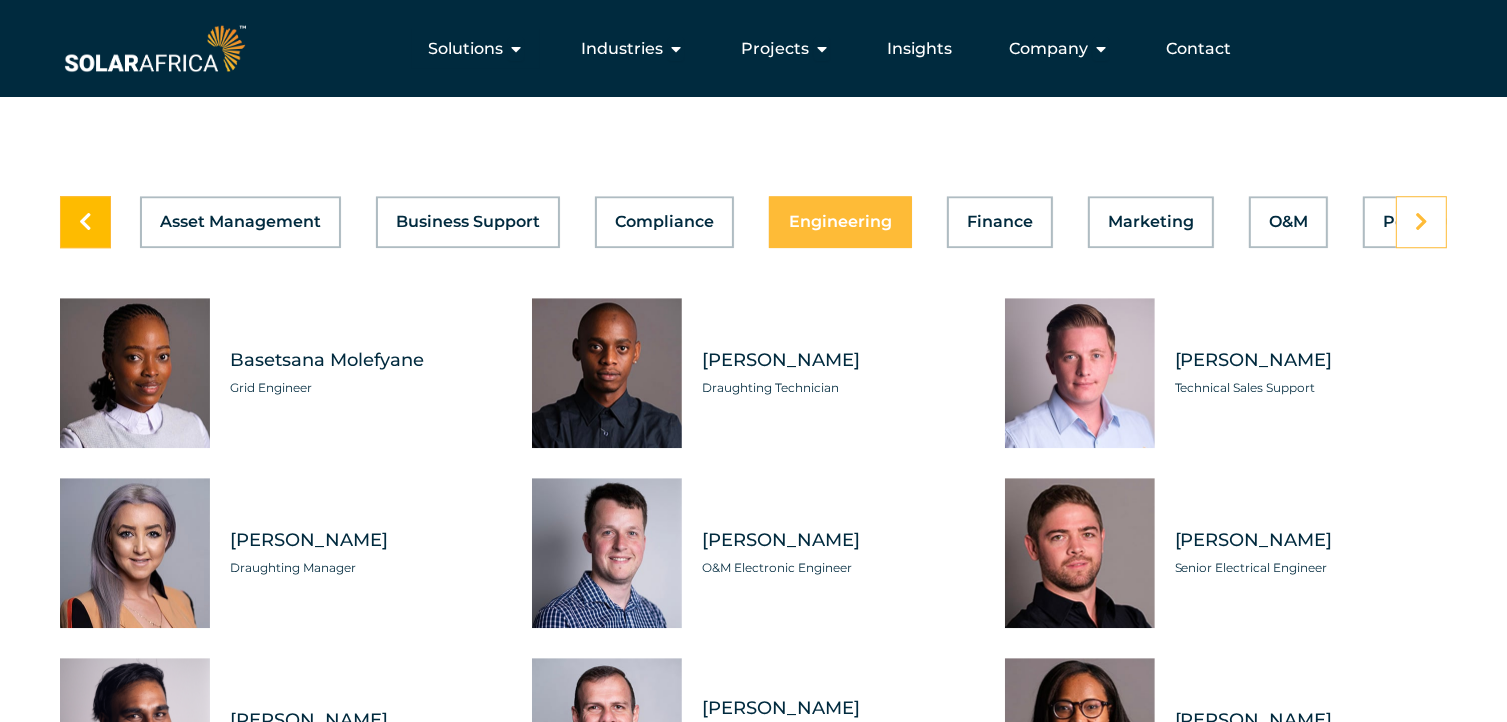 click at bounding box center (85, 222) 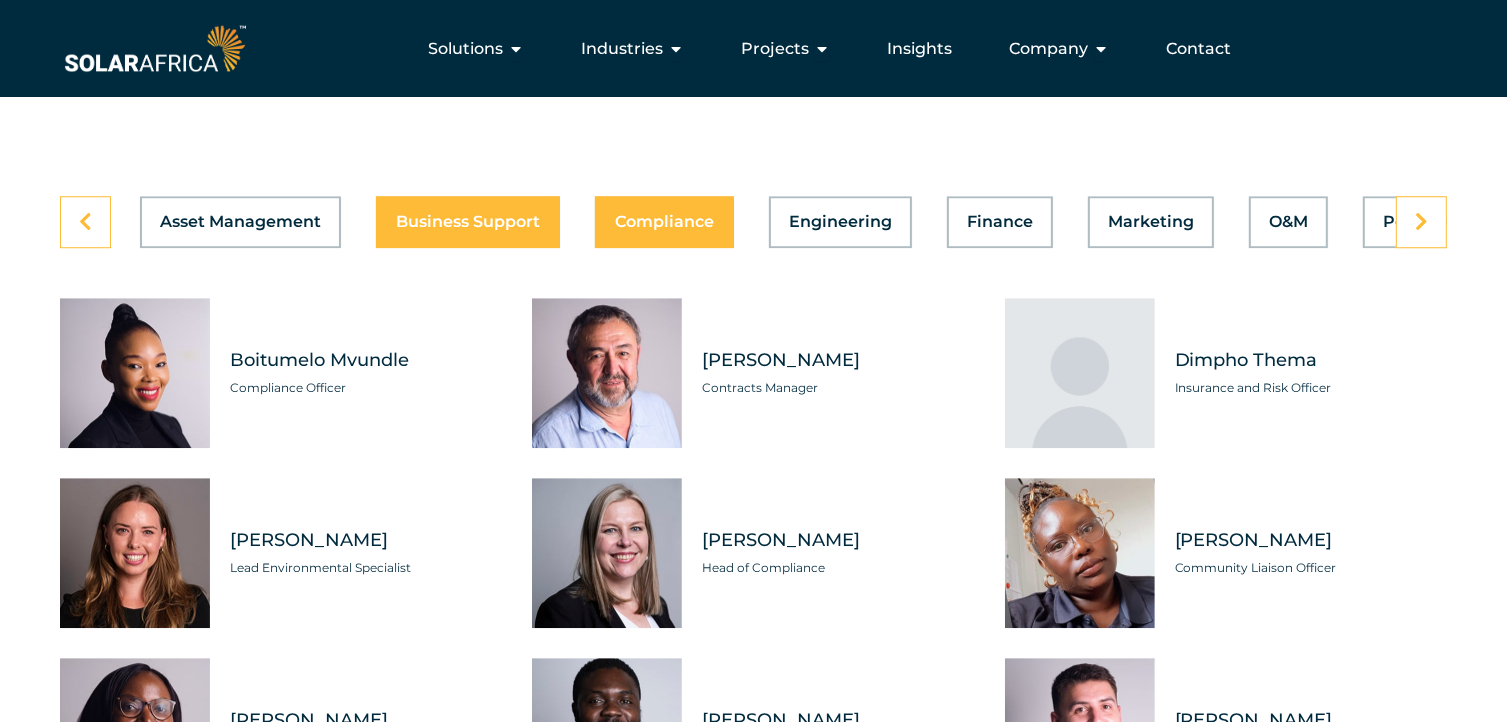 click on "Business Support" at bounding box center (468, 222) 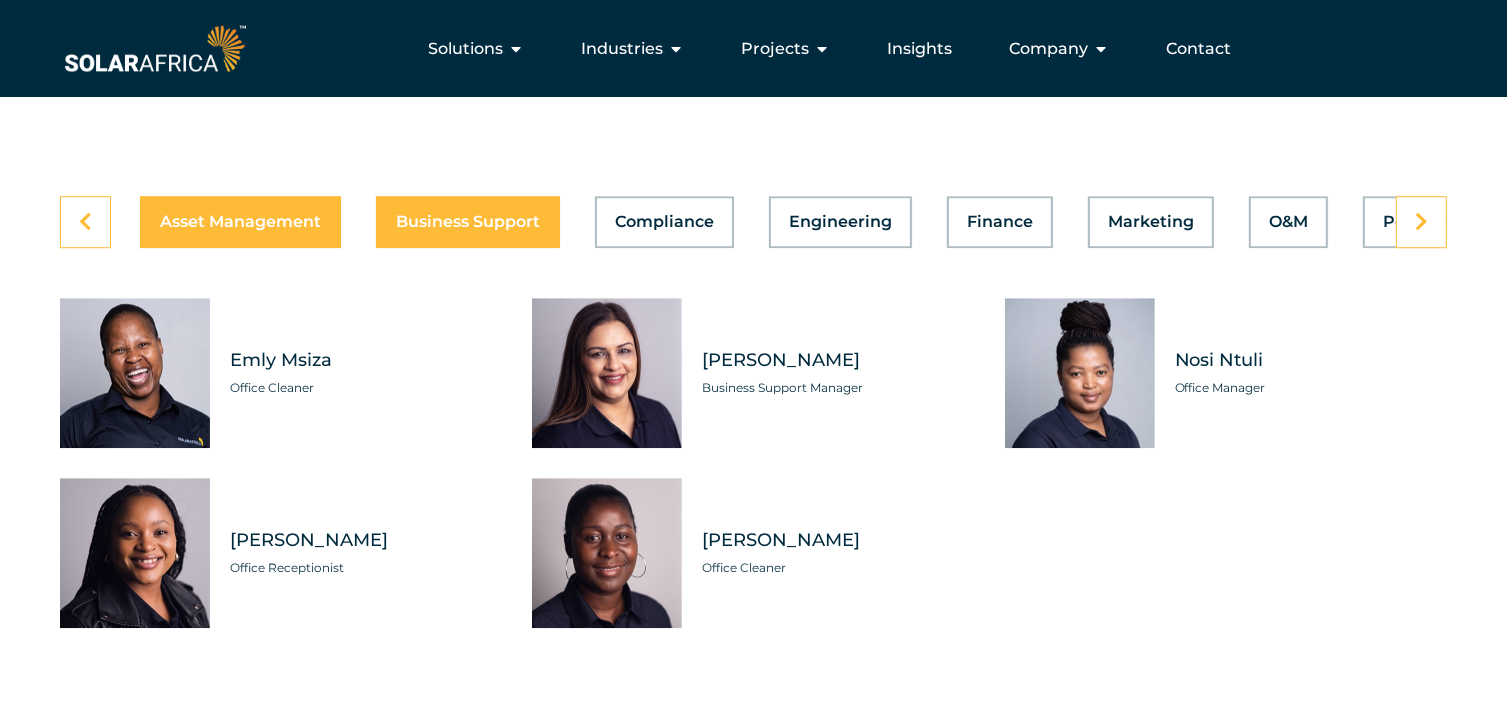 click on "Asset Management" at bounding box center (240, 222) 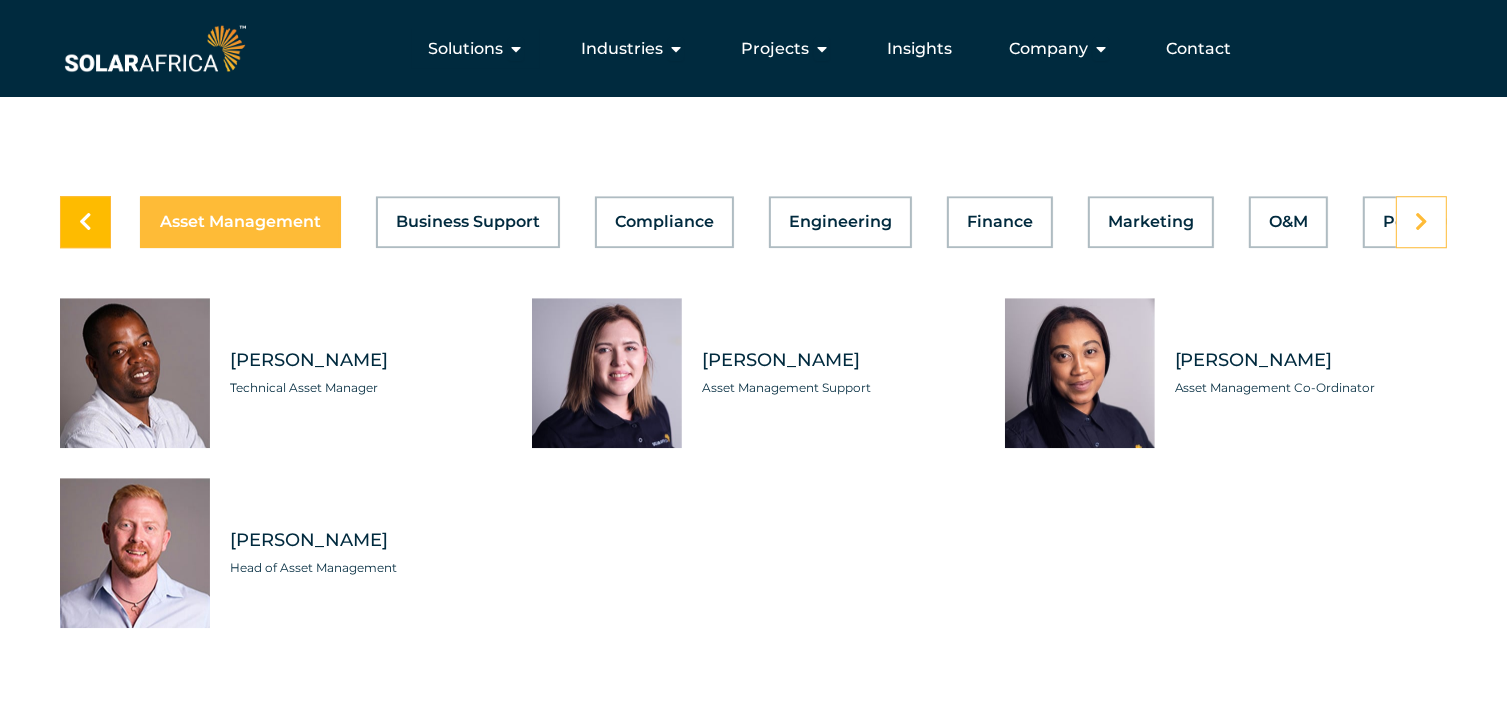 click at bounding box center [85, 222] 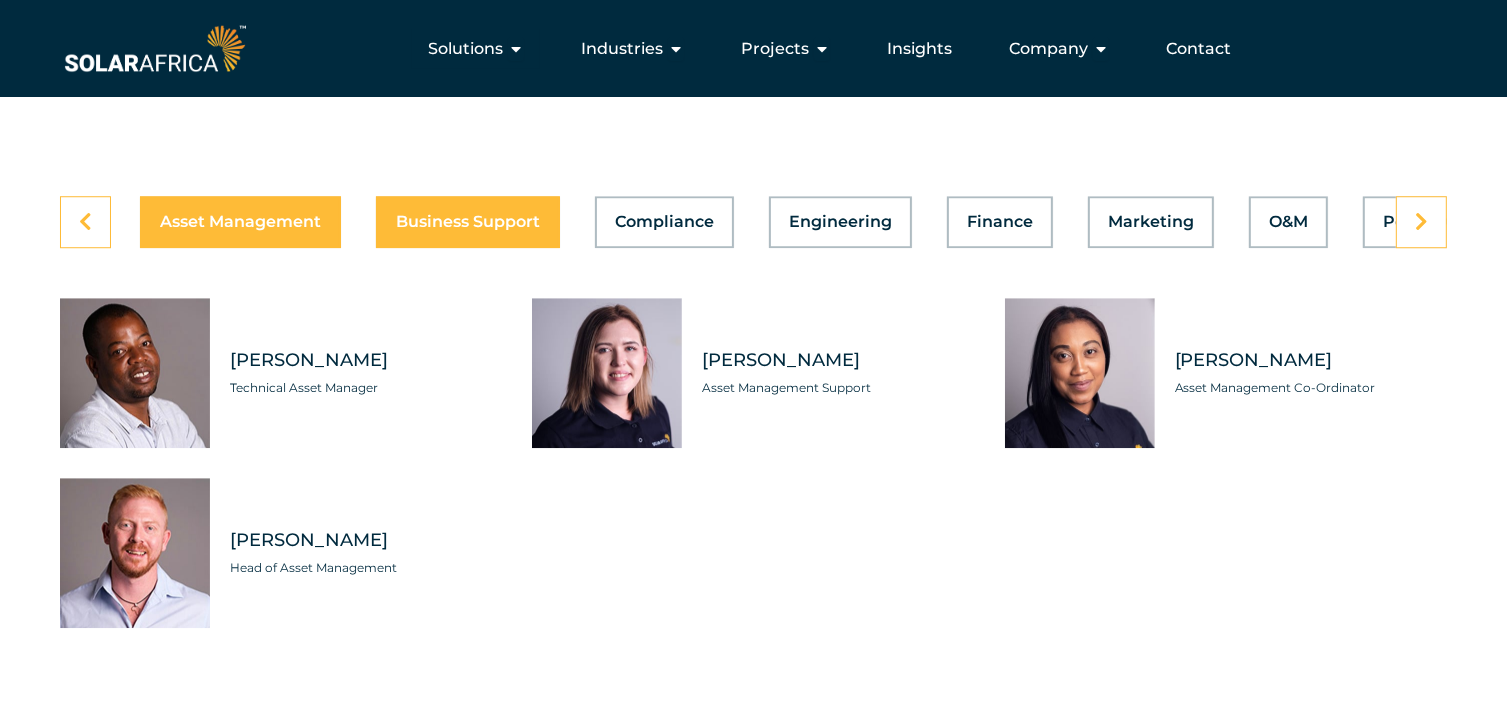 click on "Business Support" at bounding box center [468, 222] 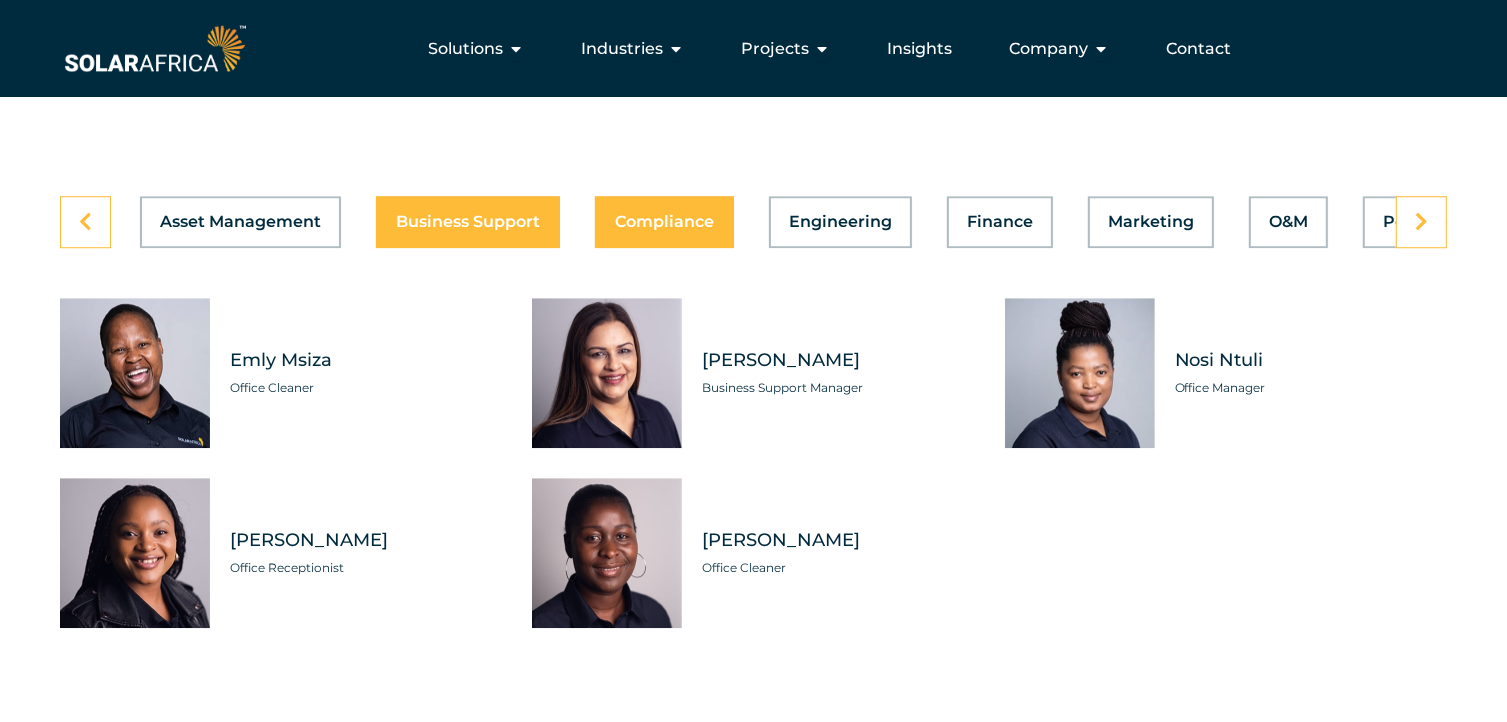 click on "Compliance" at bounding box center [664, 222] 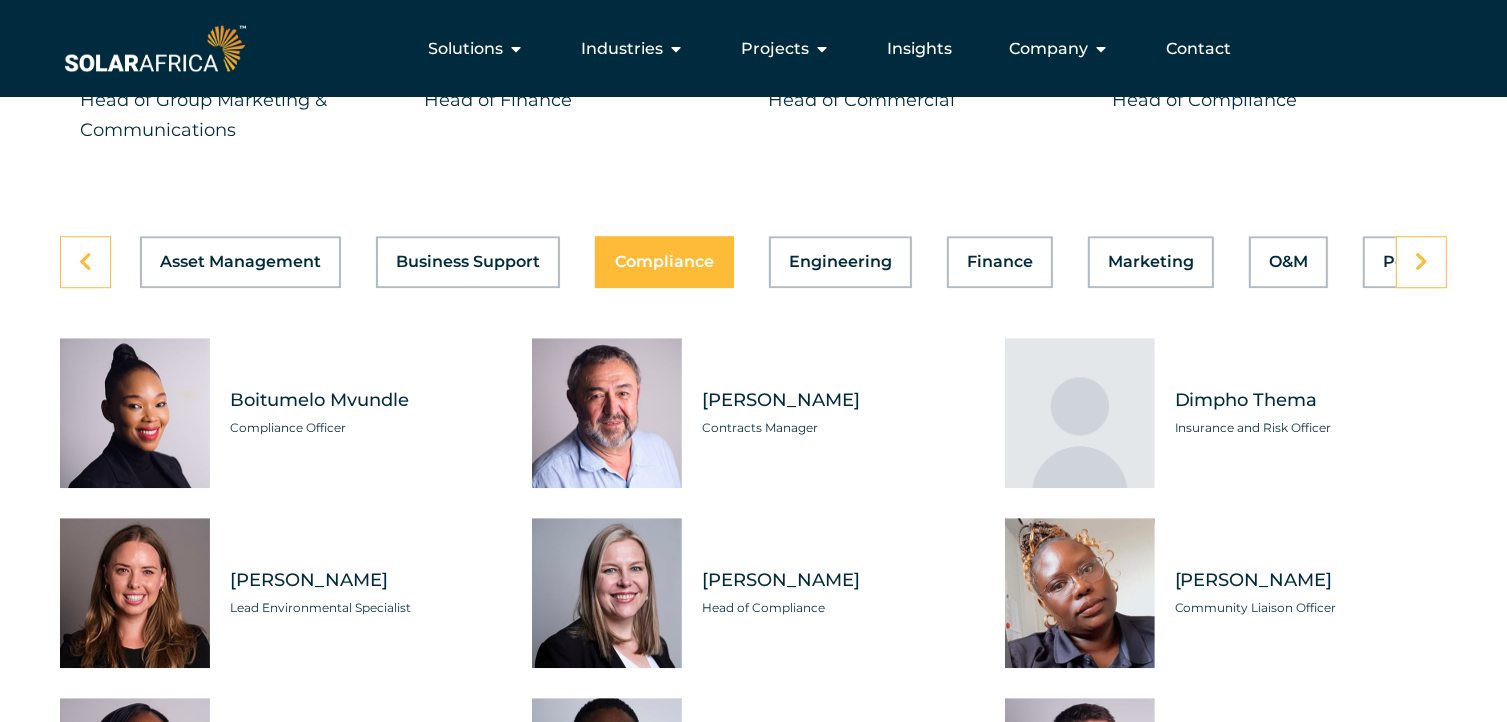 scroll, scrollTop: 5500, scrollLeft: 0, axis: vertical 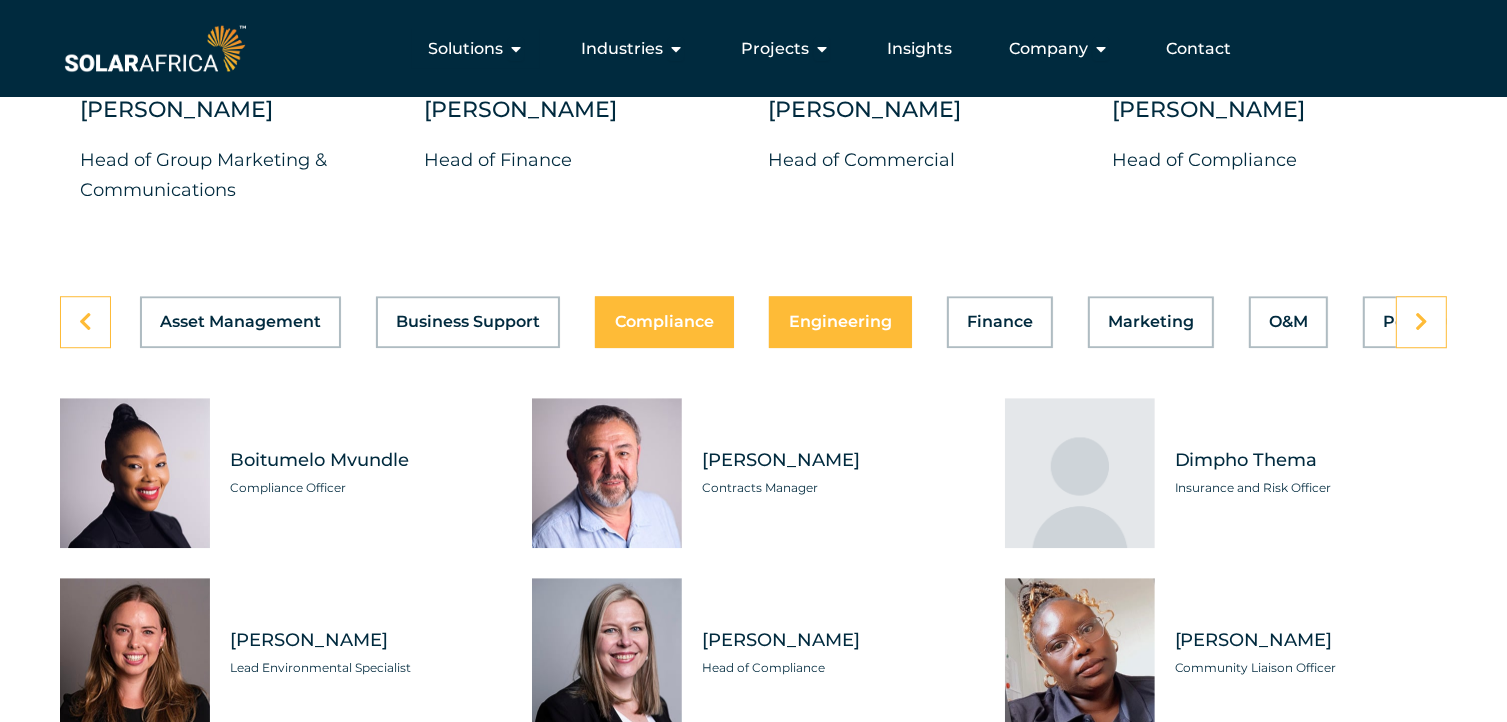 click on "Engineering" at bounding box center [840, 322] 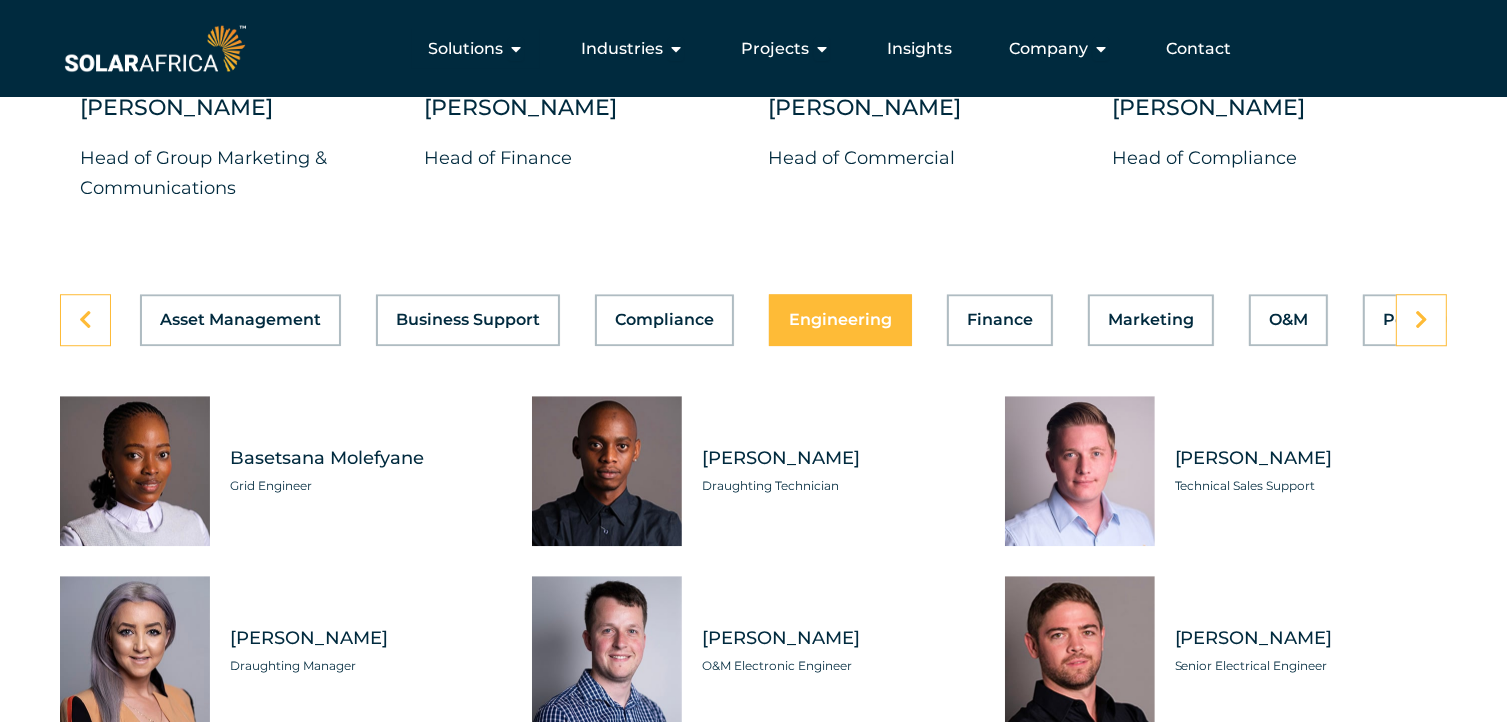 scroll, scrollTop: 5500, scrollLeft: 0, axis: vertical 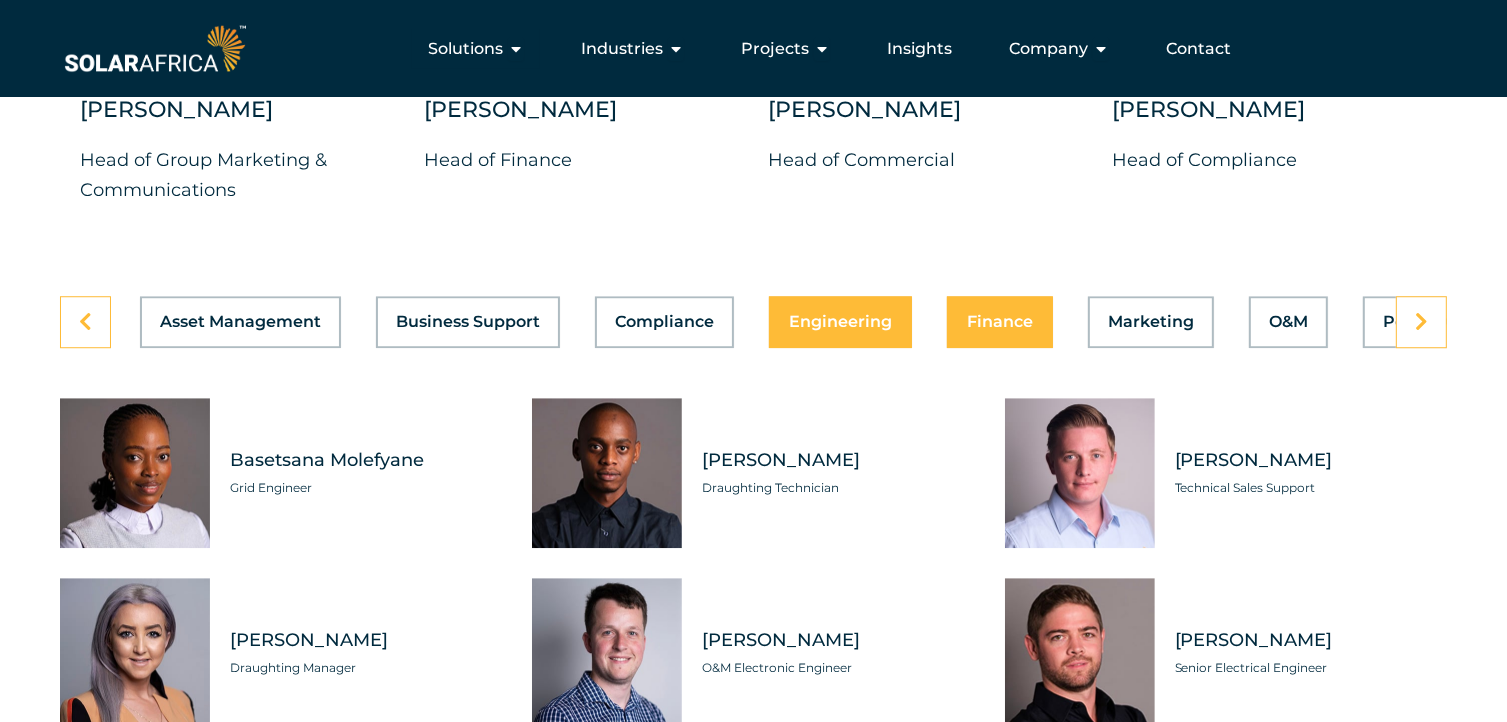 click on "Finance" at bounding box center (1000, 322) 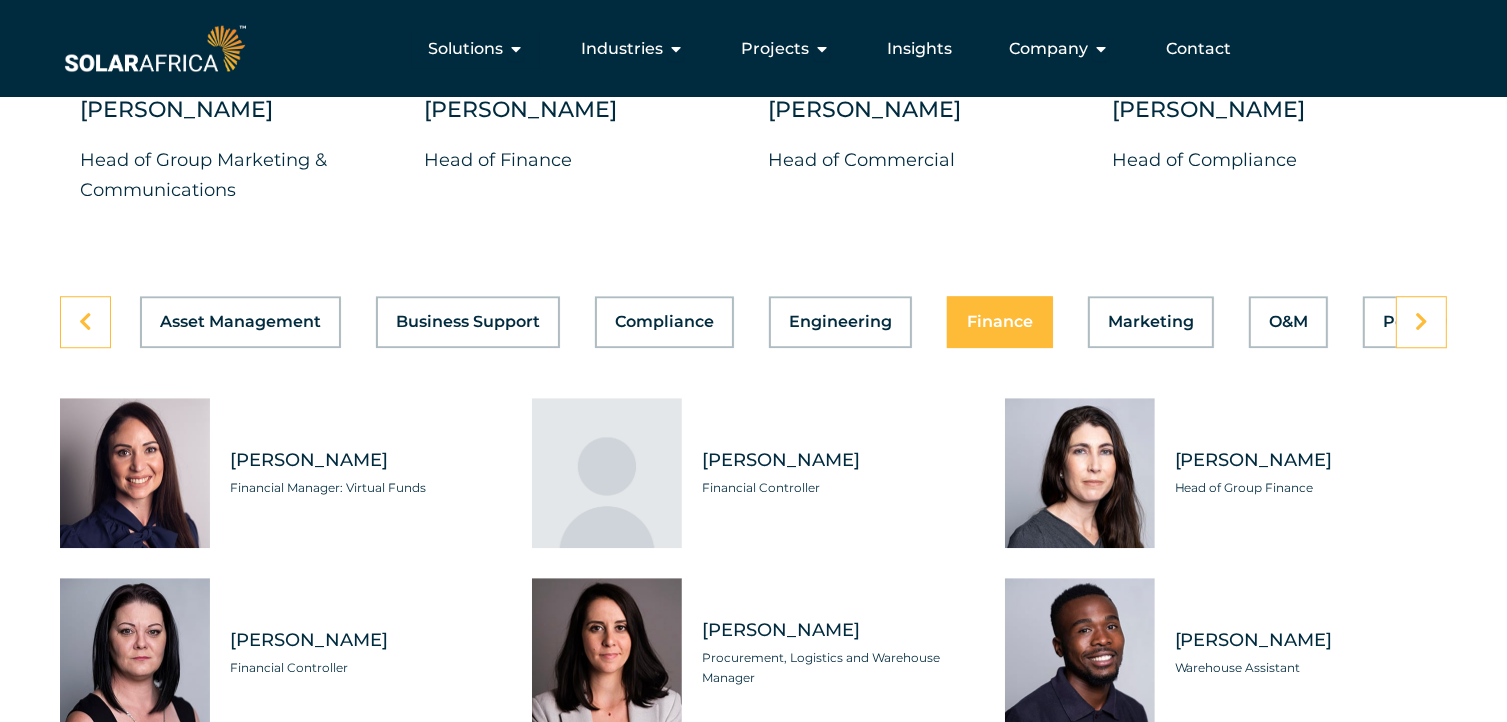 click on "Head of Group Finance" 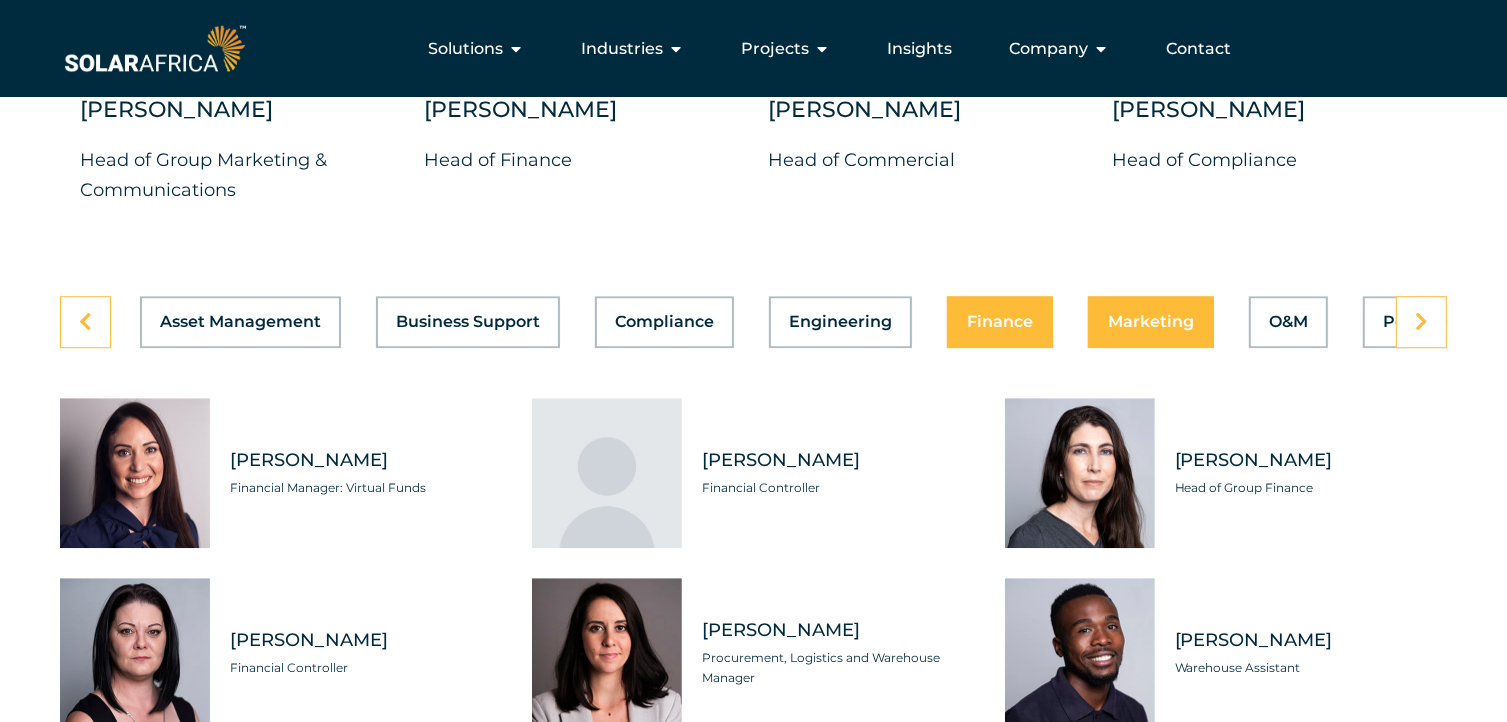 click on "Marketing" at bounding box center (1151, 322) 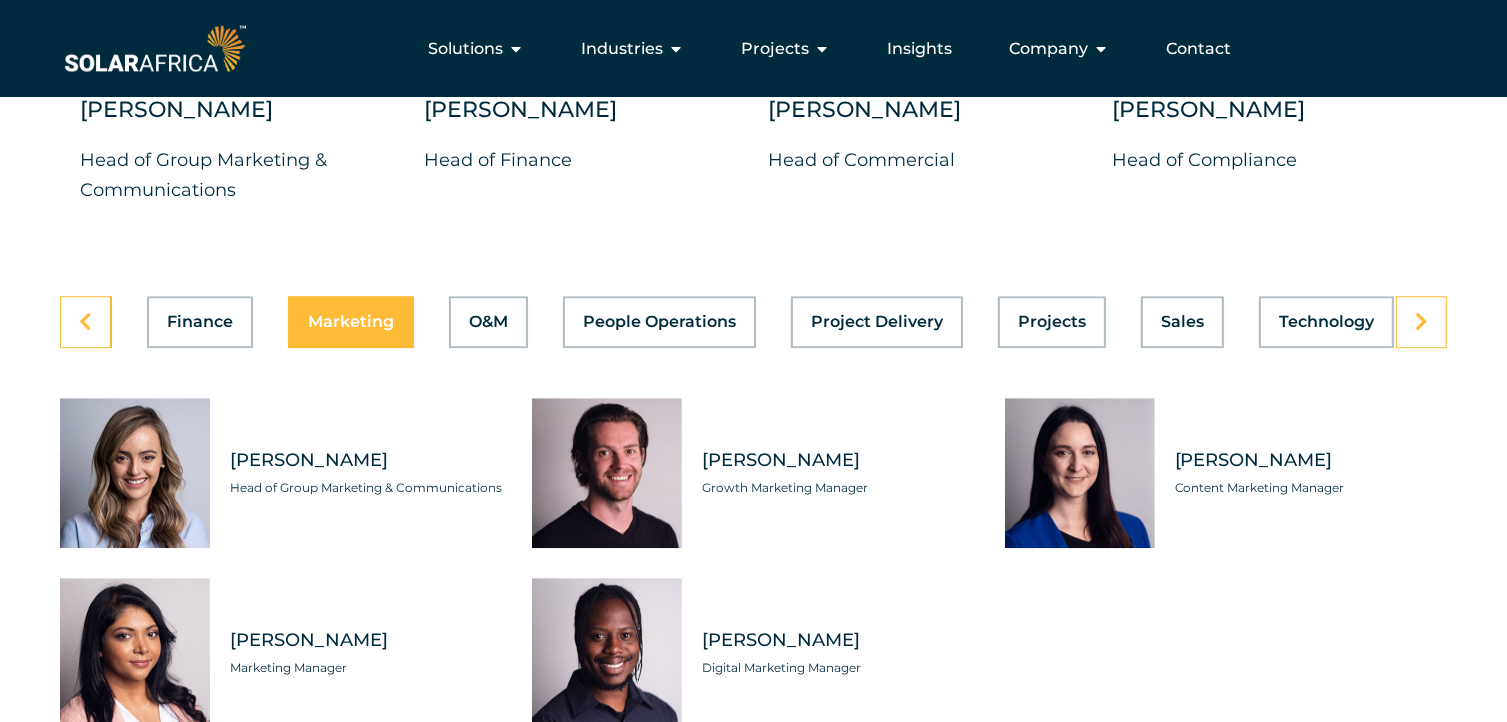 scroll, scrollTop: 0, scrollLeft: 812, axis: horizontal 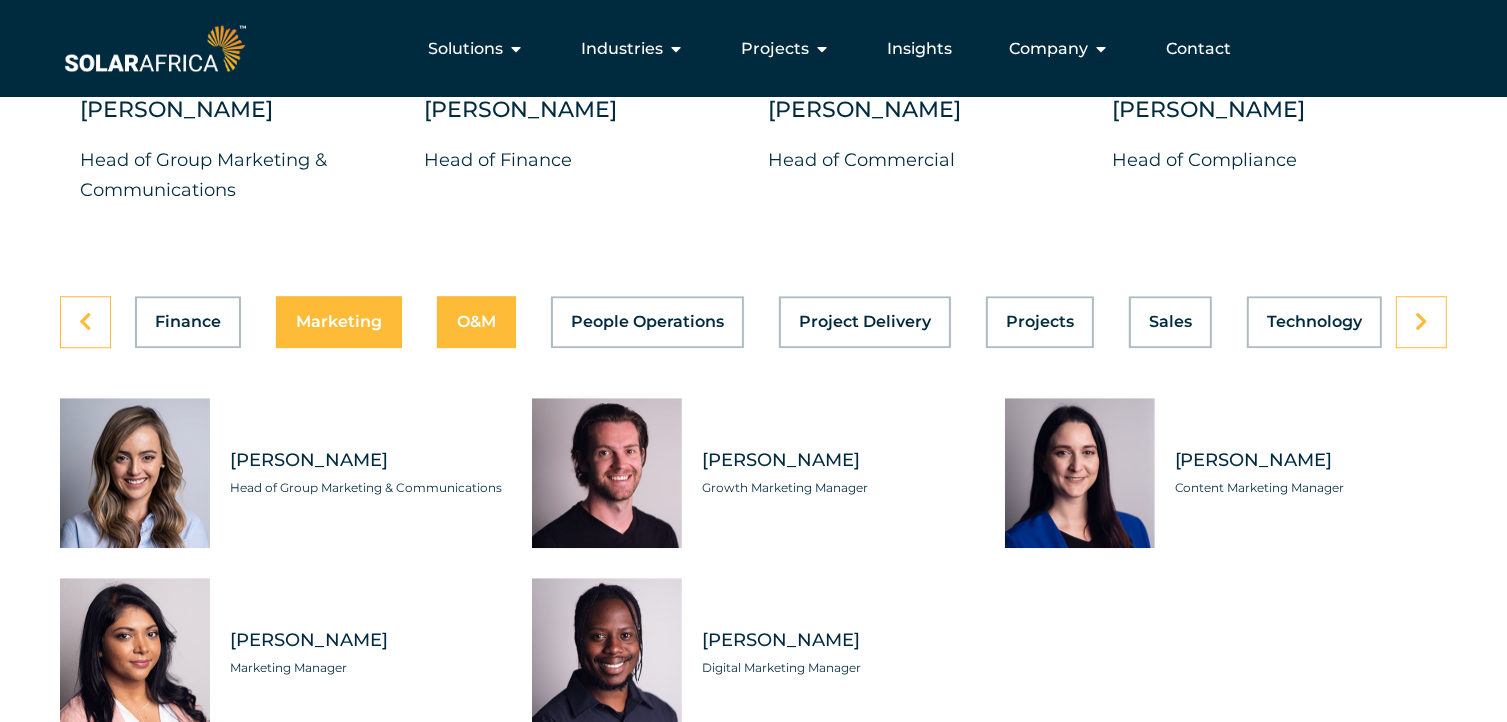 click on "O&M" at bounding box center (476, 322) 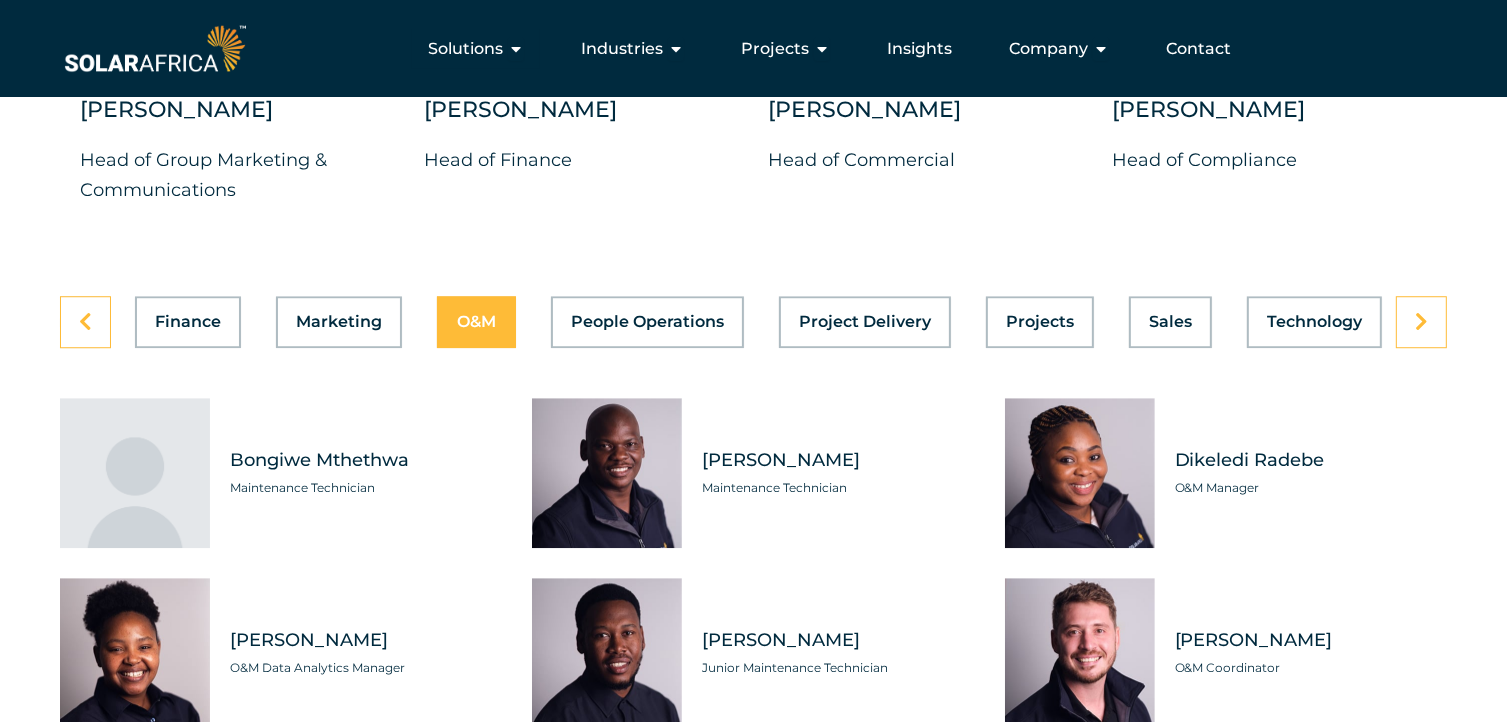 scroll, scrollTop: 0, scrollLeft: 812, axis: horizontal 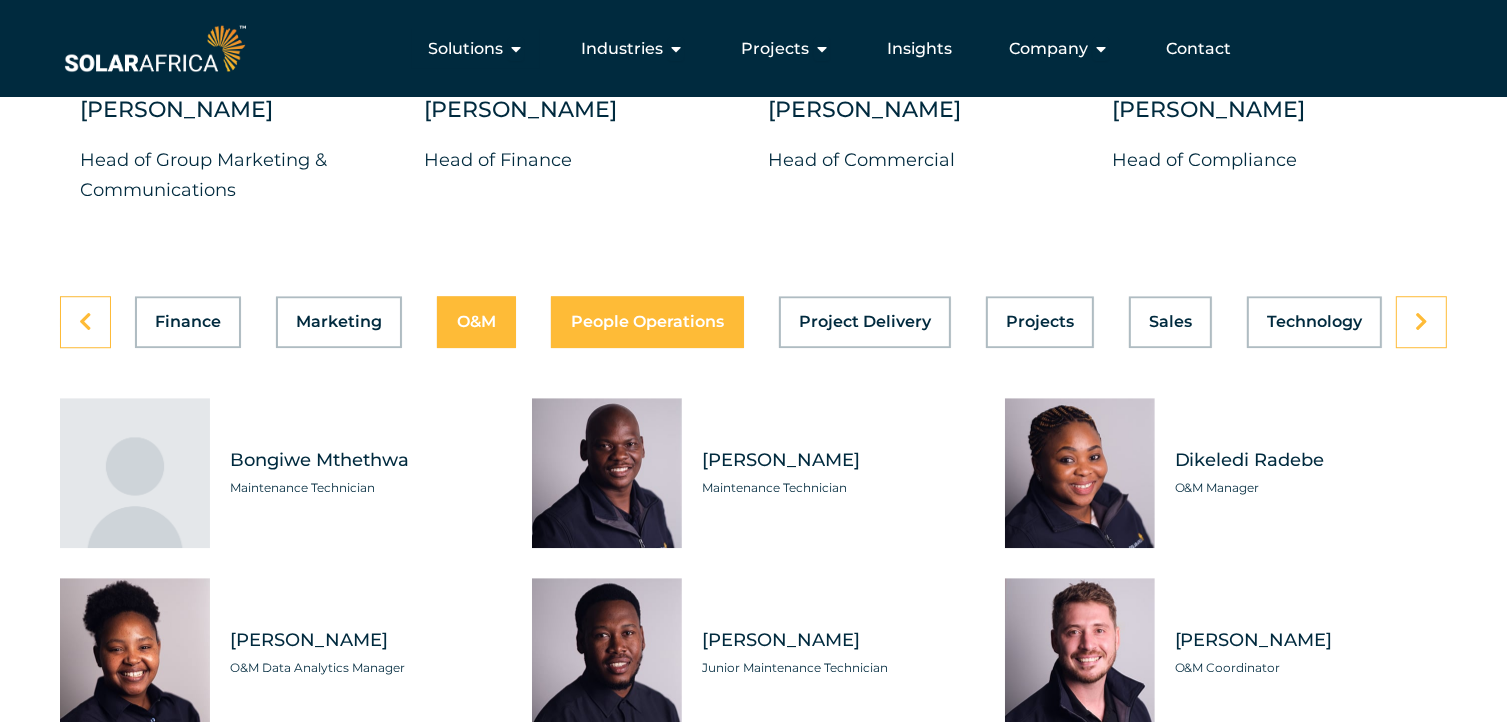 click on "People Operations" at bounding box center (647, 322) 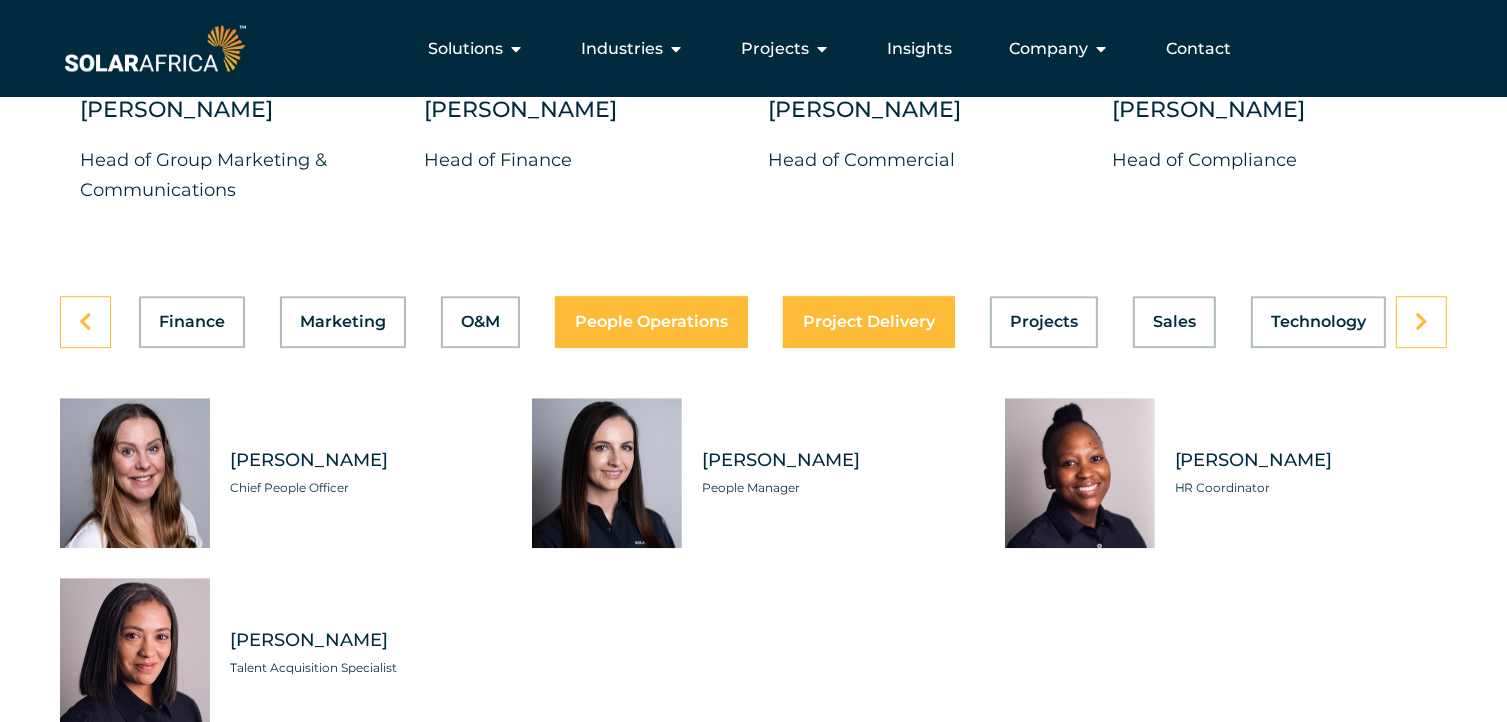 scroll, scrollTop: 0, scrollLeft: 812, axis: horizontal 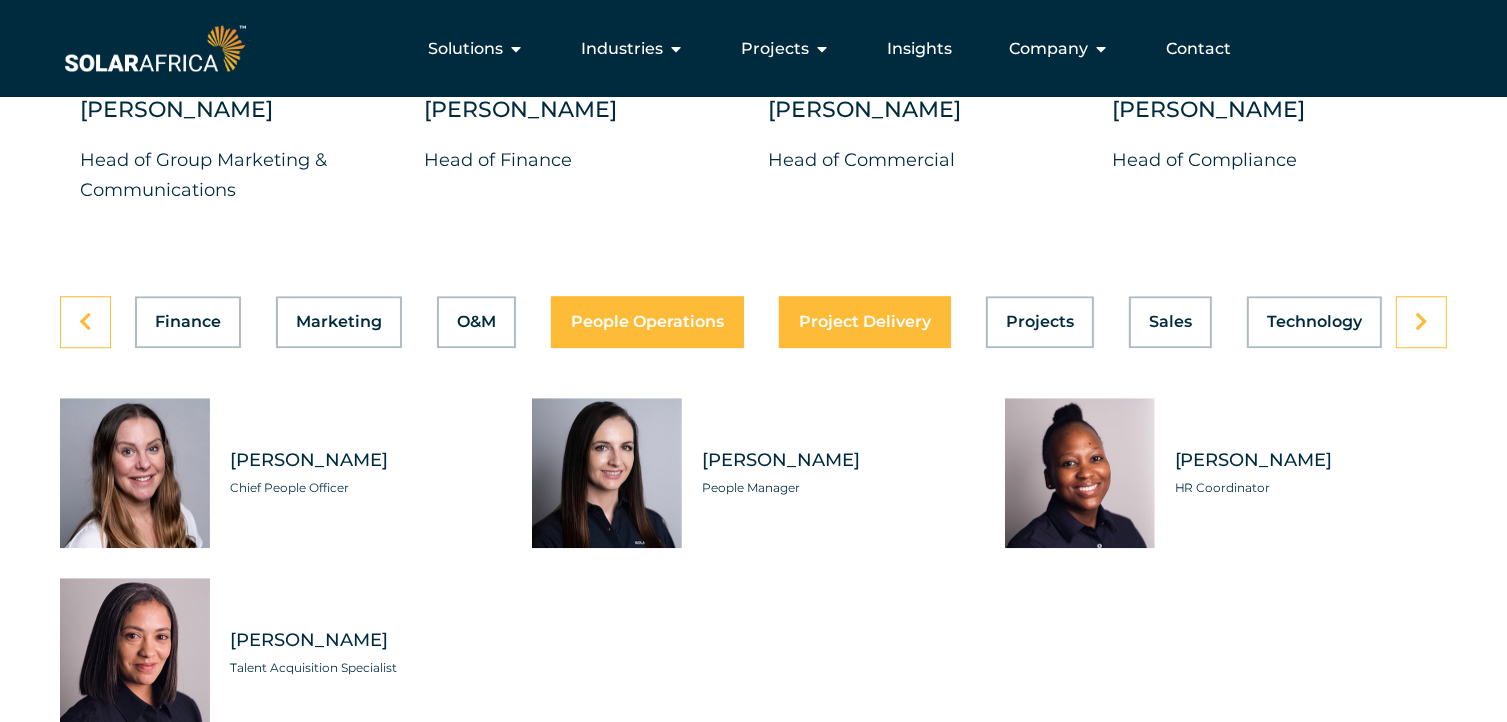 click on "Project Delivery" at bounding box center (865, 322) 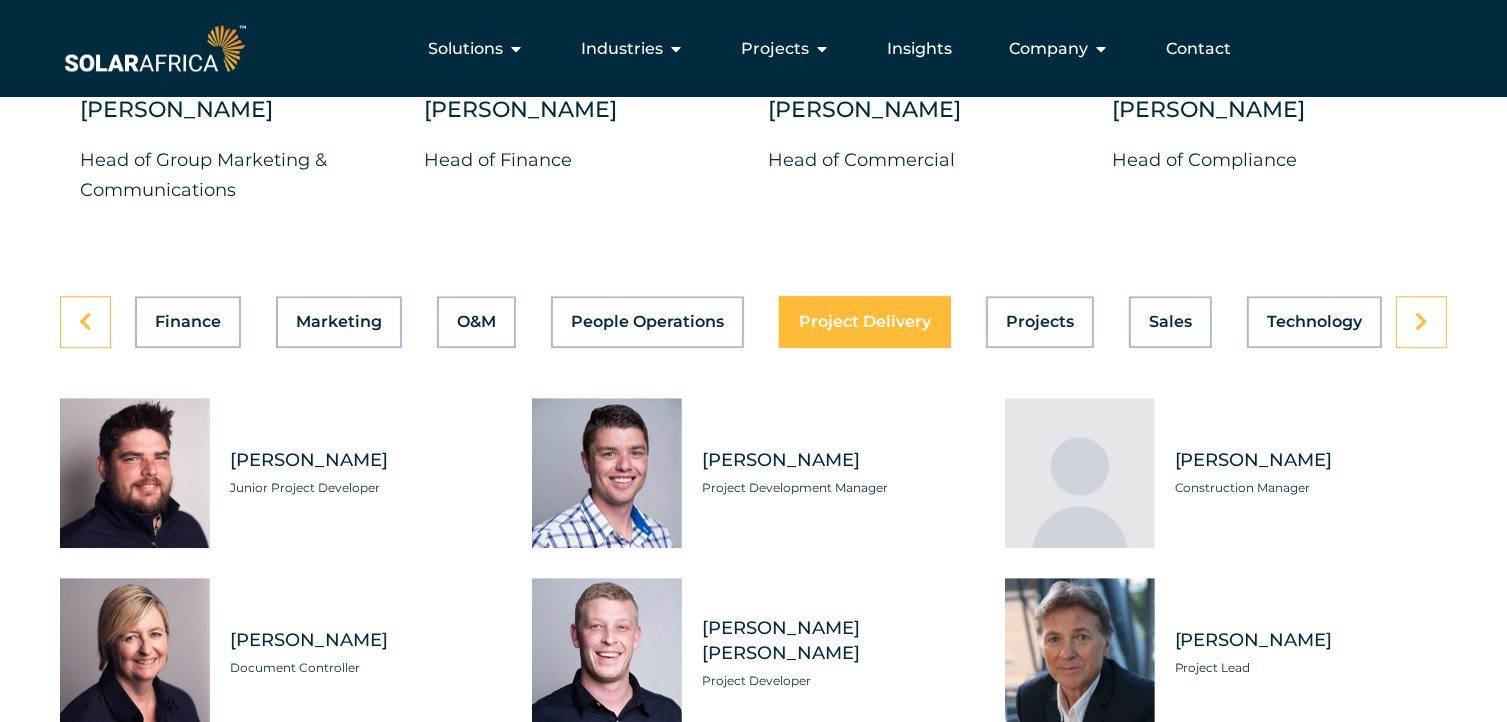 scroll, scrollTop: 0, scrollLeft: 812, axis: horizontal 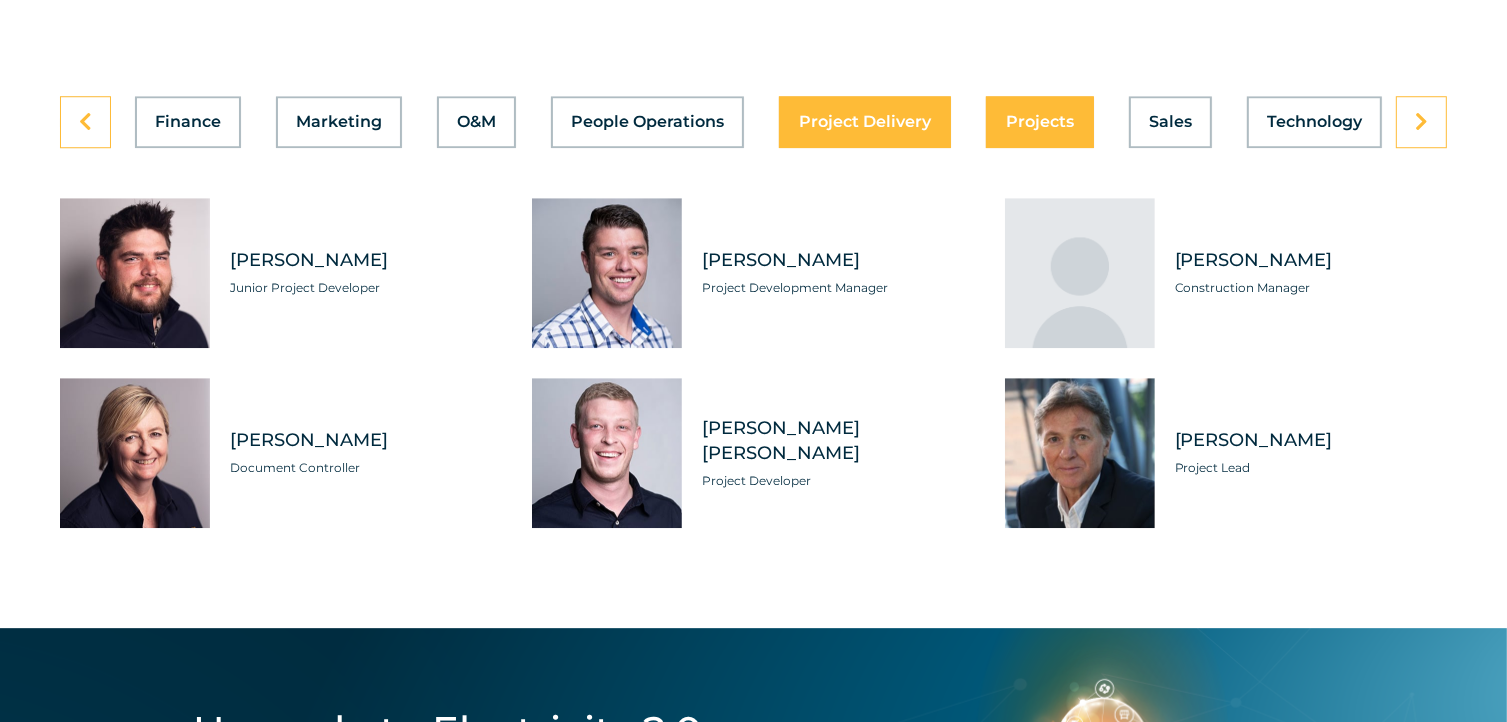 click on "Projects" at bounding box center [1040, 122] 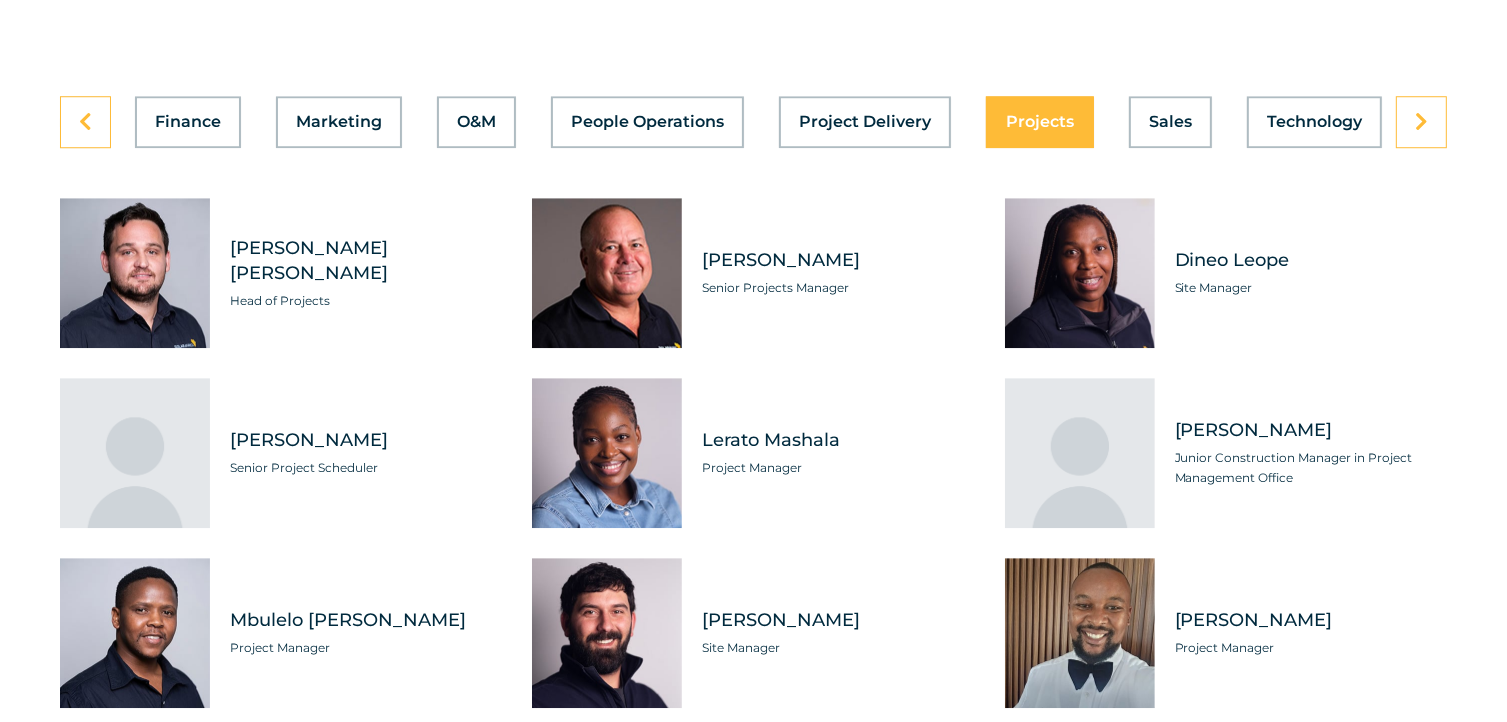 scroll, scrollTop: 0, scrollLeft: 812, axis: horizontal 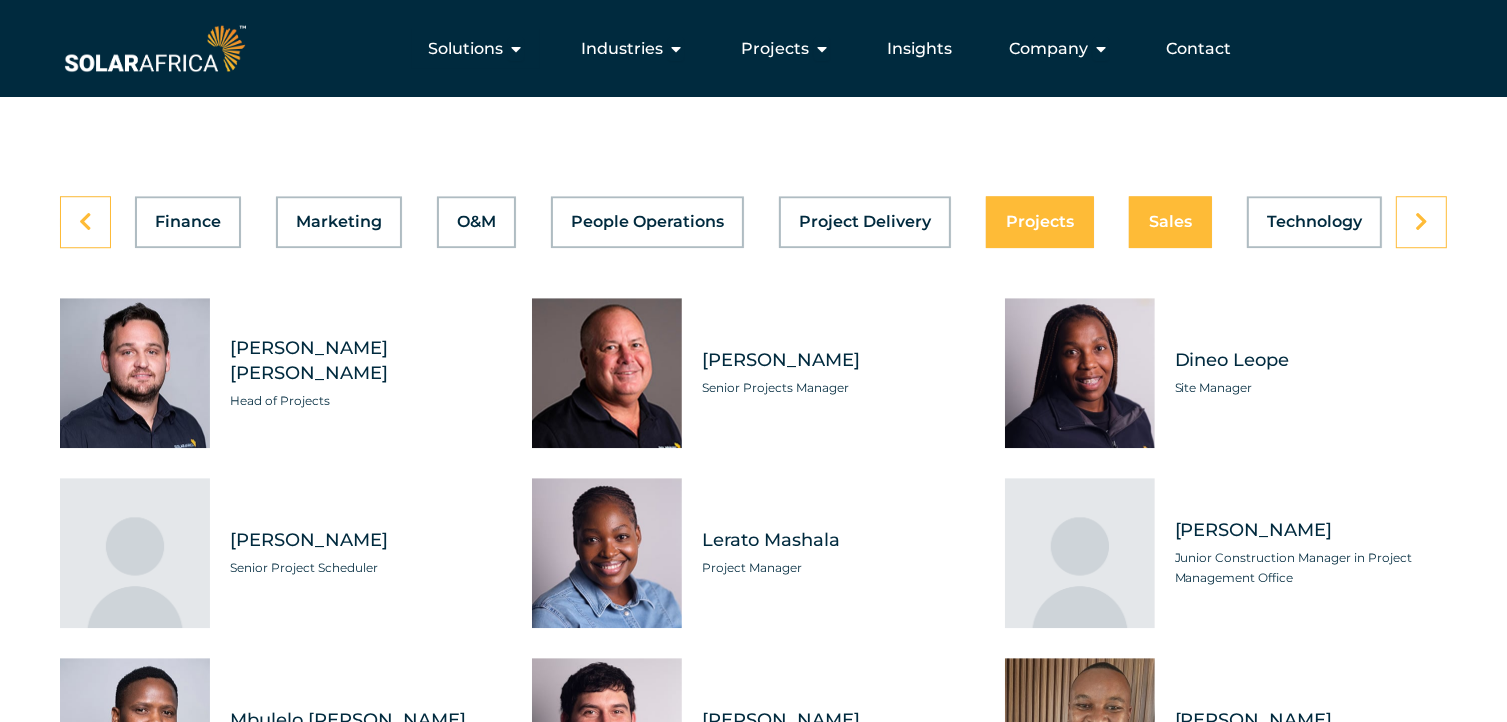 click on "Sales" at bounding box center [1170, 222] 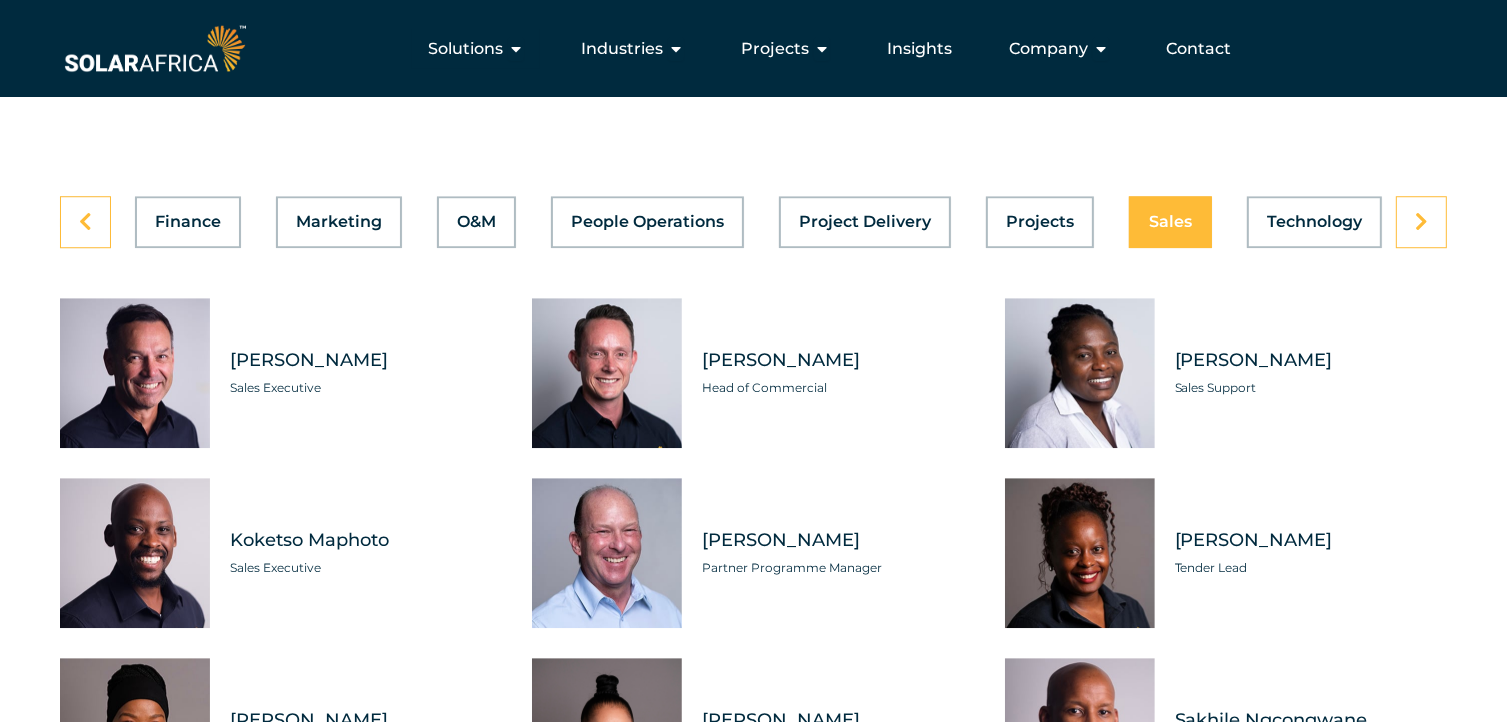 scroll, scrollTop: 0, scrollLeft: 812, axis: horizontal 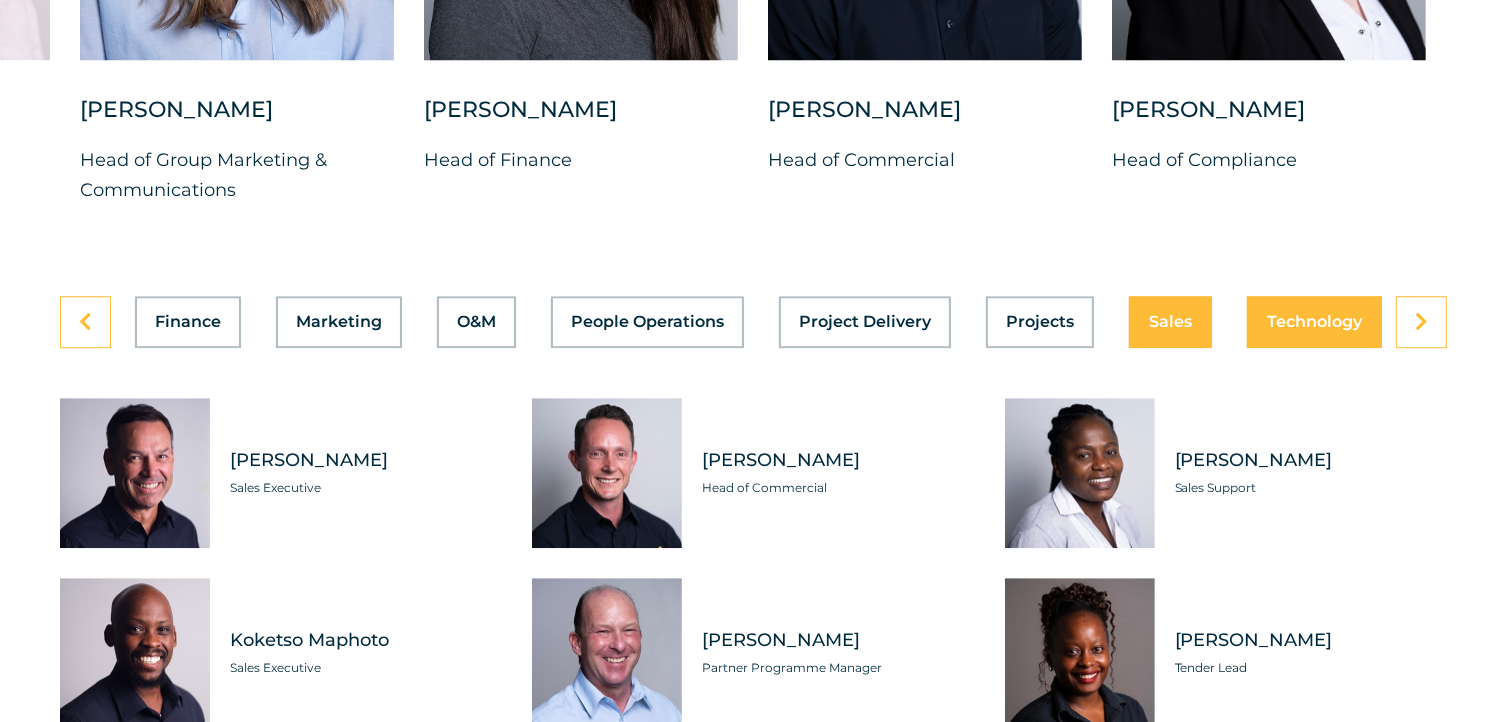 click on "Technology" at bounding box center (1314, 322) 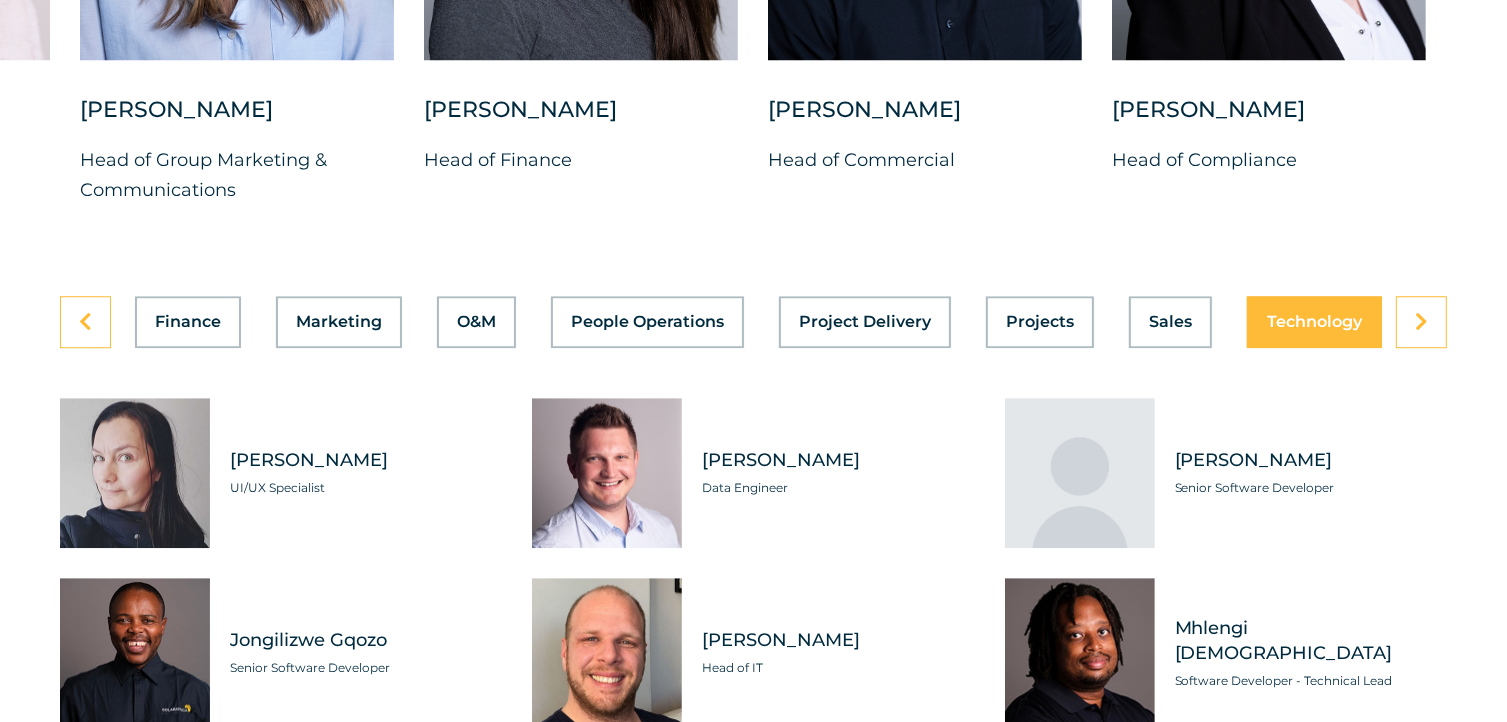 scroll, scrollTop: 0, scrollLeft: 812, axis: horizontal 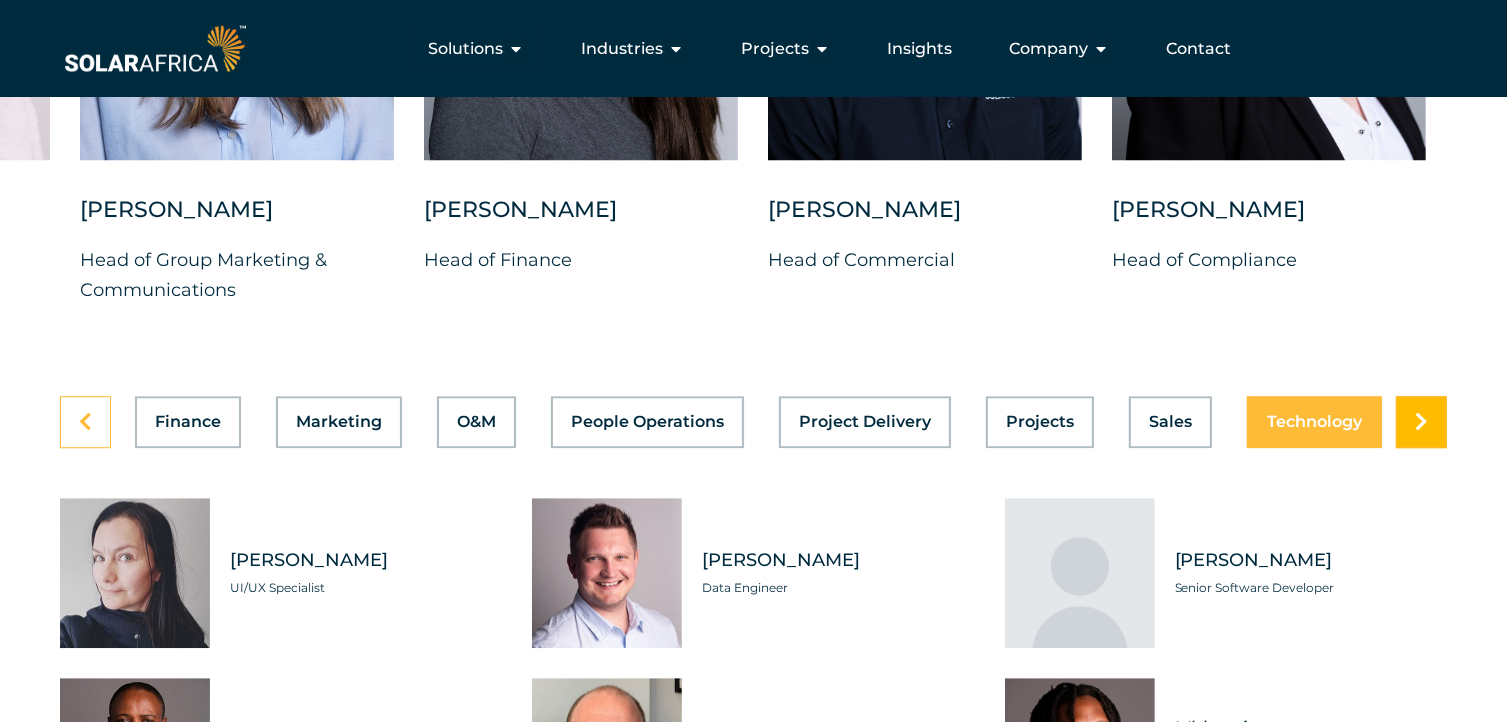 click at bounding box center (1421, 422) 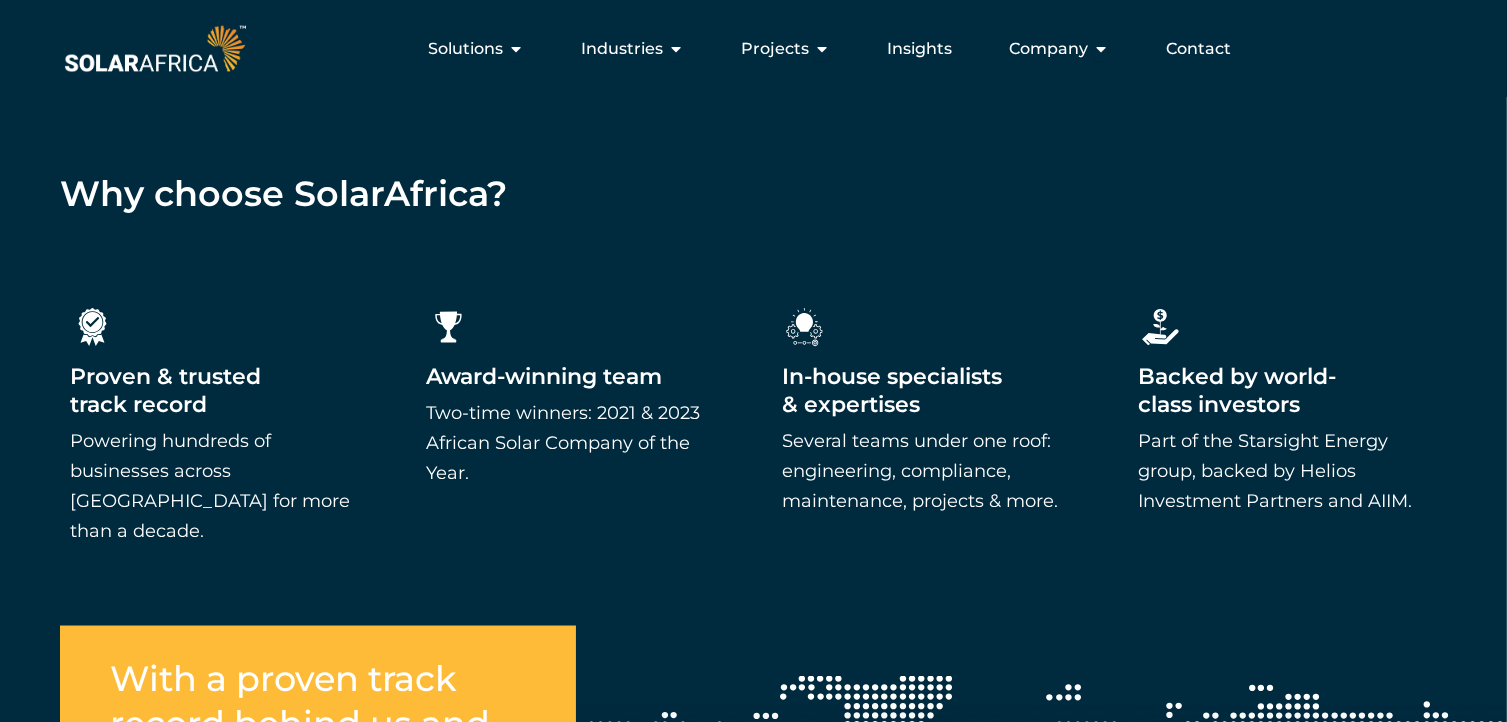 scroll, scrollTop: 2900, scrollLeft: 0, axis: vertical 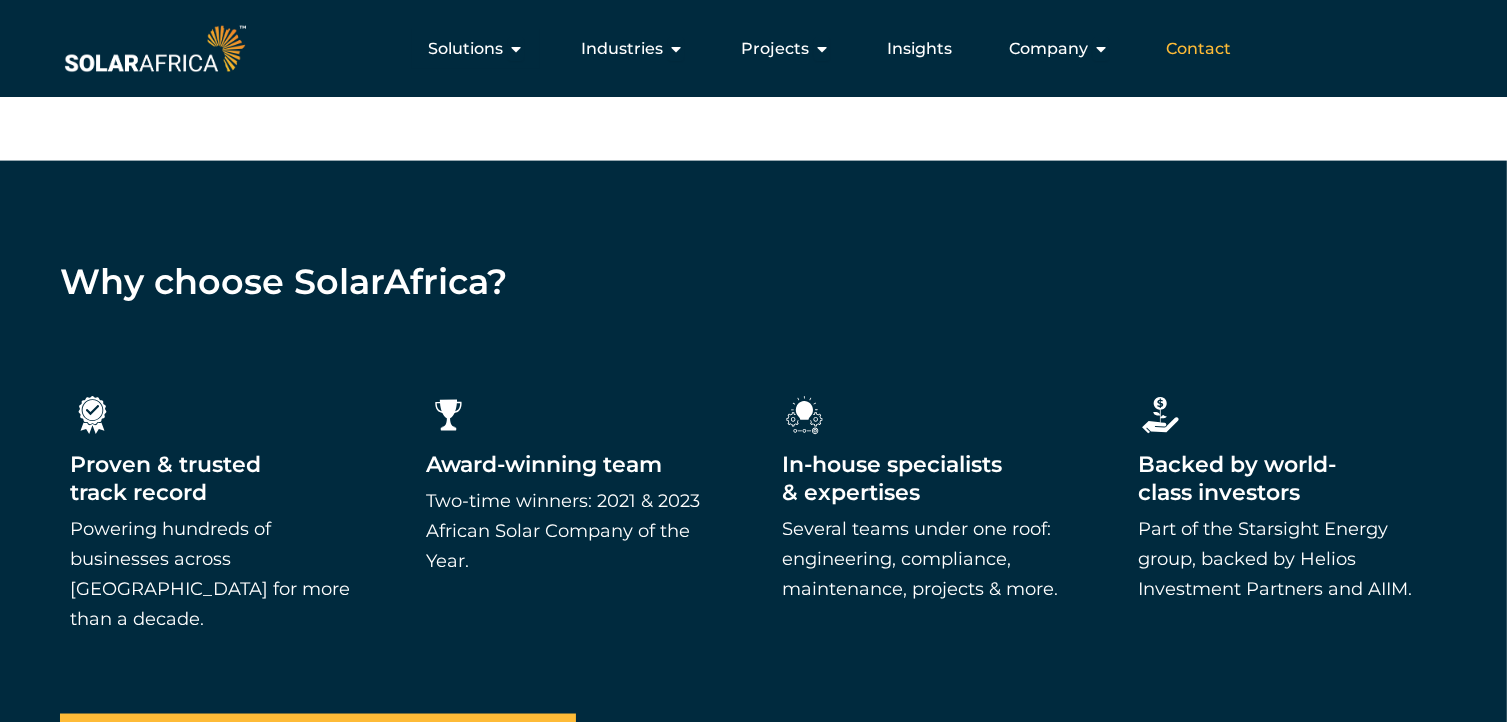 click on "Contact" at bounding box center [1198, 49] 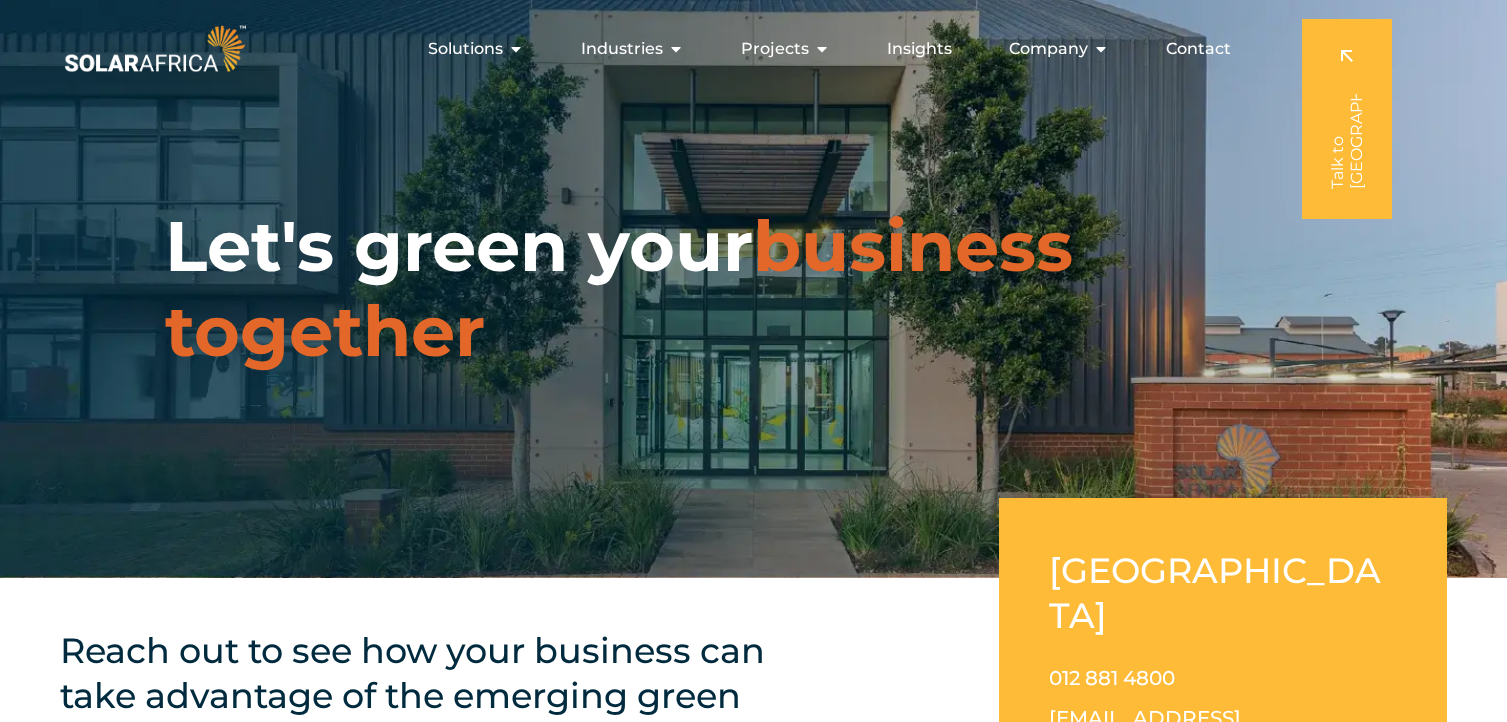 scroll, scrollTop: 0, scrollLeft: 0, axis: both 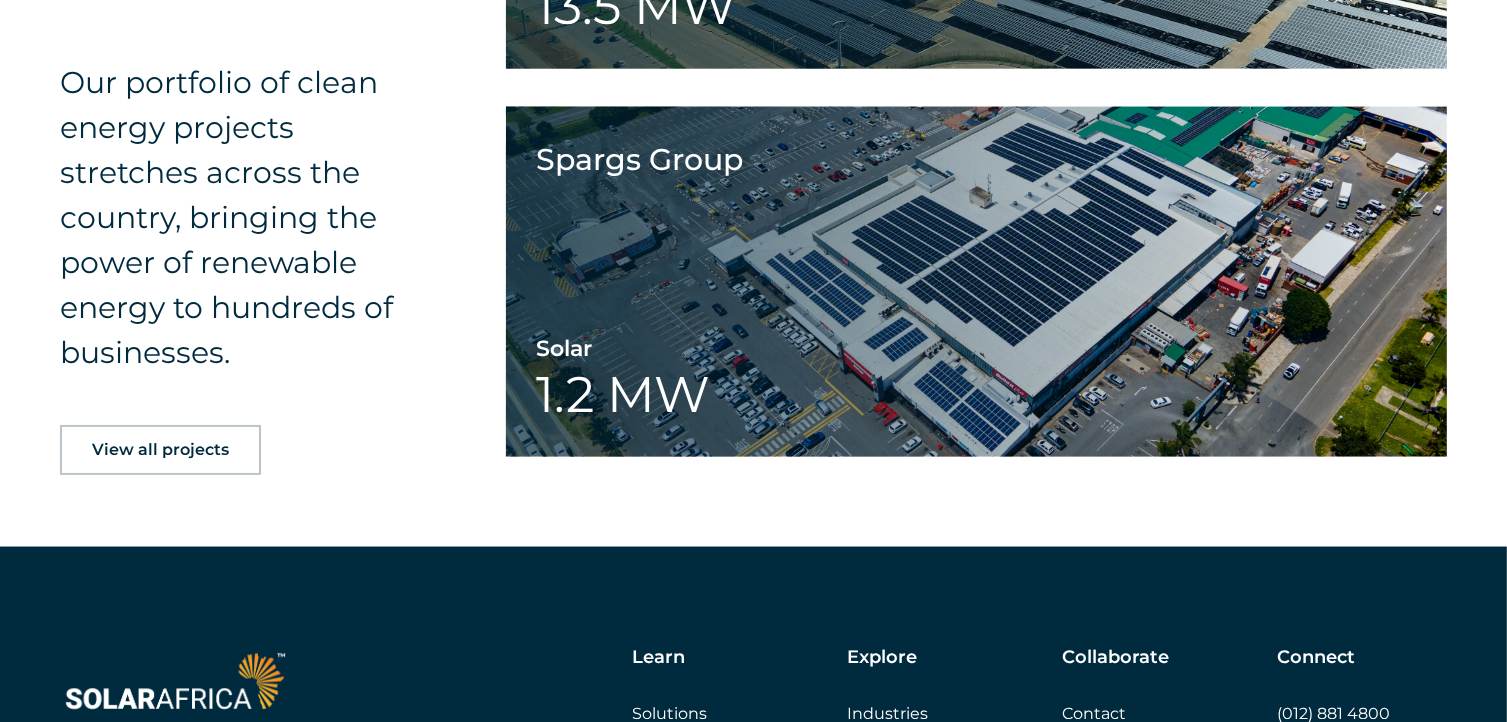 click on "View all projects" at bounding box center (160, 450) 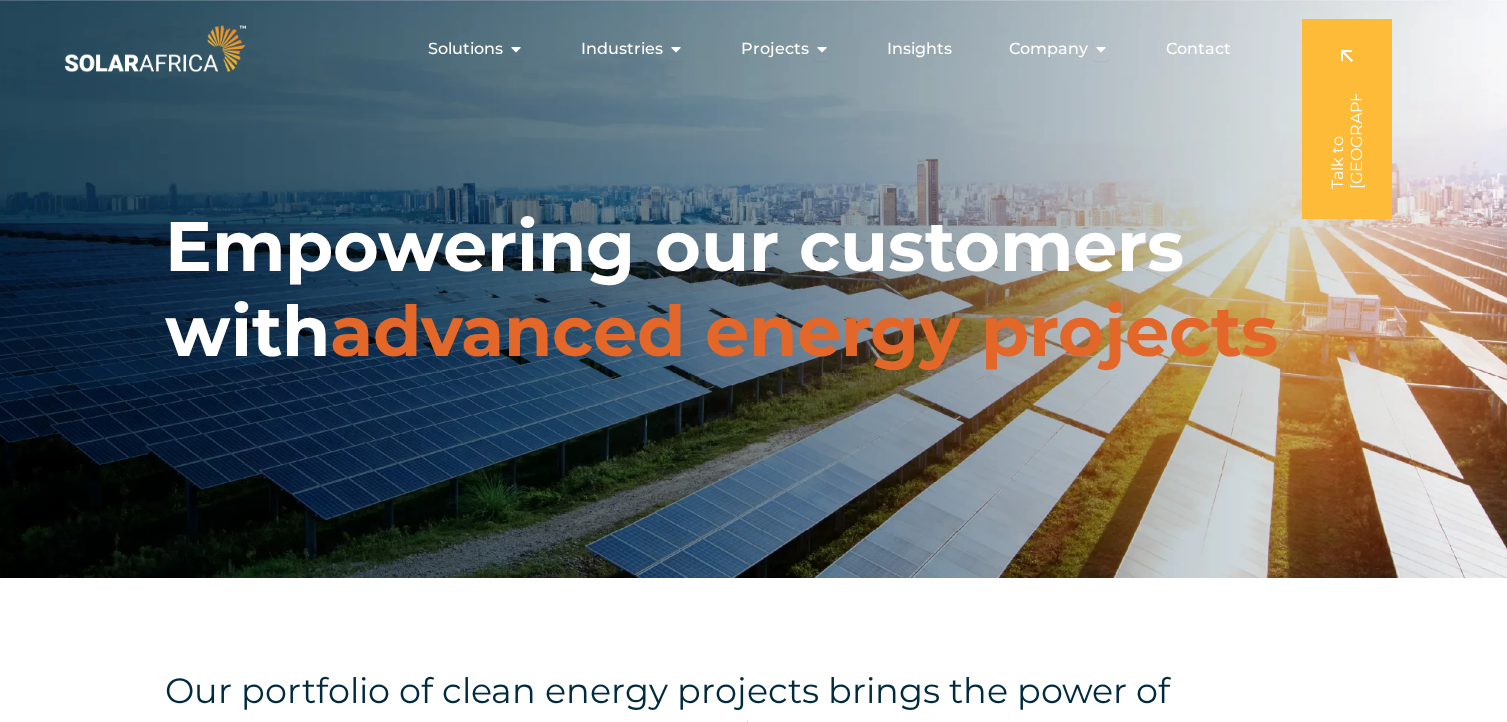 scroll, scrollTop: 0, scrollLeft: 0, axis: both 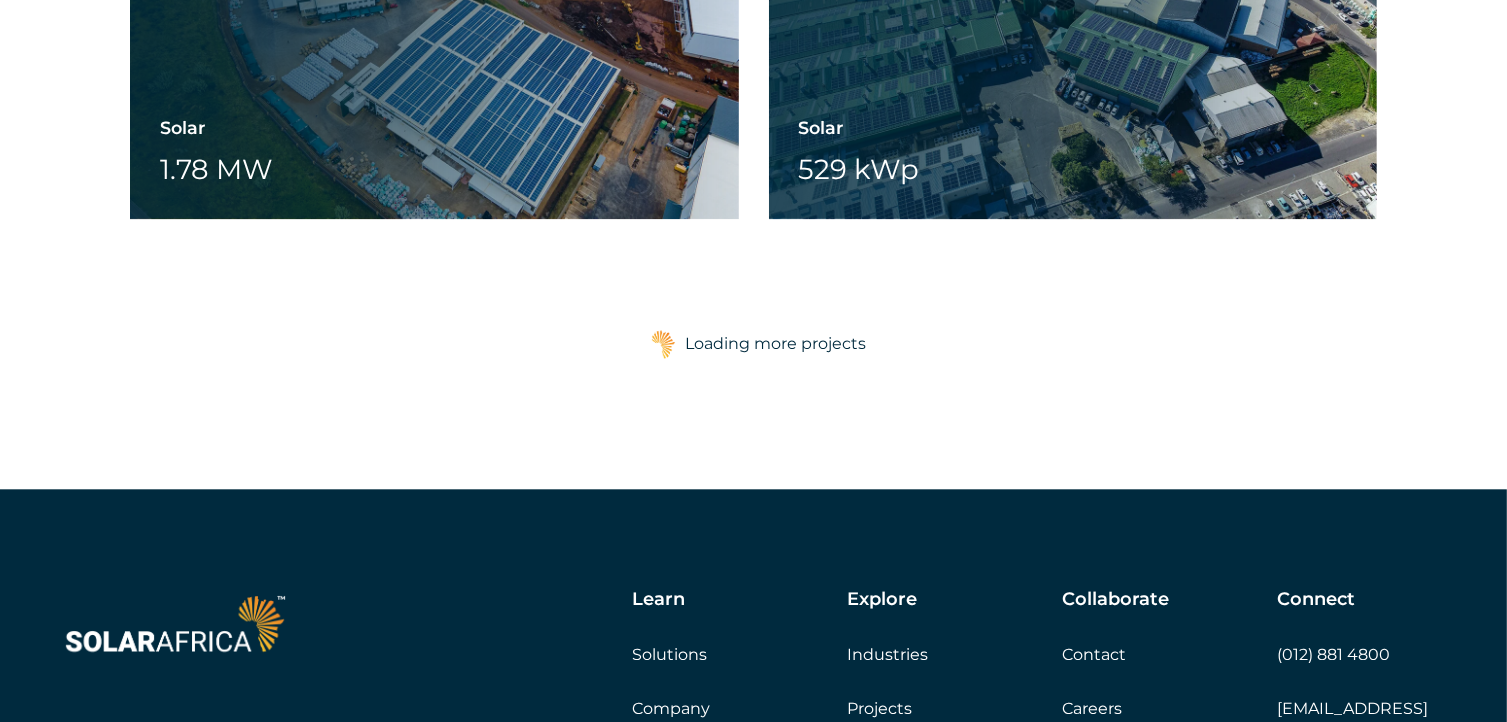 click on "Loading more projects" at bounding box center [776, 344] 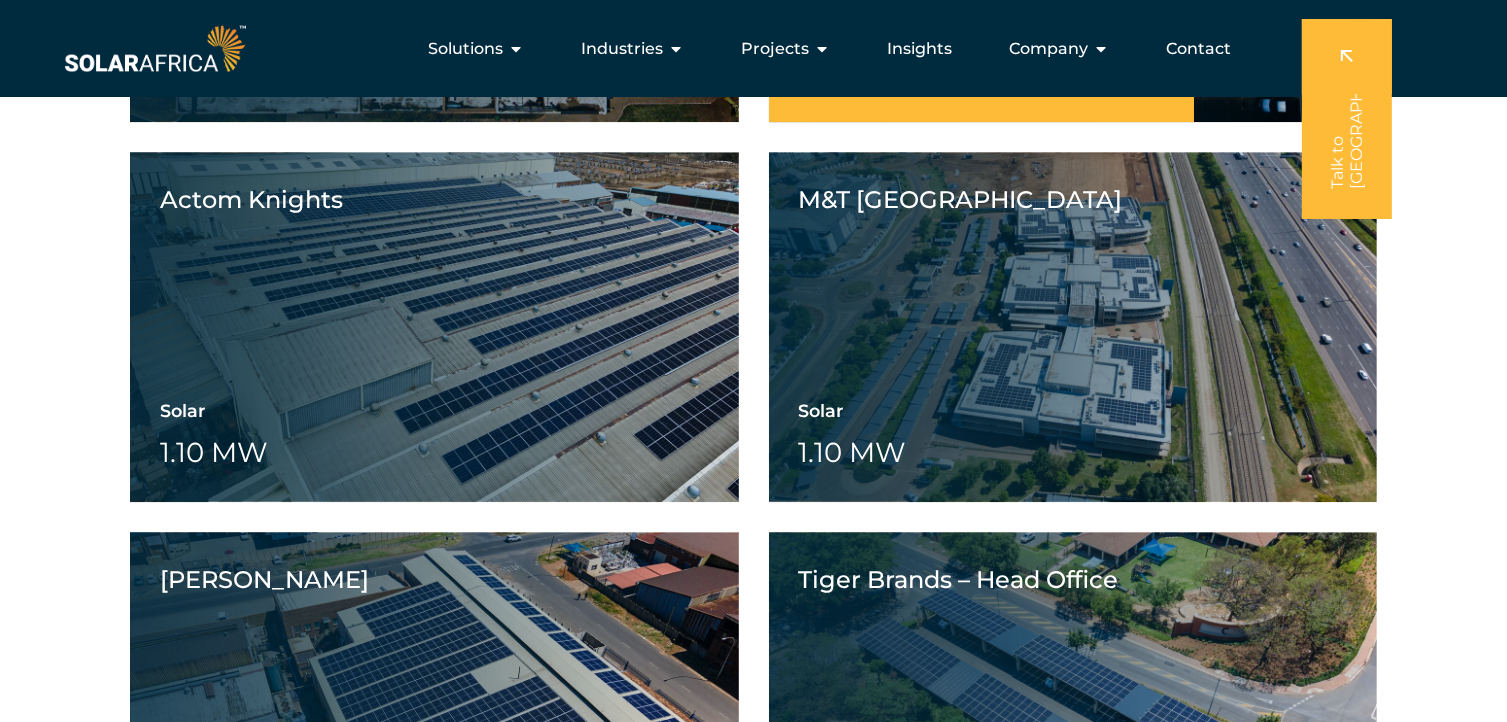 scroll, scrollTop: 5497, scrollLeft: 0, axis: vertical 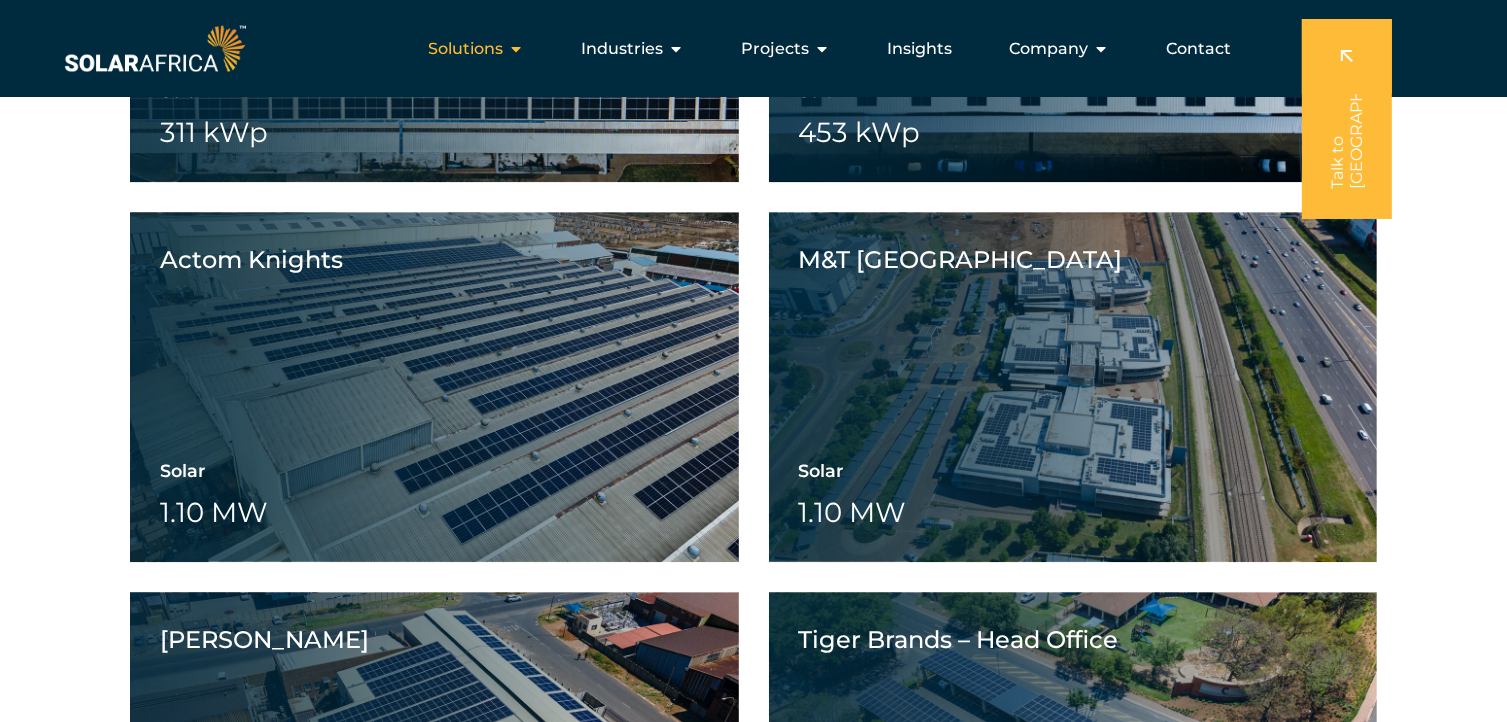 click on "Solutions" at bounding box center (465, 49) 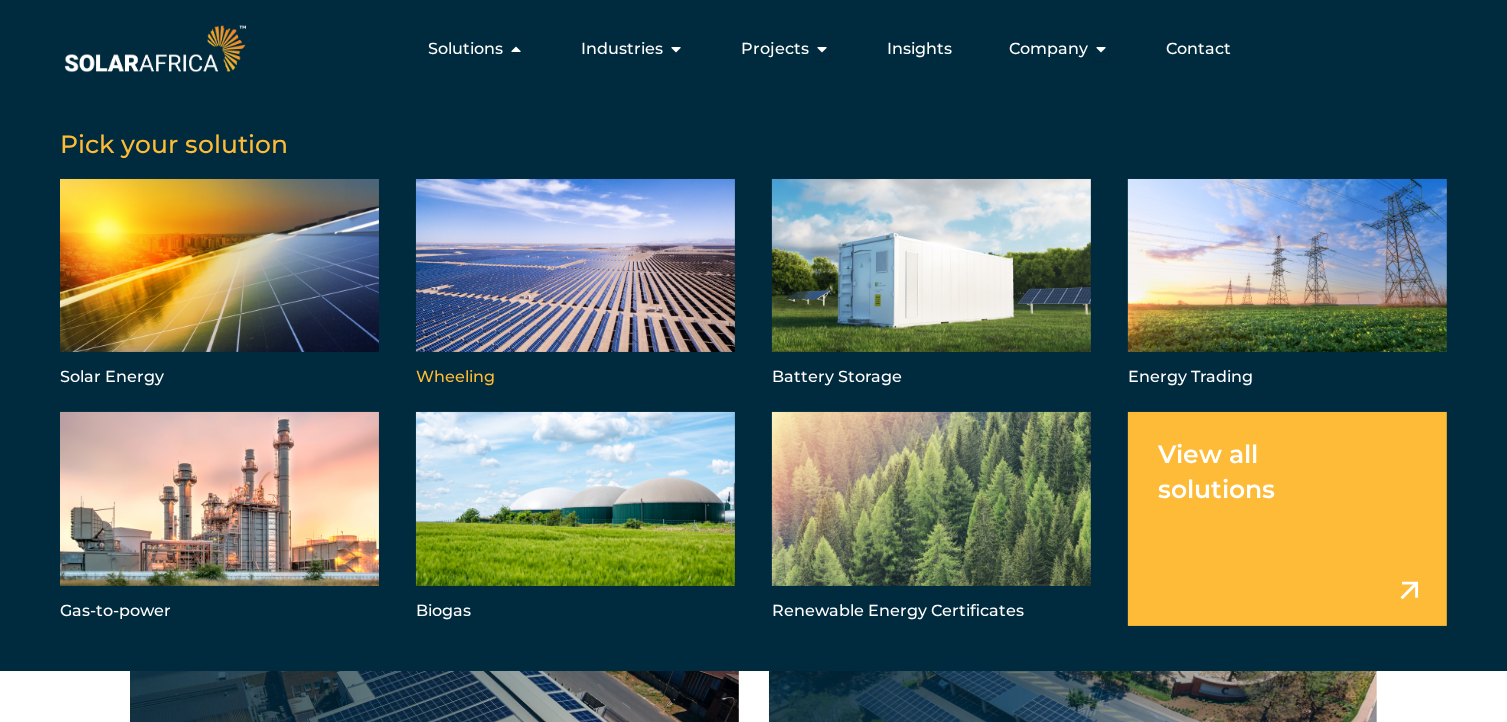 click at bounding box center (575, 286) 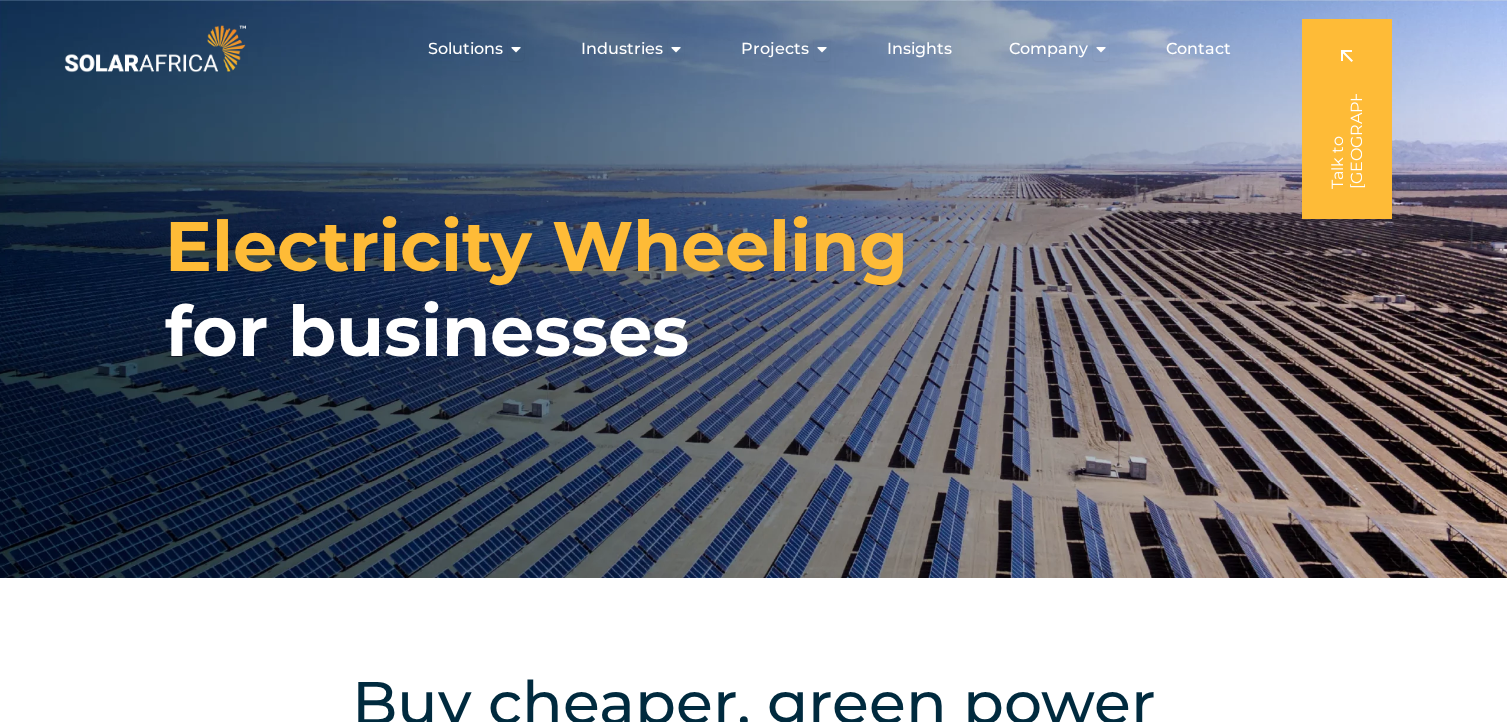 scroll, scrollTop: 0, scrollLeft: 0, axis: both 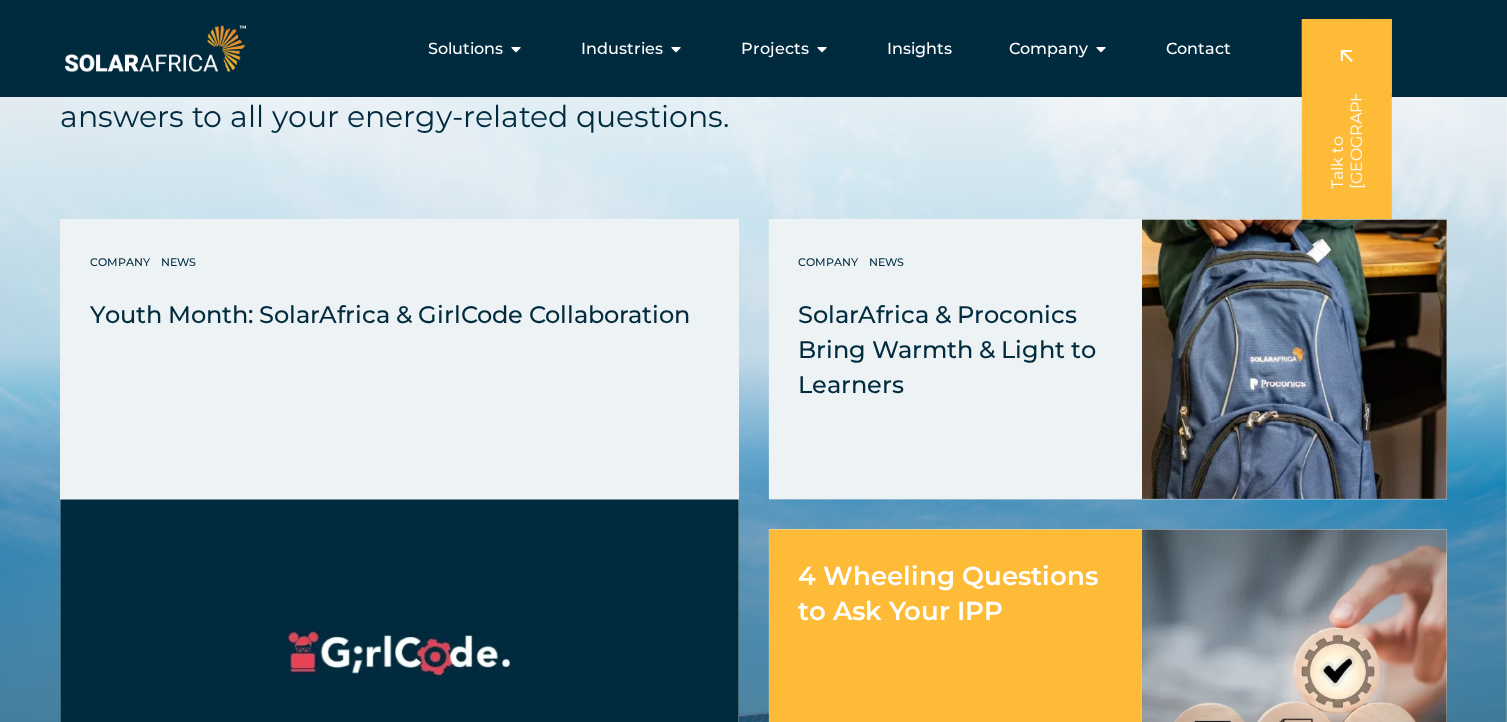 click on "4 Wheeling Questions to Ask Your IPP" at bounding box center [949, 593] 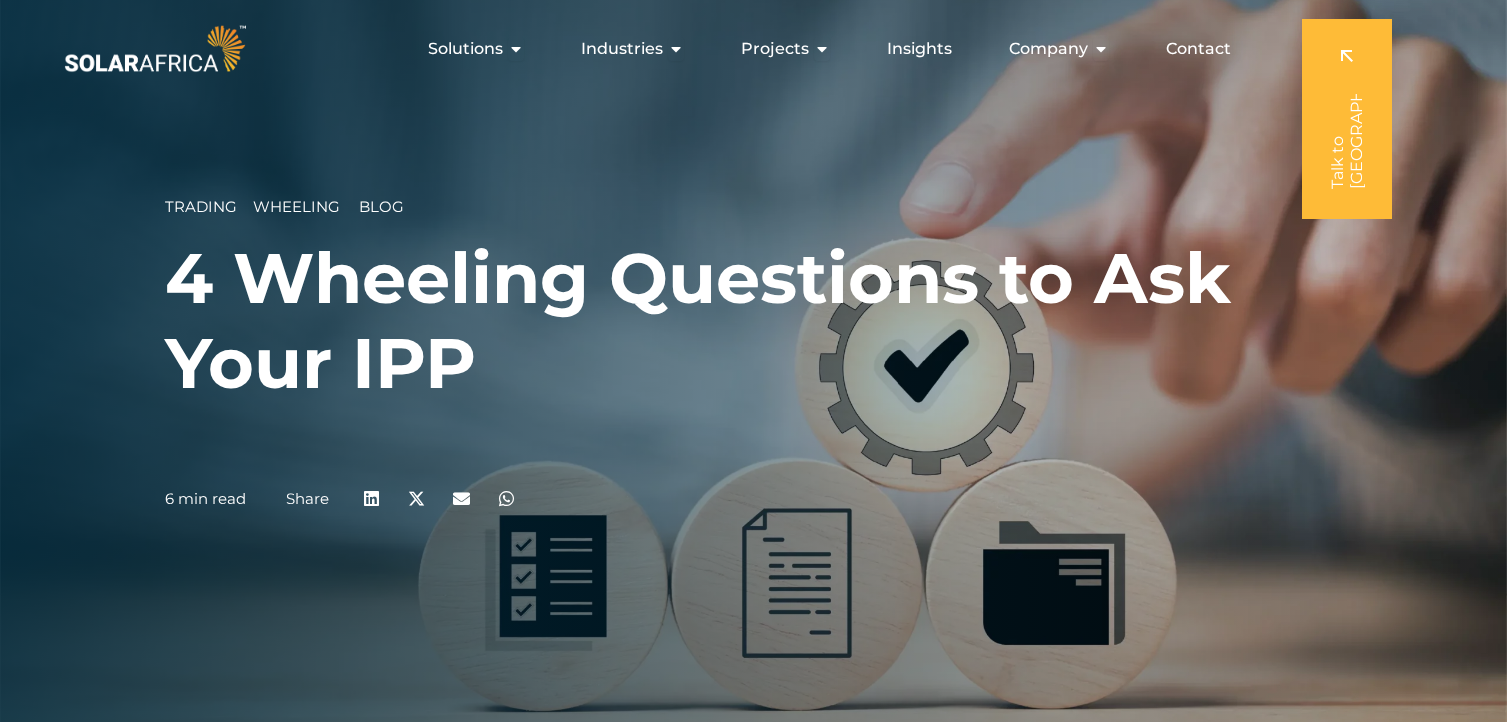 scroll, scrollTop: 0, scrollLeft: 0, axis: both 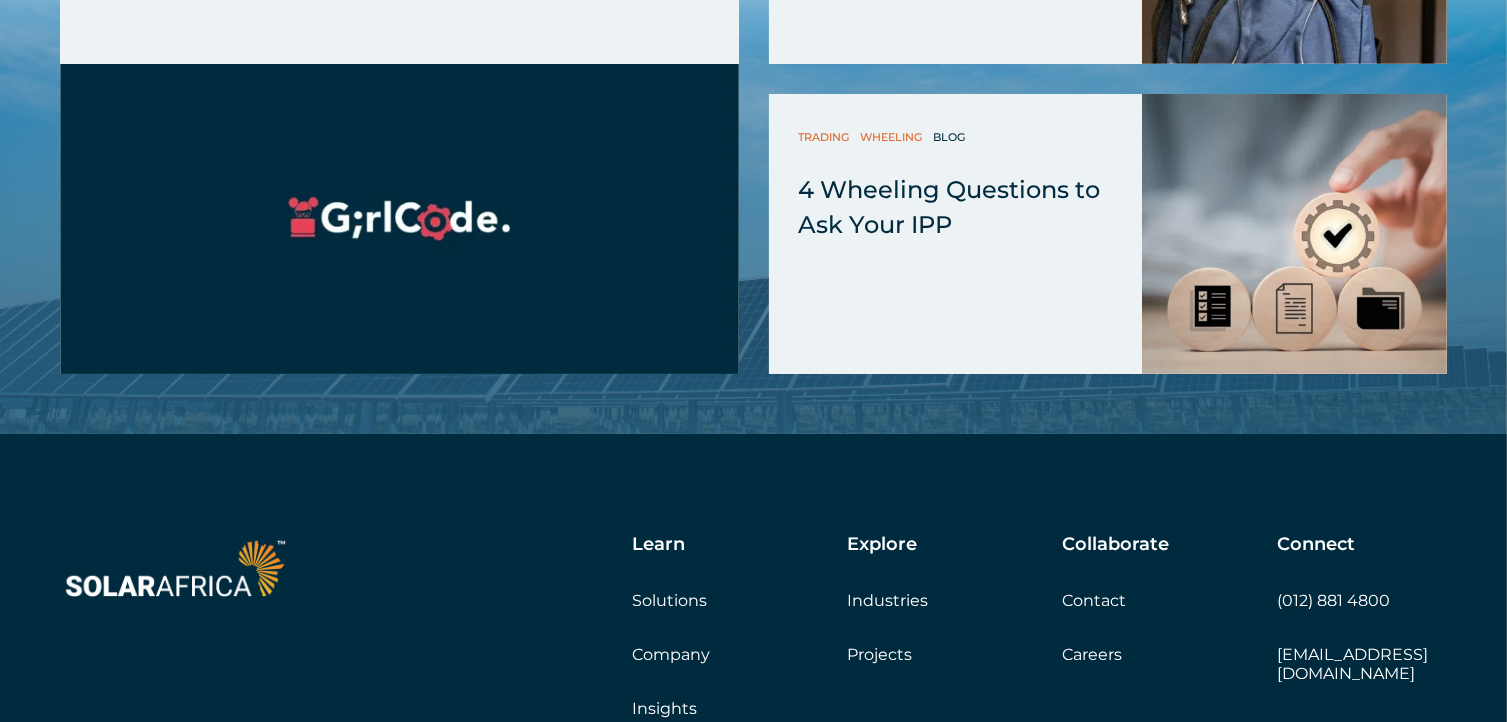 click on "Careers" at bounding box center (1092, 654) 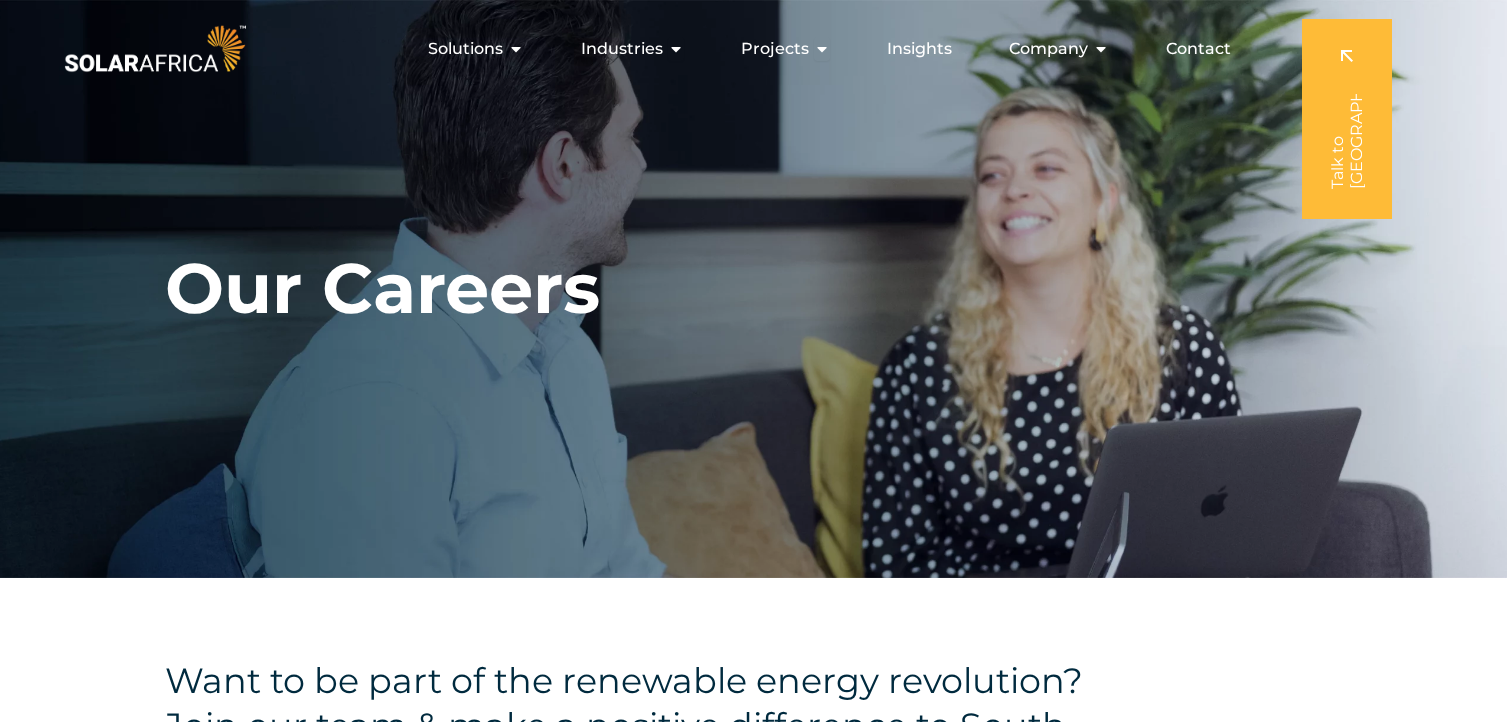 scroll, scrollTop: 0, scrollLeft: 0, axis: both 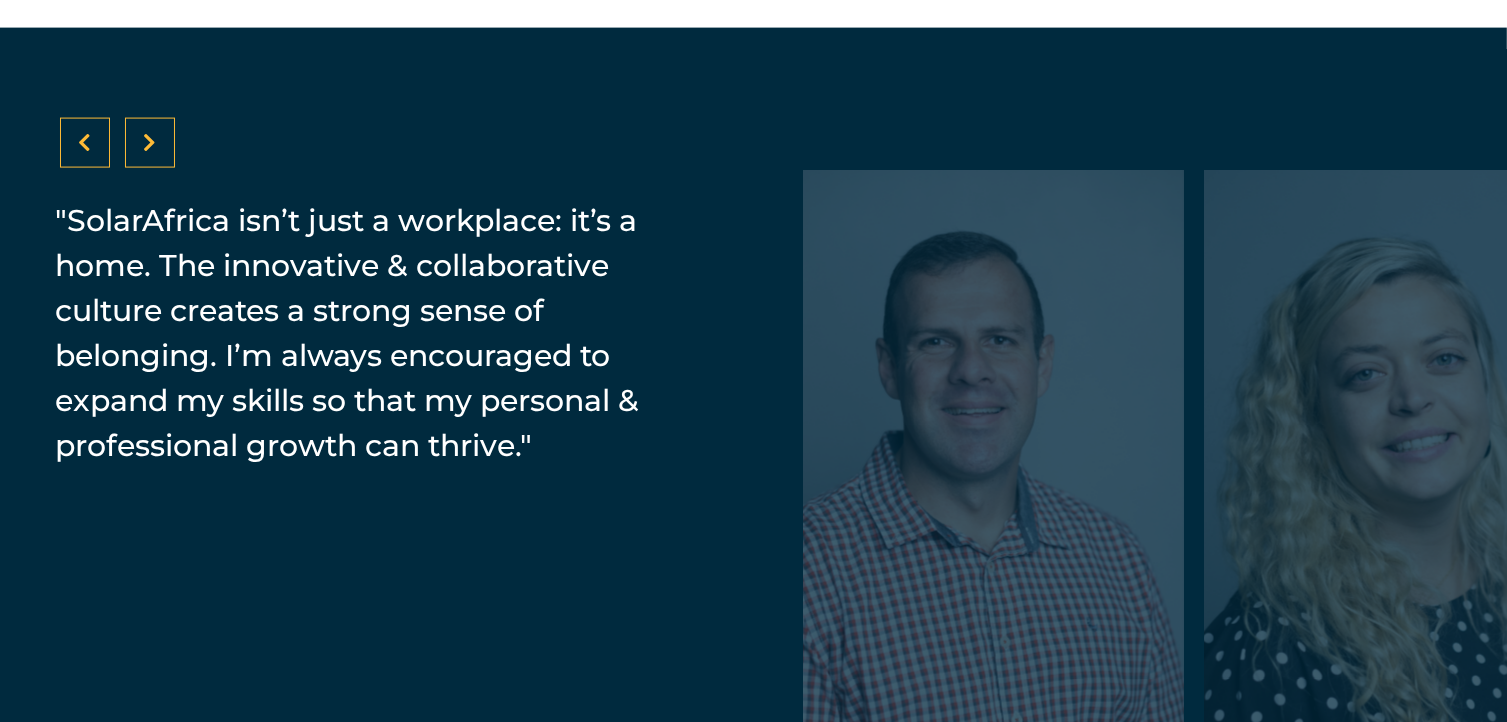 drag, startPoint x: 1242, startPoint y: 334, endPoint x: 737, endPoint y: 329, distance: 505.02475 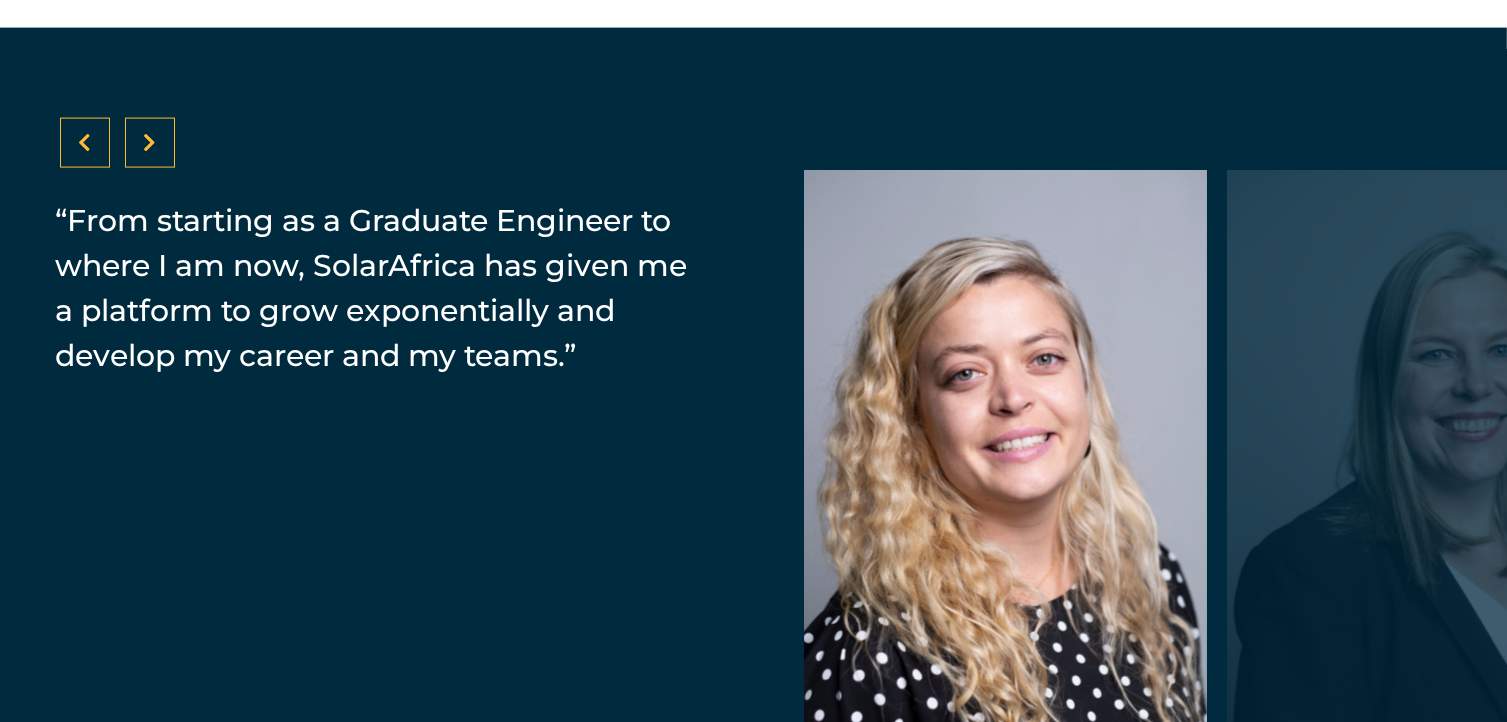 drag, startPoint x: 1322, startPoint y: 496, endPoint x: 714, endPoint y: 497, distance: 608.0008 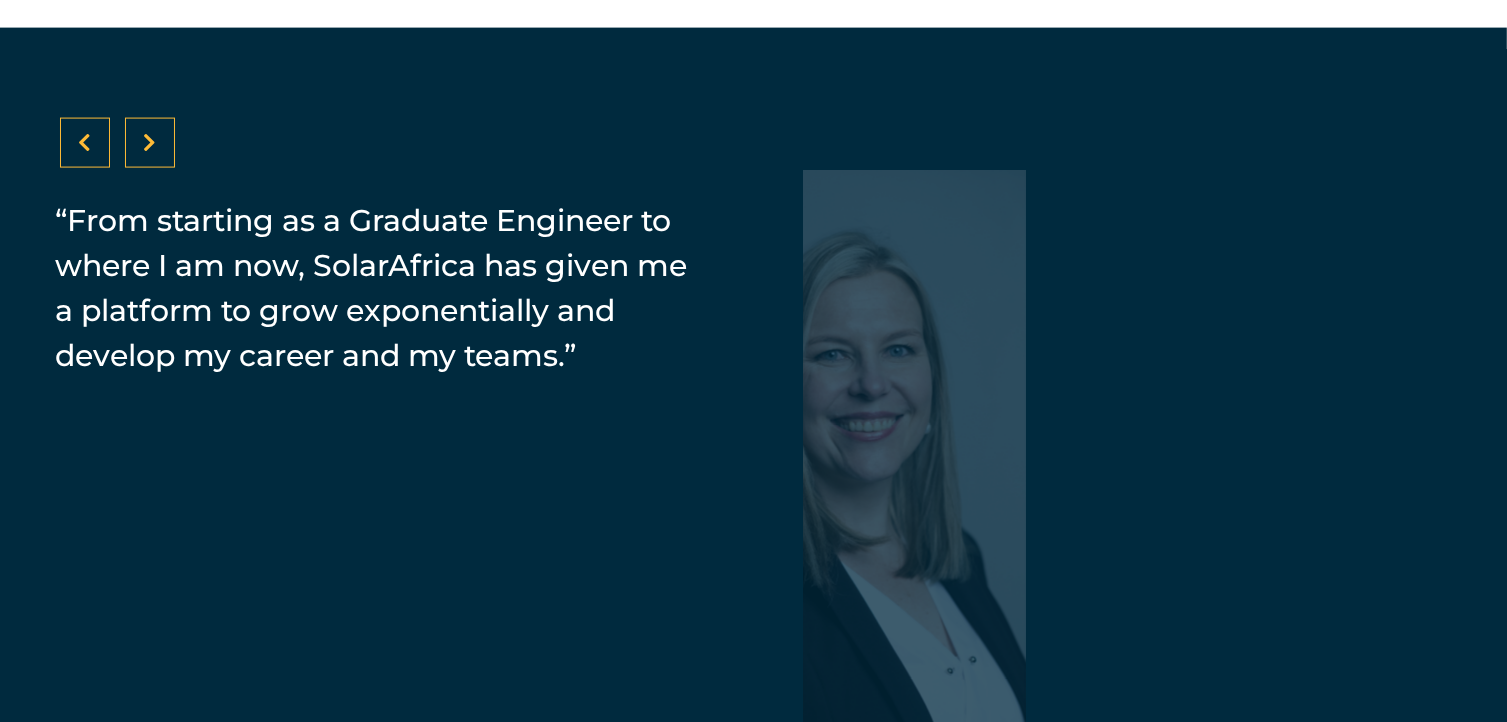 drag, startPoint x: 832, startPoint y: 461, endPoint x: 228, endPoint y: 446, distance: 604.1862 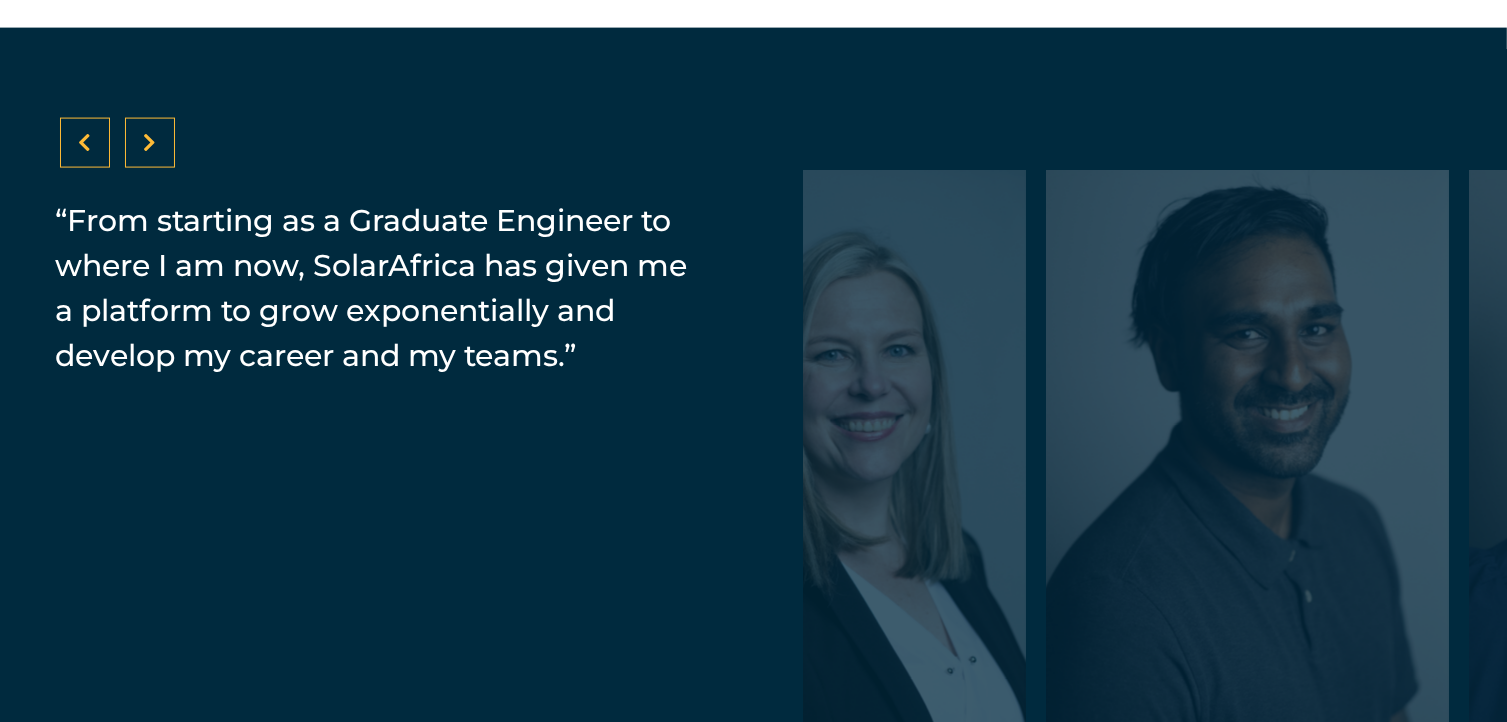 click on "“Our people-first culture fosters transparency, collaboration, & support, driving positive impact.”
“The culture at [GEOGRAPHIC_DATA] is second to none. It’s inspiring to work with a team of happy & driven people every day. It's where professional & personal growth go hand in hand.”
“SolarAfrica has a company culture that values dependability & fosters teamwork. This kind of environment plays a significant role in both professional & personal growth.”" at bounding box center [753, 455] 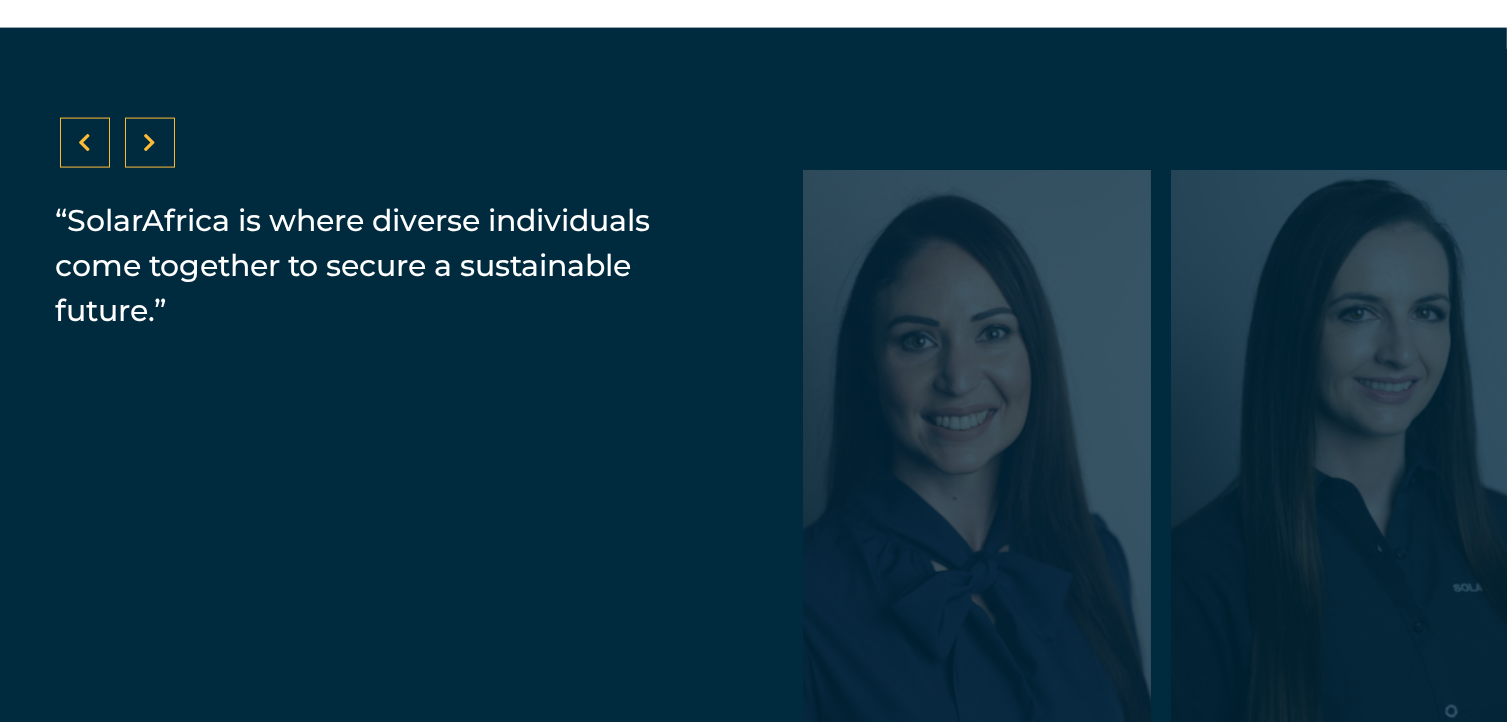 drag, startPoint x: 1071, startPoint y: 469, endPoint x: 592, endPoint y: 467, distance: 479.00418 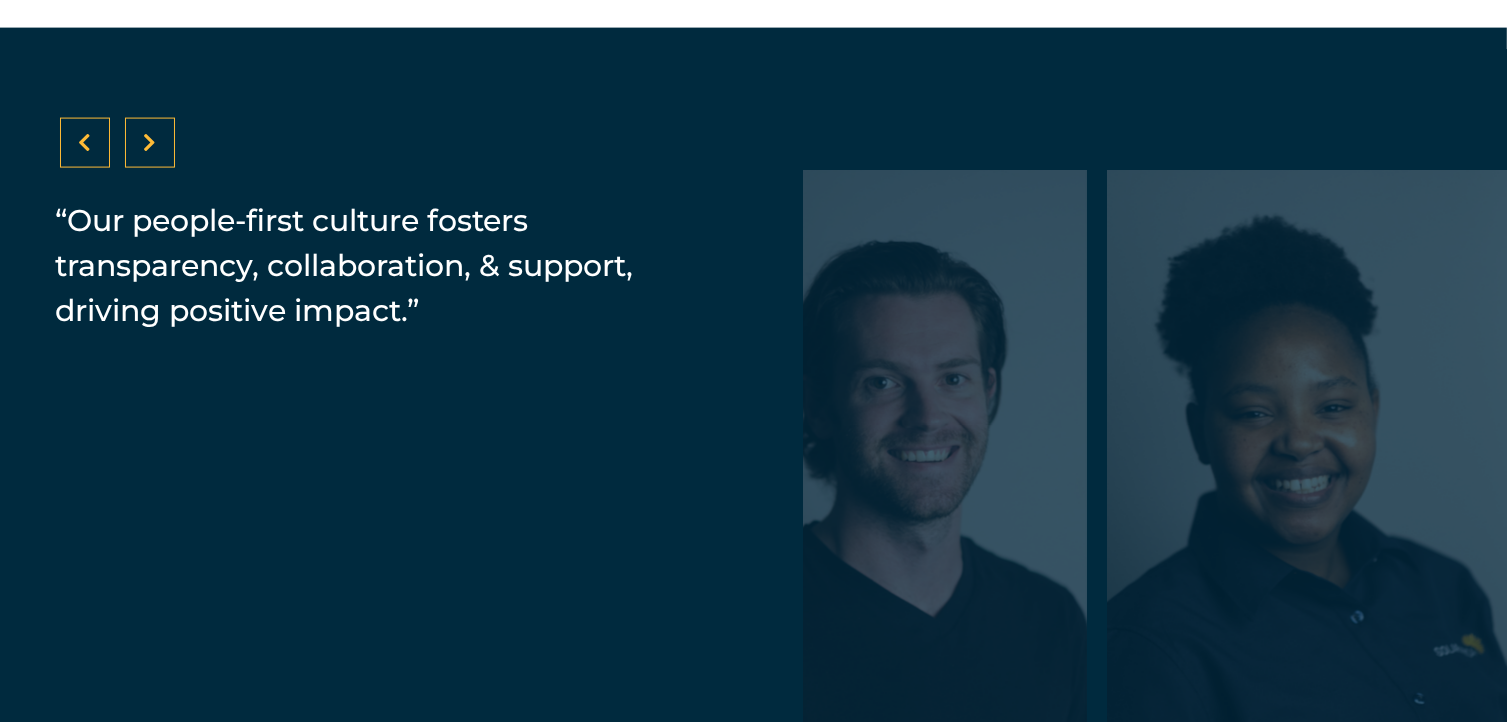 drag, startPoint x: 1437, startPoint y: 461, endPoint x: 894, endPoint y: 486, distance: 543.5752 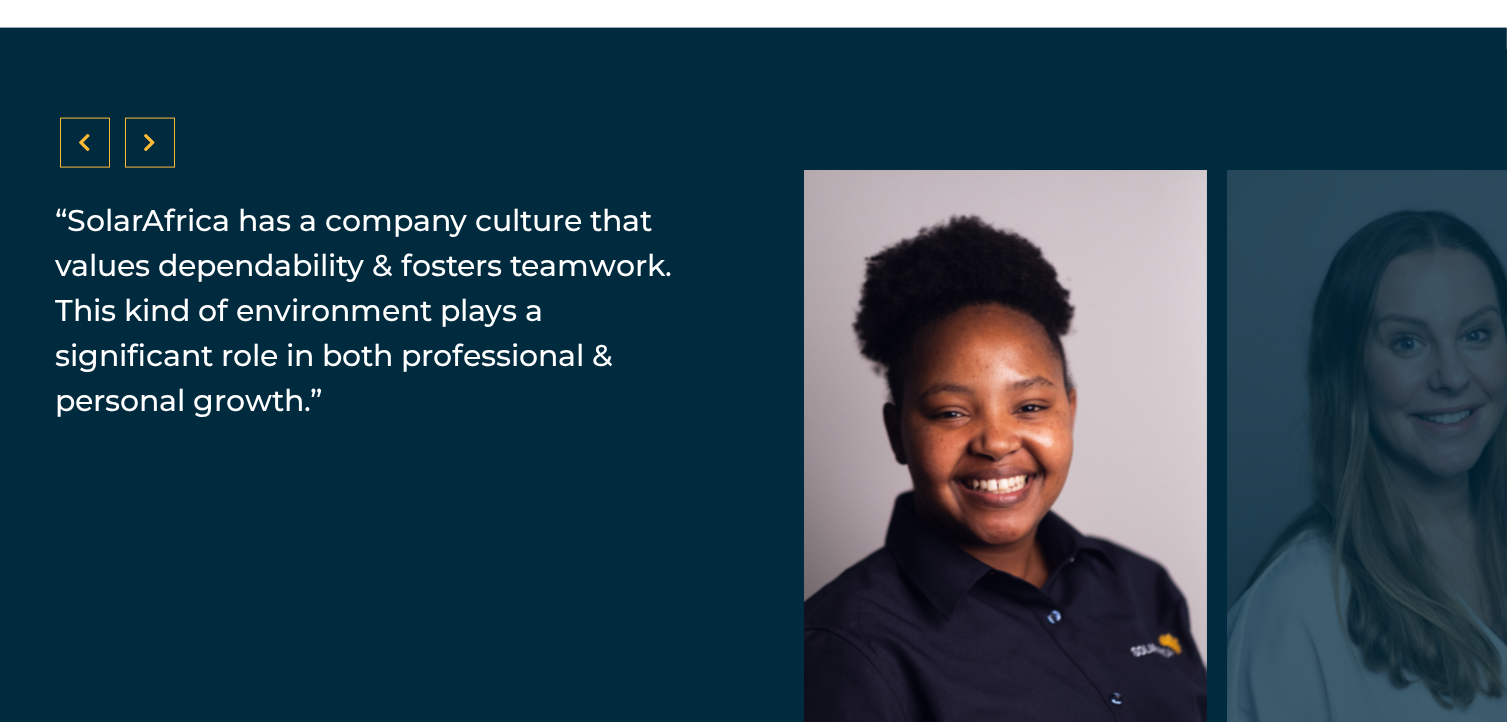 drag, startPoint x: 1324, startPoint y: 502, endPoint x: 1278, endPoint y: 479, distance: 51.42956 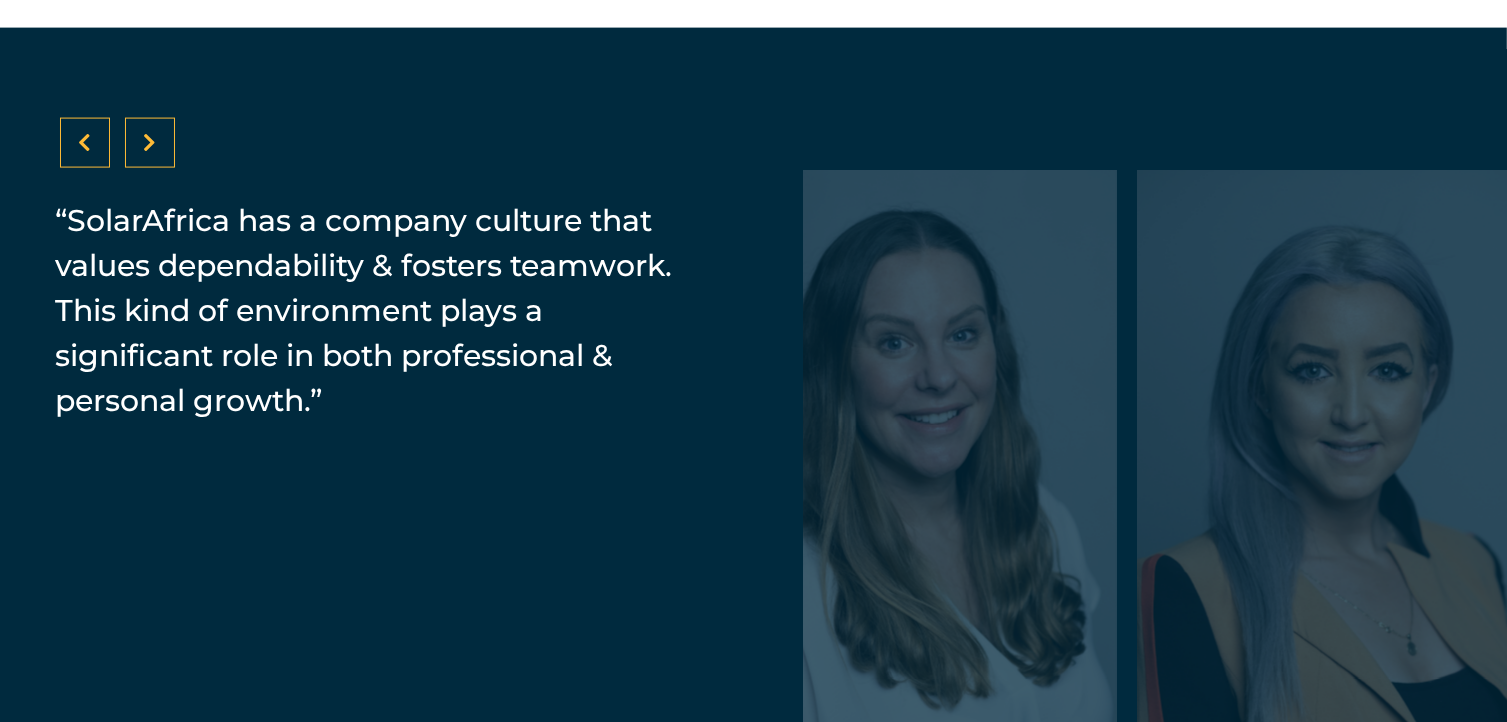 drag, startPoint x: 1366, startPoint y: 474, endPoint x: 853, endPoint y: 469, distance: 513.02435 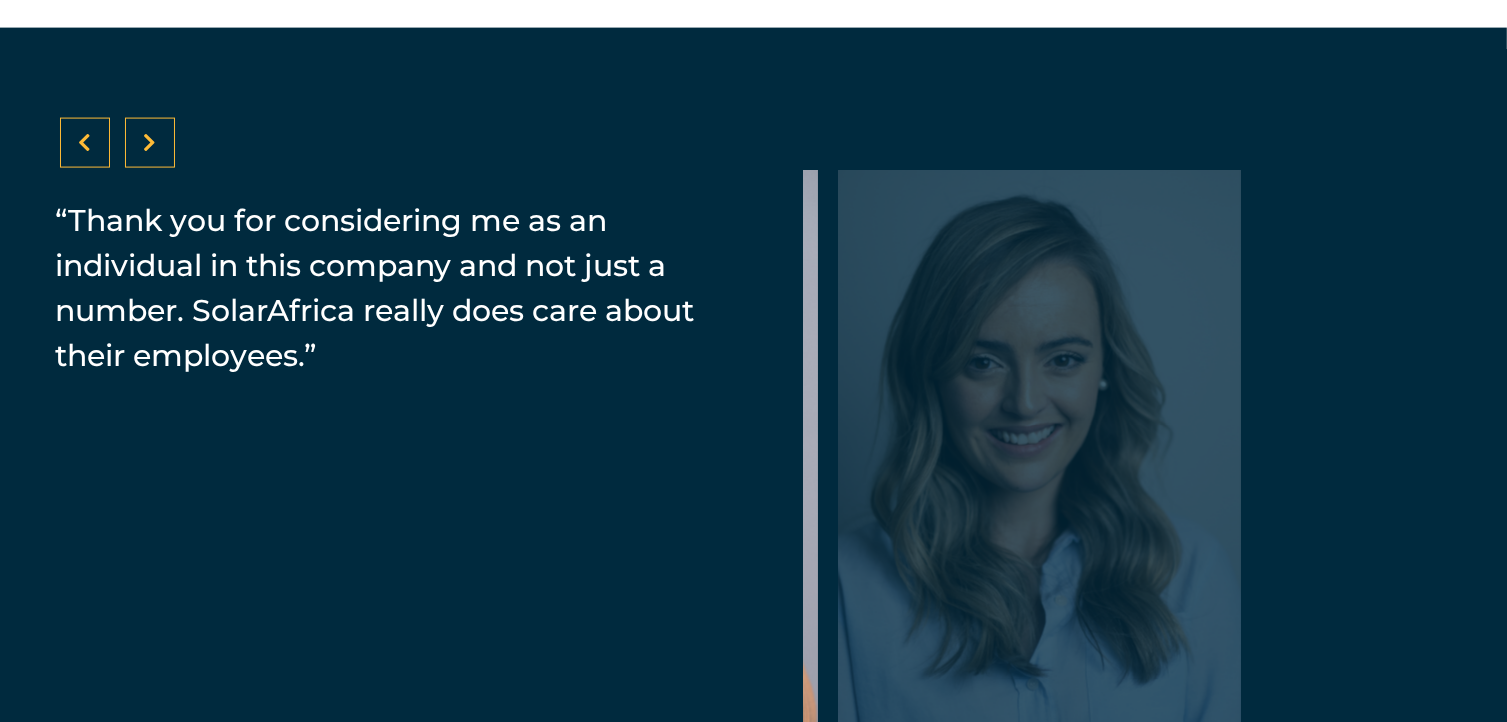 drag, startPoint x: 1141, startPoint y: 464, endPoint x: 752, endPoint y: 453, distance: 389.1555 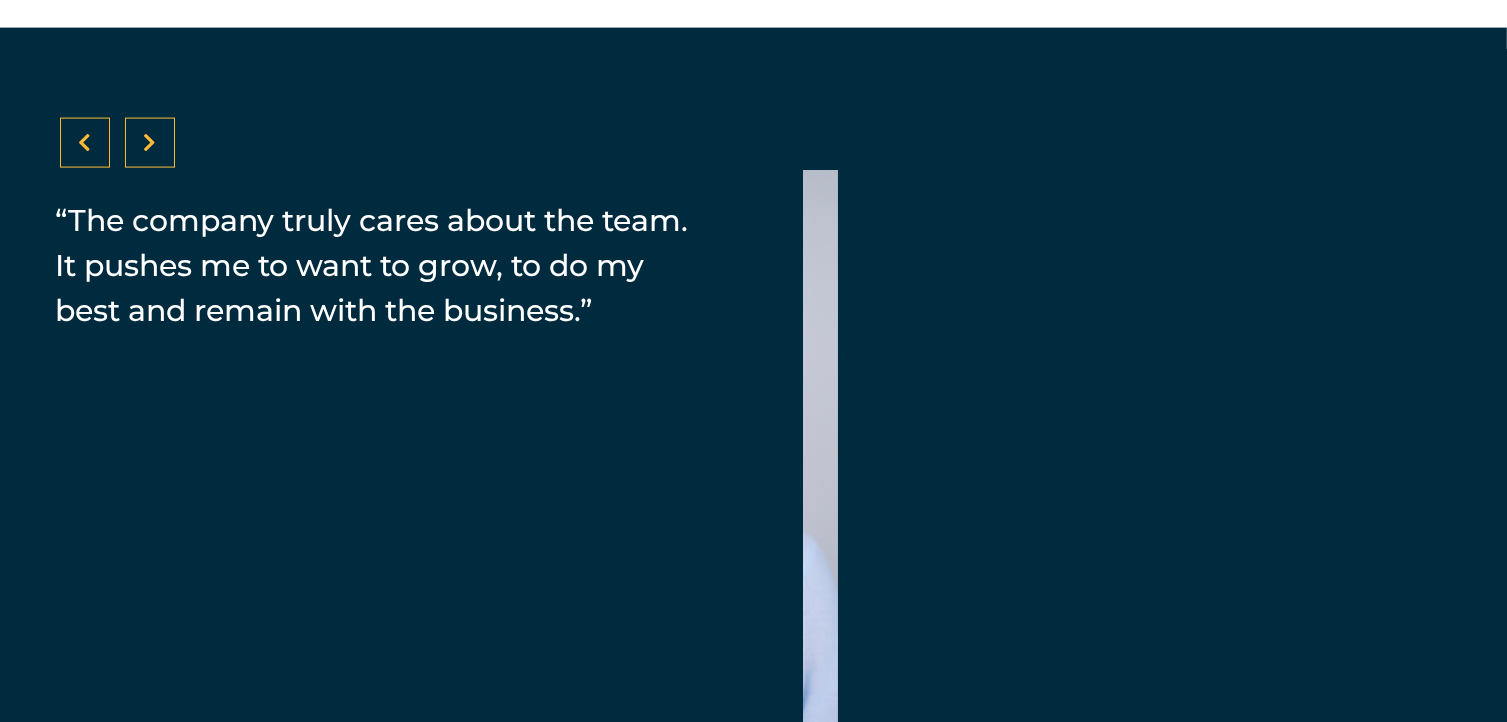 drag, startPoint x: 1105, startPoint y: 466, endPoint x: 736, endPoint y: 460, distance: 369.04877 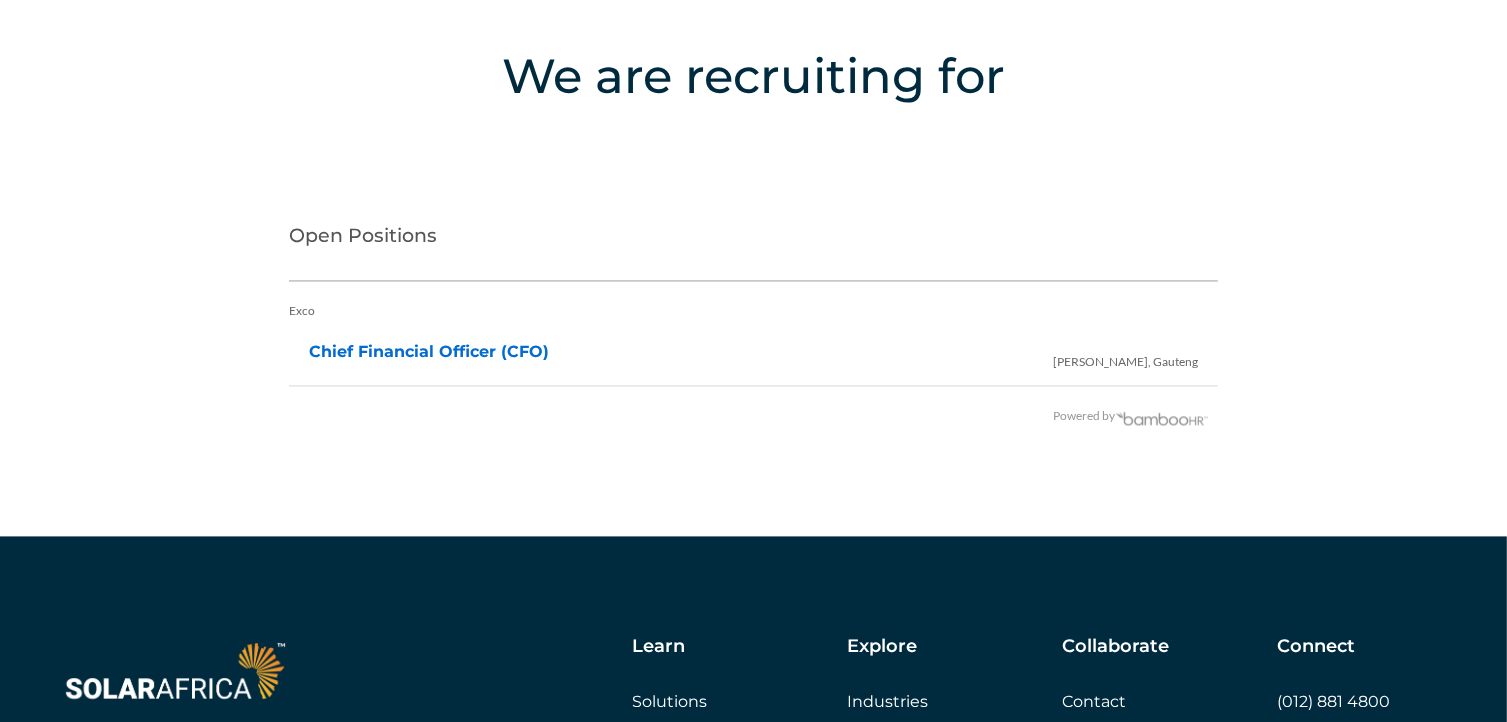 scroll, scrollTop: 4000, scrollLeft: 0, axis: vertical 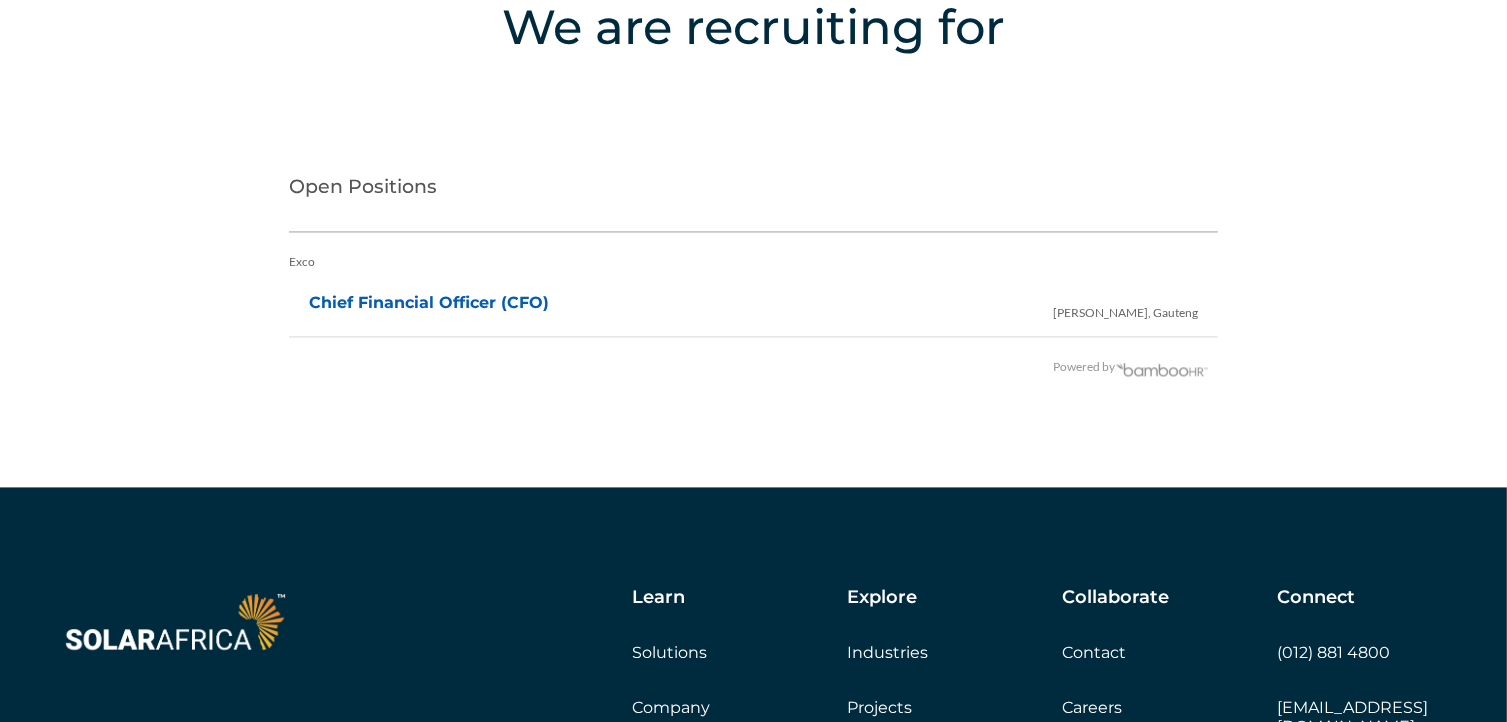 click on "Chief Financial Officer (CFO)" at bounding box center (429, 302) 